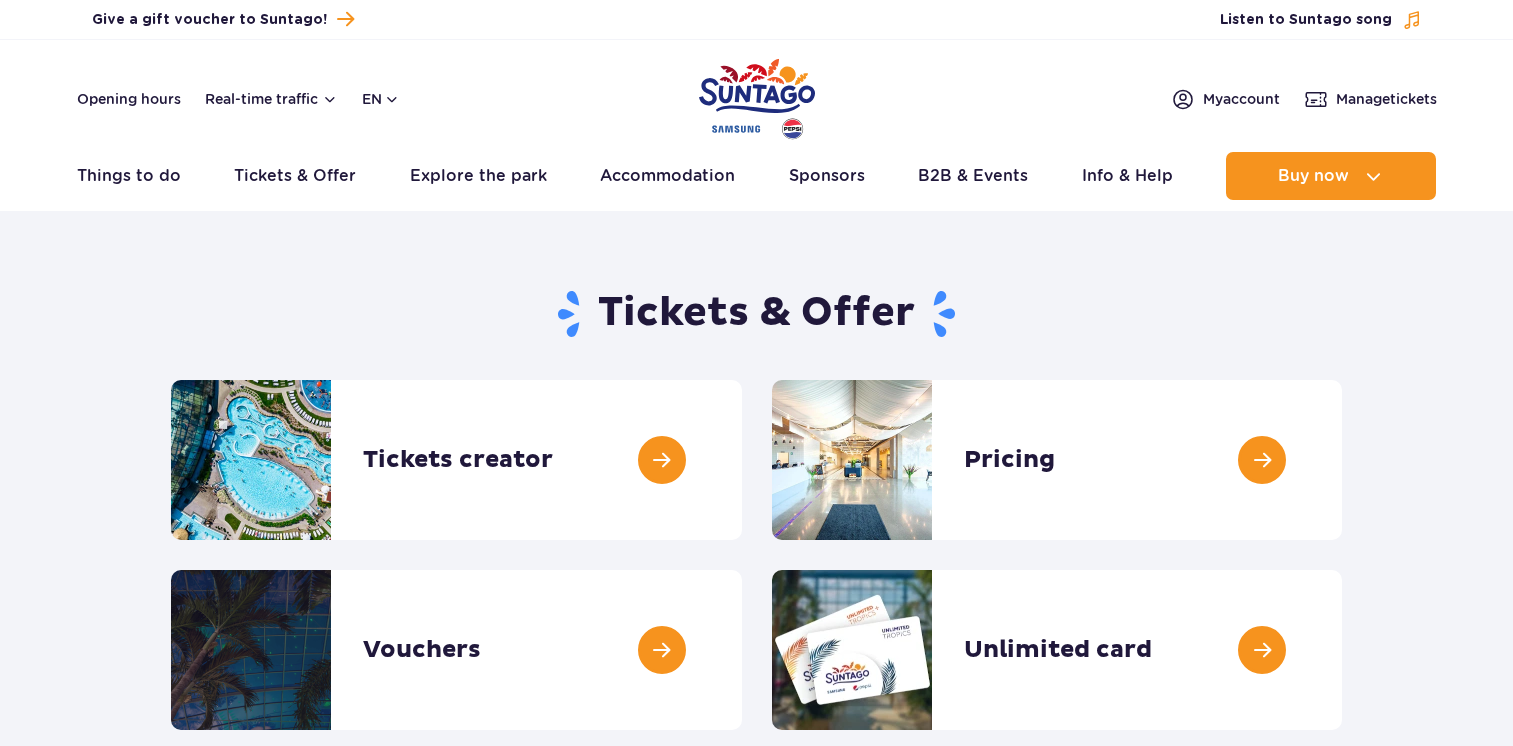 scroll, scrollTop: 0, scrollLeft: 0, axis: both 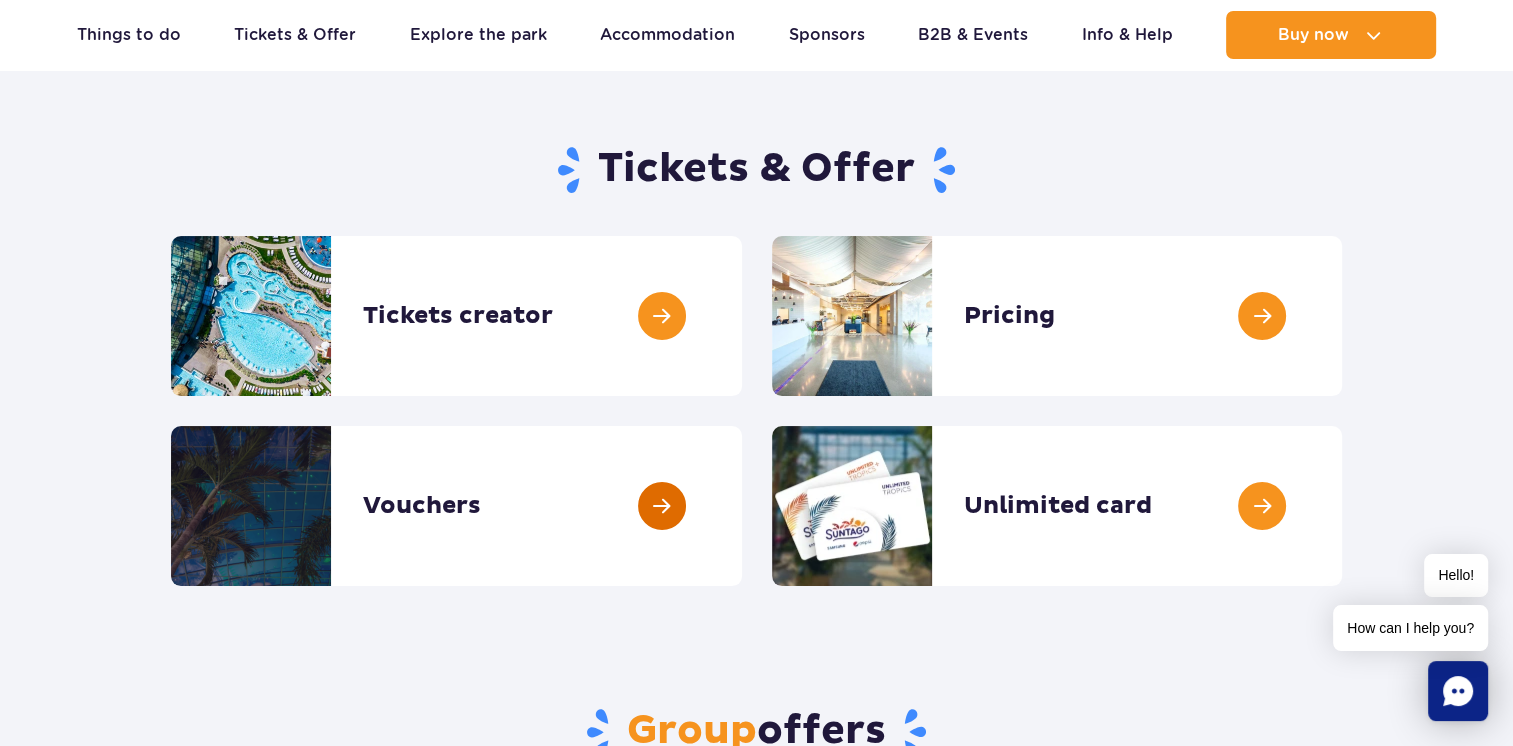 click at bounding box center (742, 506) 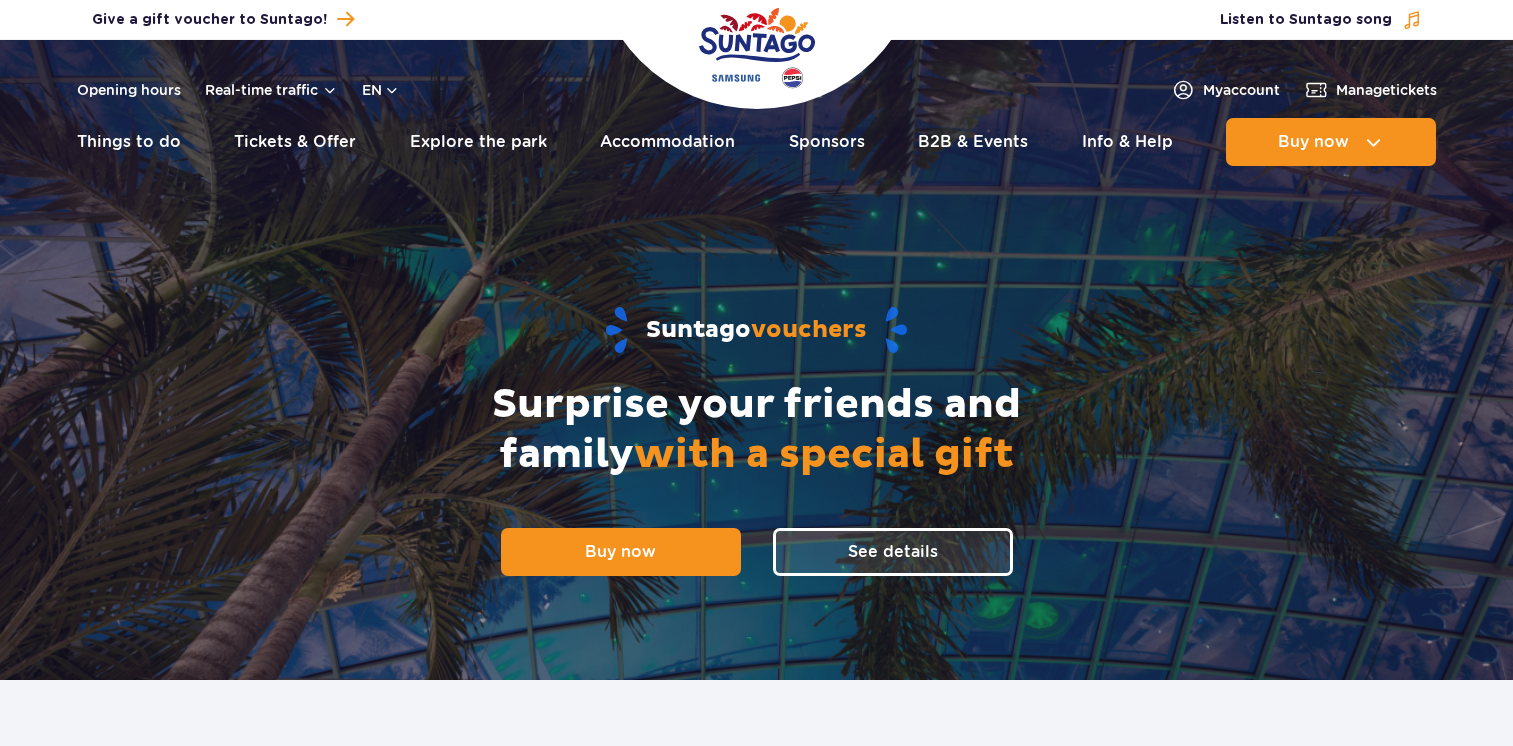 scroll, scrollTop: 0, scrollLeft: 0, axis: both 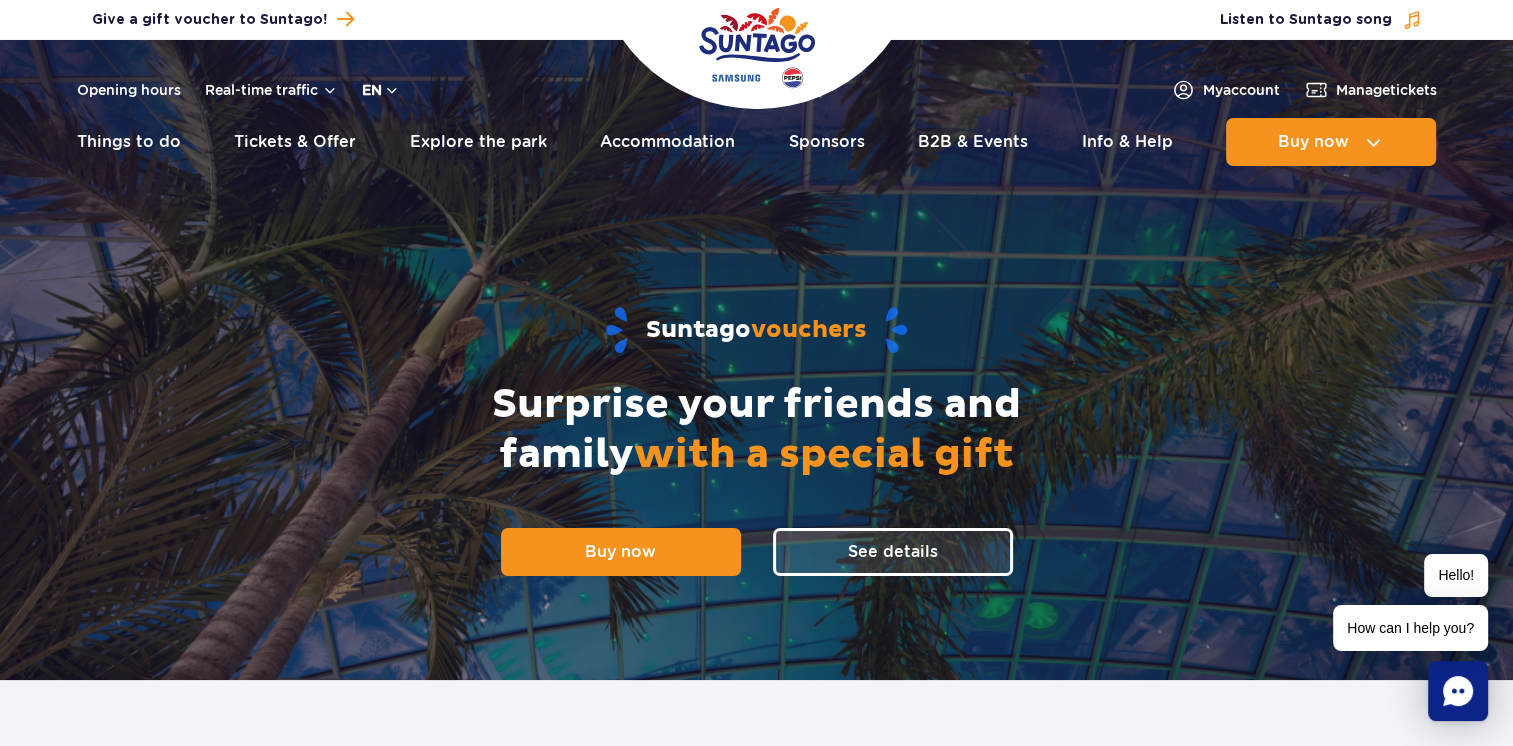 click on "en" at bounding box center [381, 90] 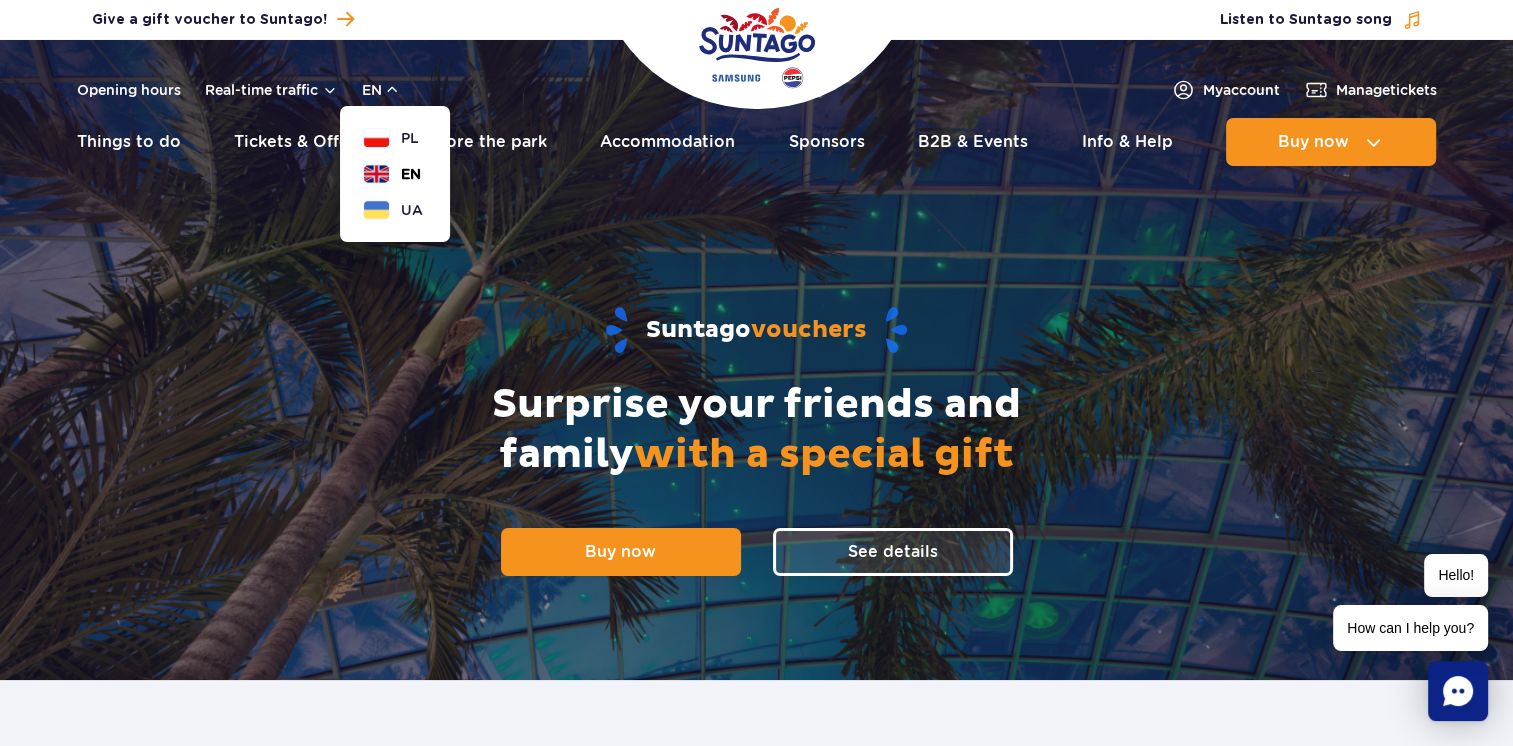 click on "EN" at bounding box center (411, 174) 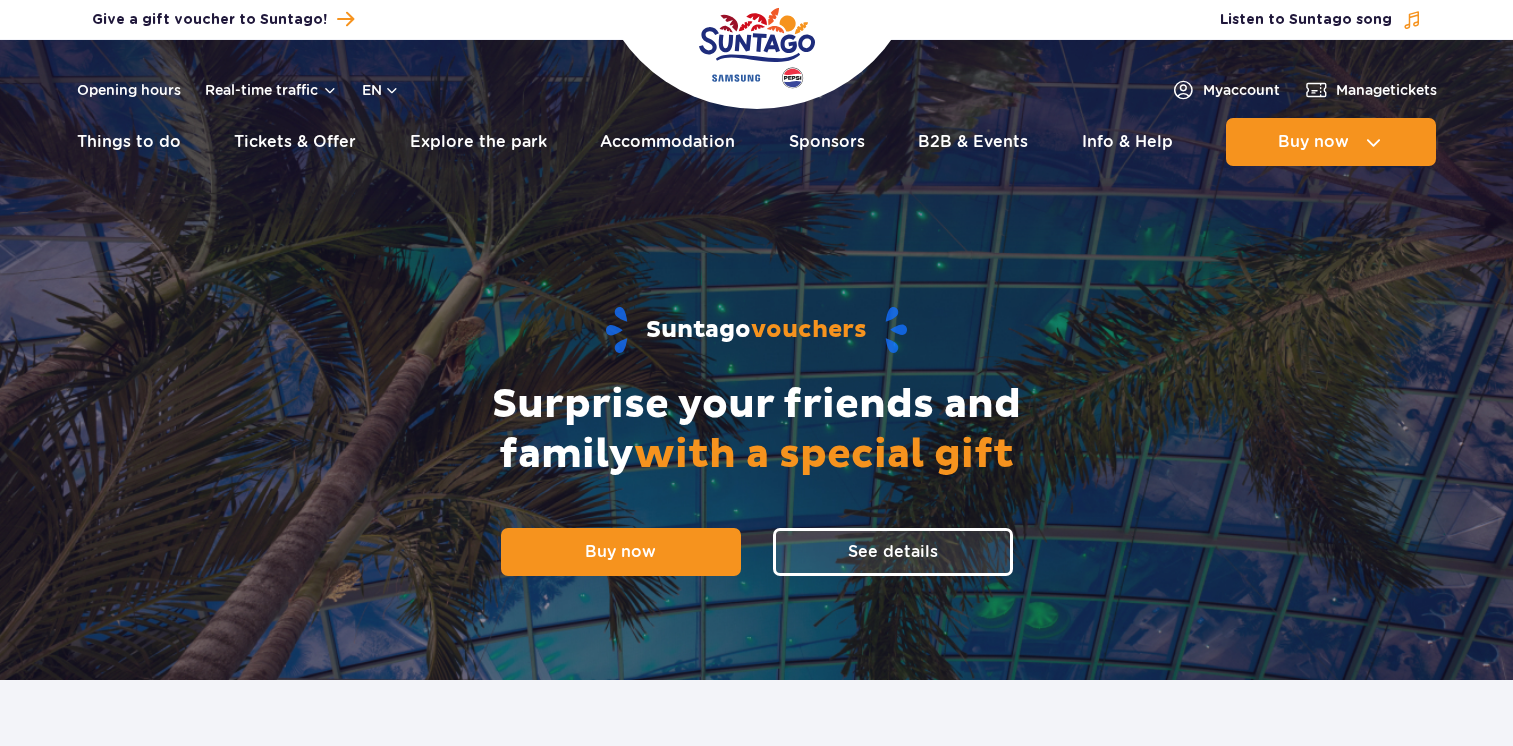 scroll, scrollTop: 0, scrollLeft: 0, axis: both 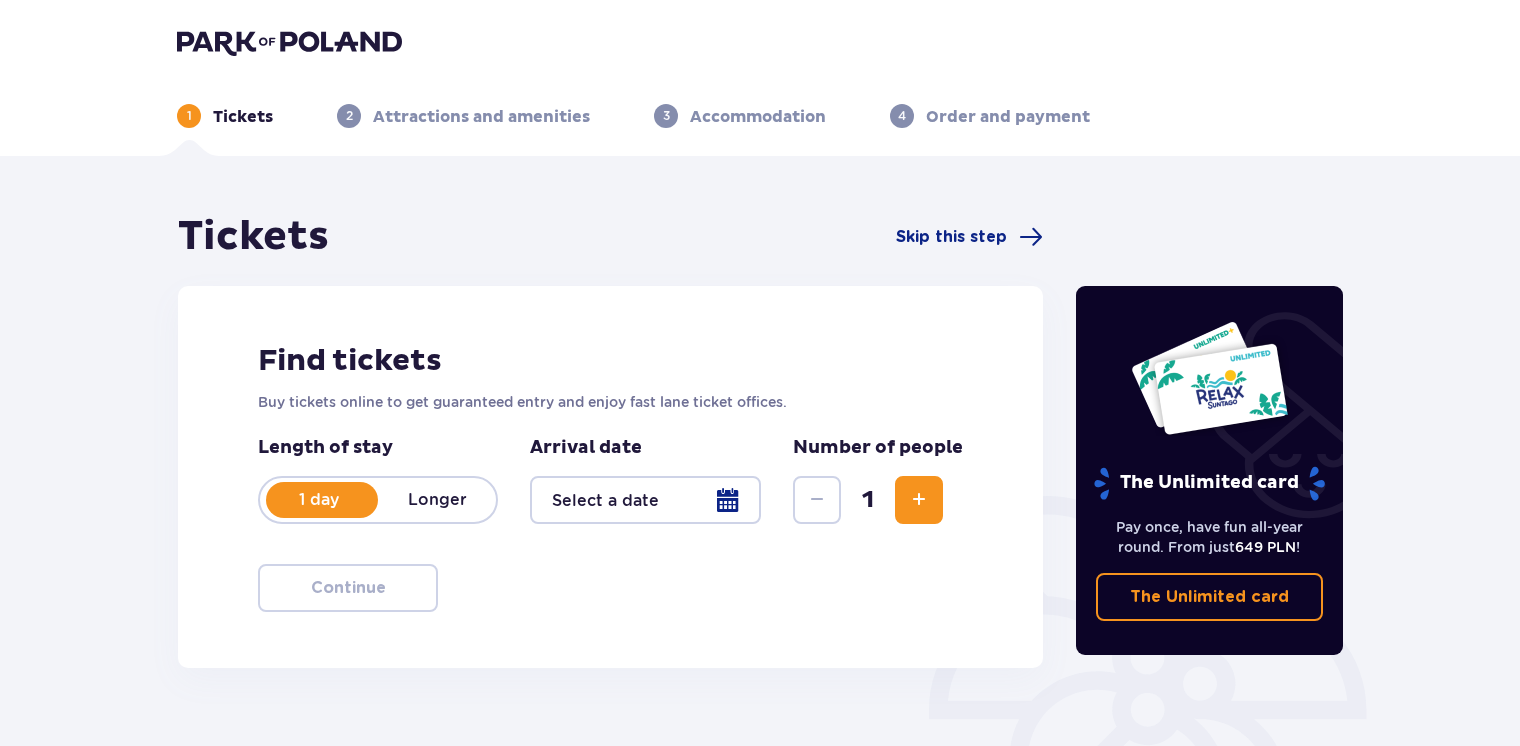 click at bounding box center (645, 500) 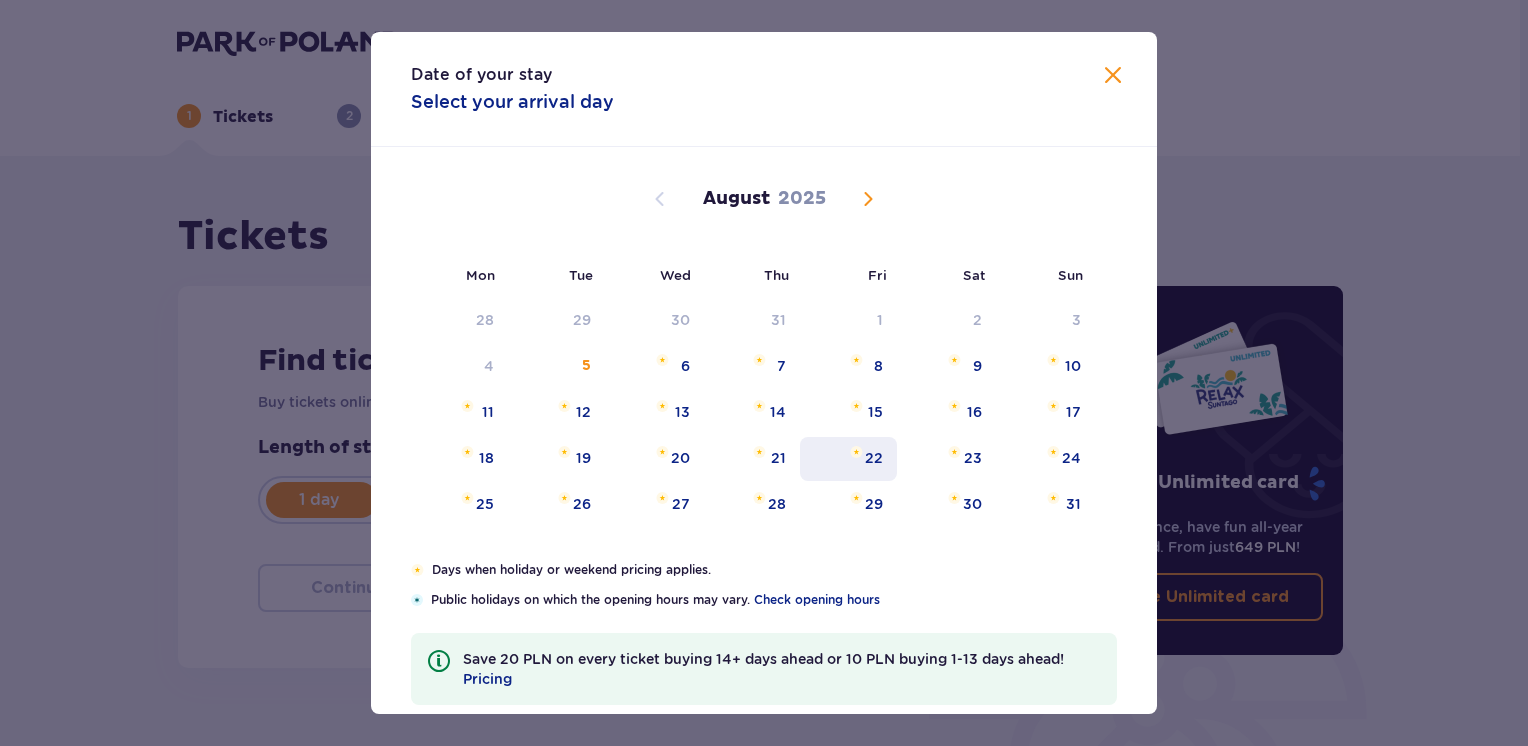 click at bounding box center (856, 452) 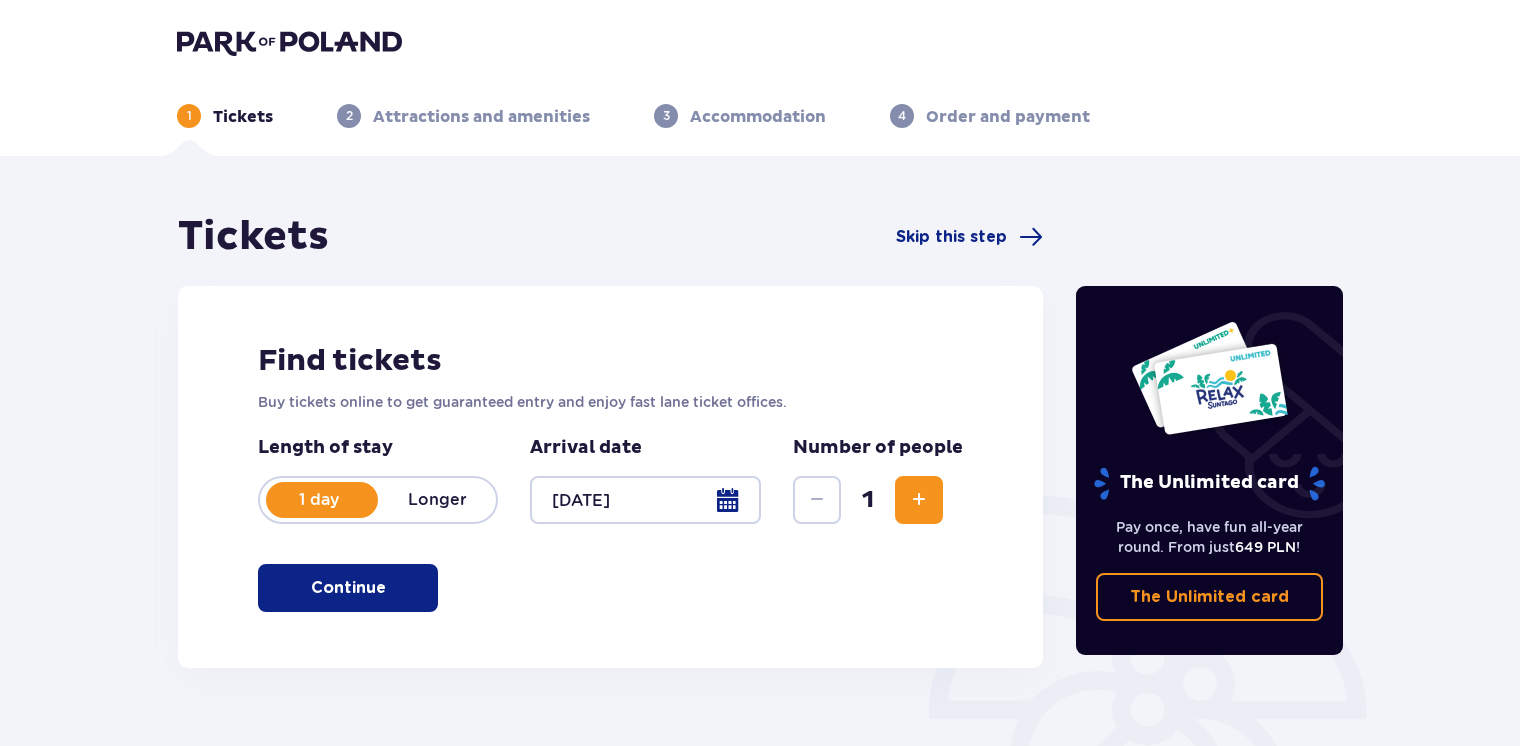 click on "Continue" at bounding box center (348, 588) 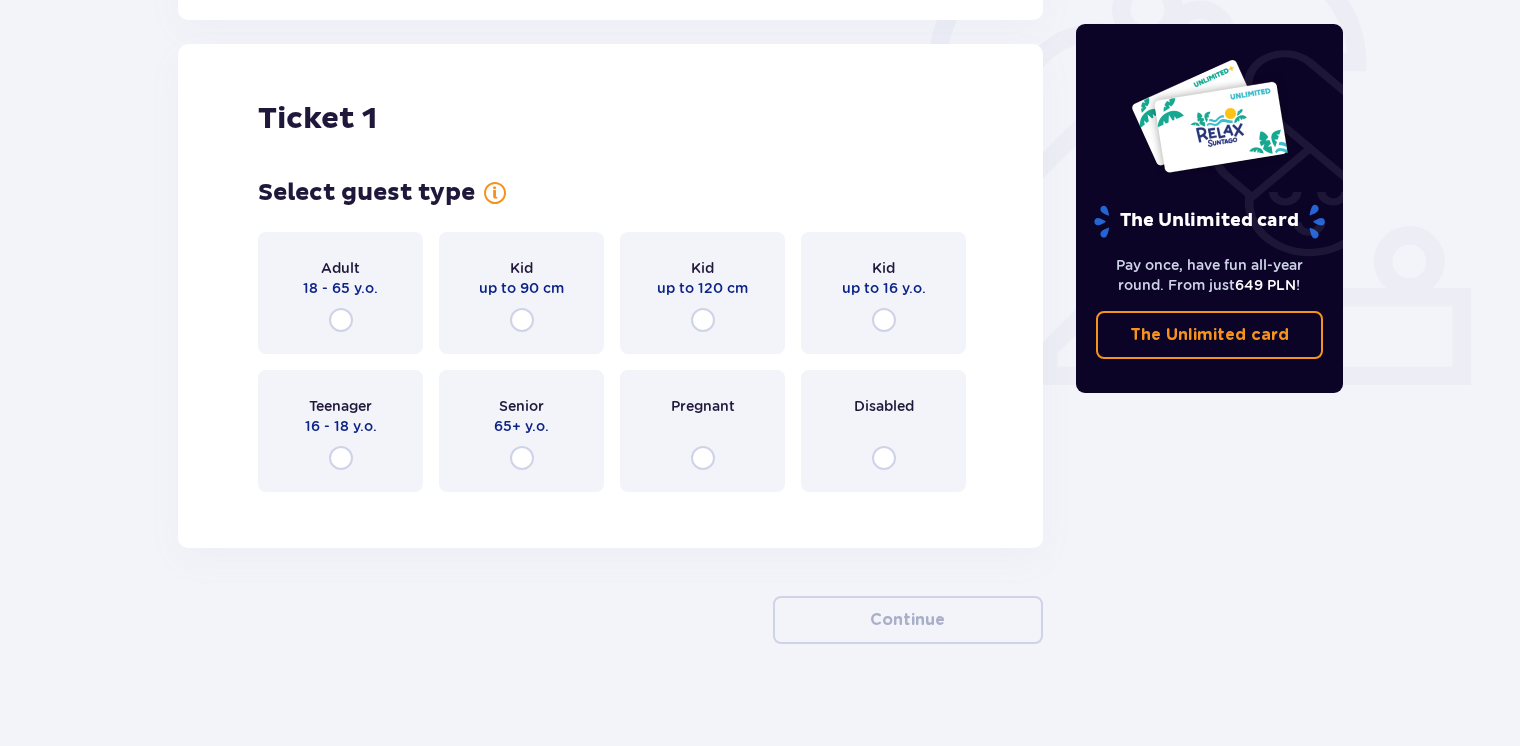 scroll, scrollTop: 665, scrollLeft: 0, axis: vertical 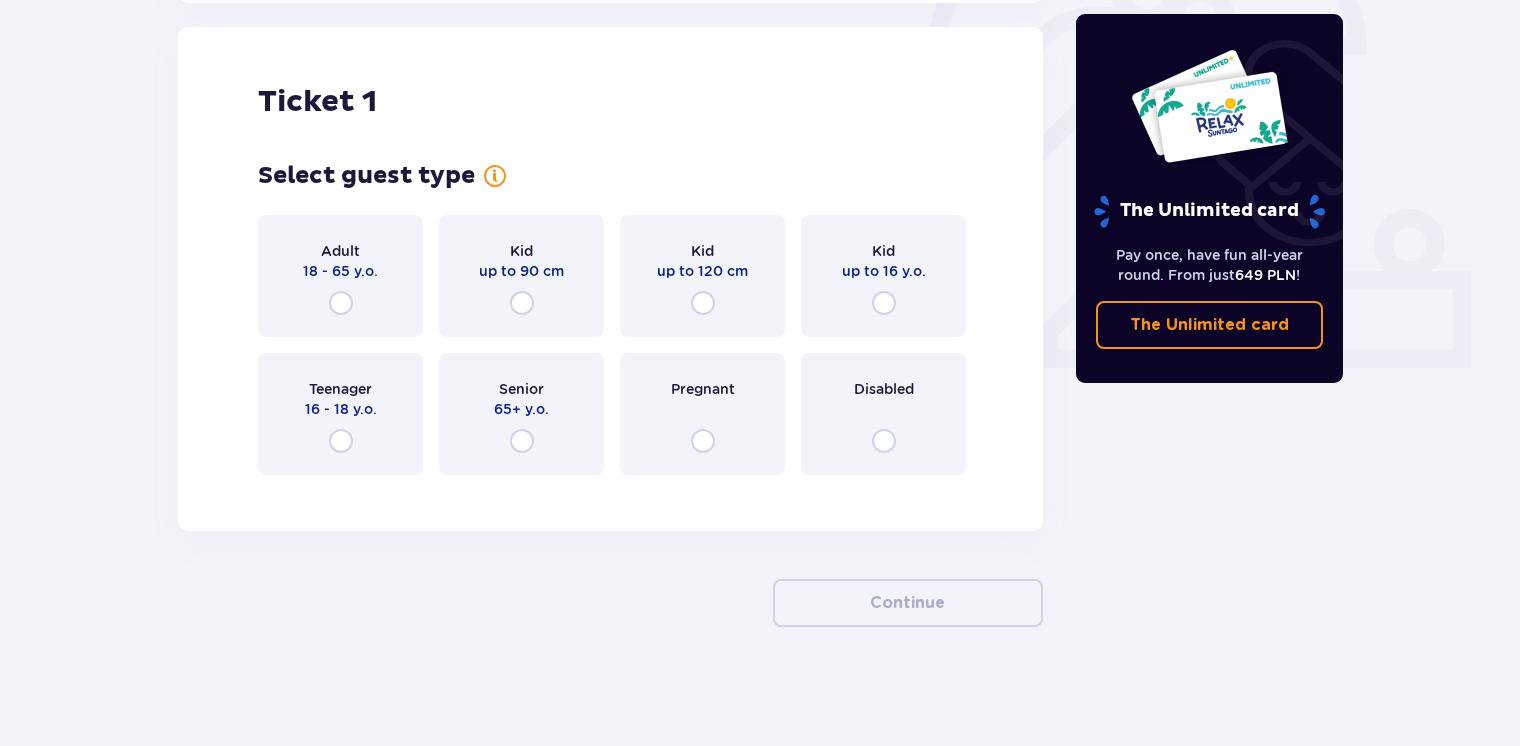 click on "Adult 18 - 65 y.o." at bounding box center (340, 276) 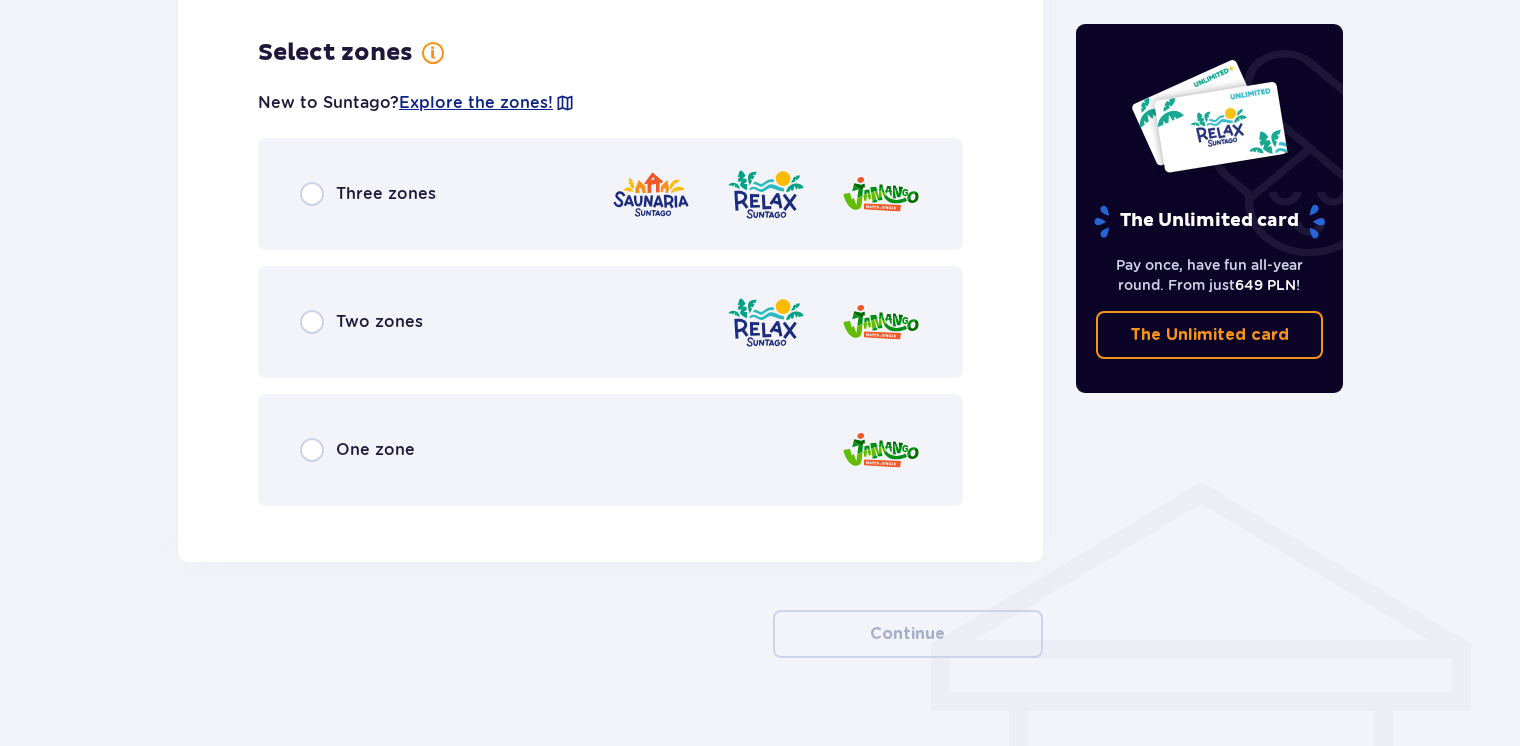 scroll, scrollTop: 1156, scrollLeft: 0, axis: vertical 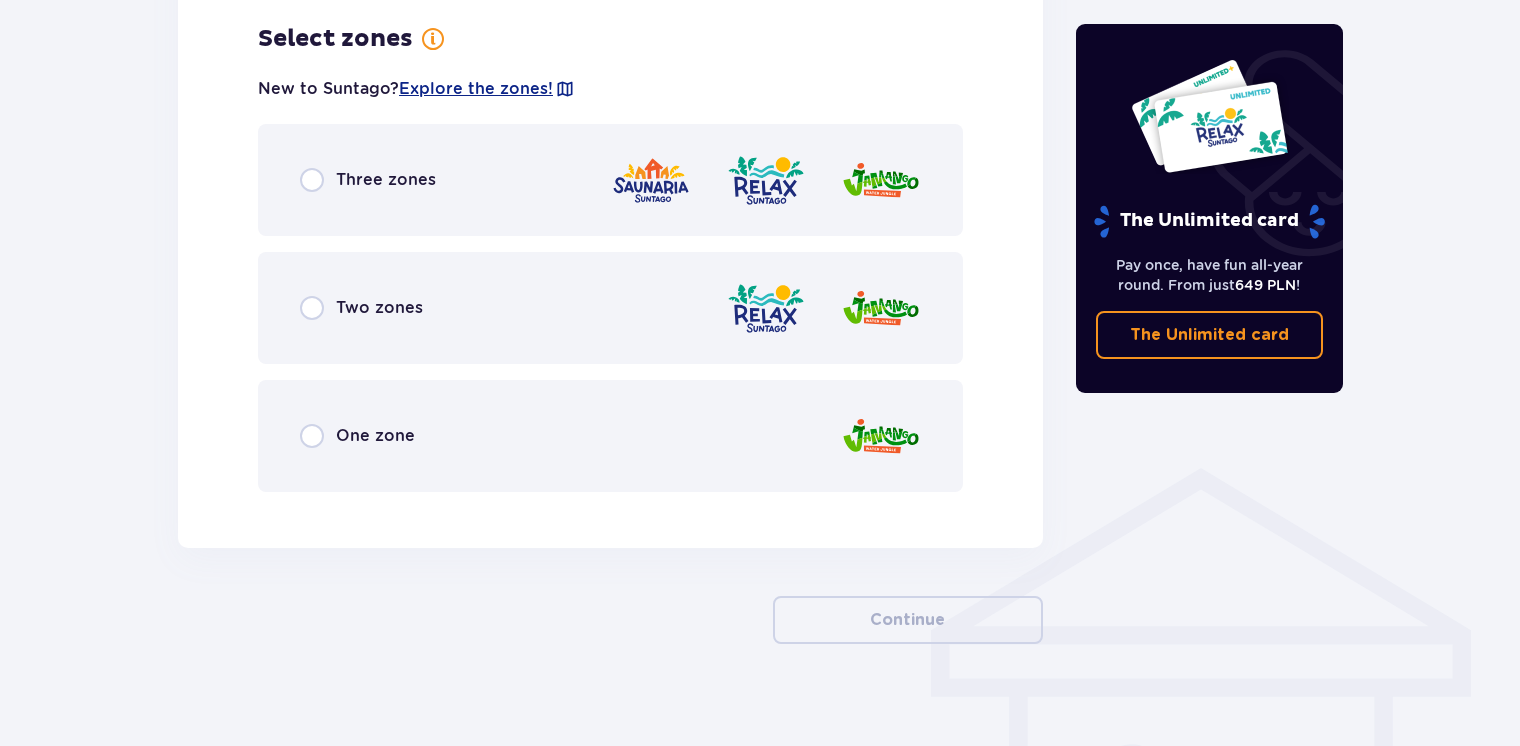 click on "Three zones" at bounding box center (386, 180) 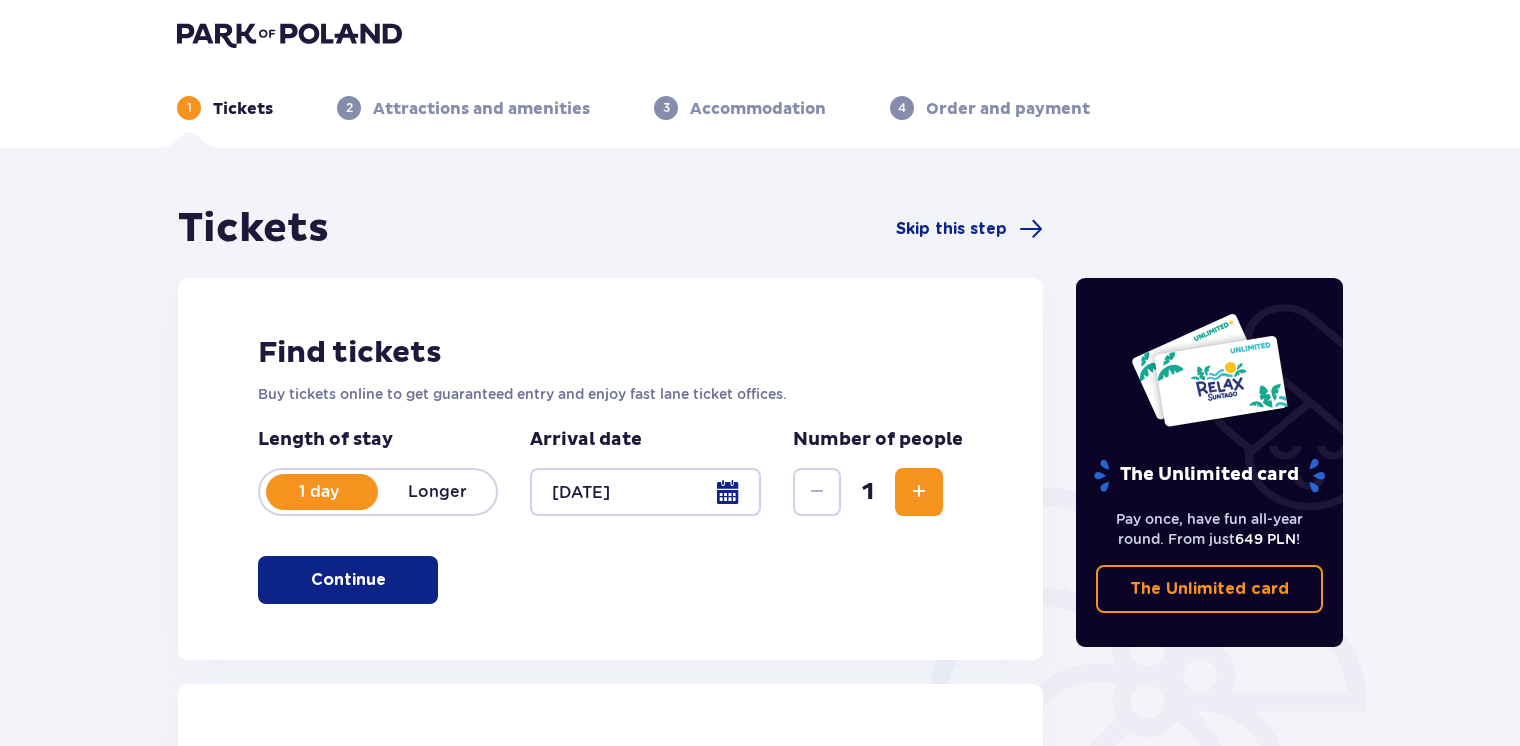 scroll, scrollTop: 0, scrollLeft: 0, axis: both 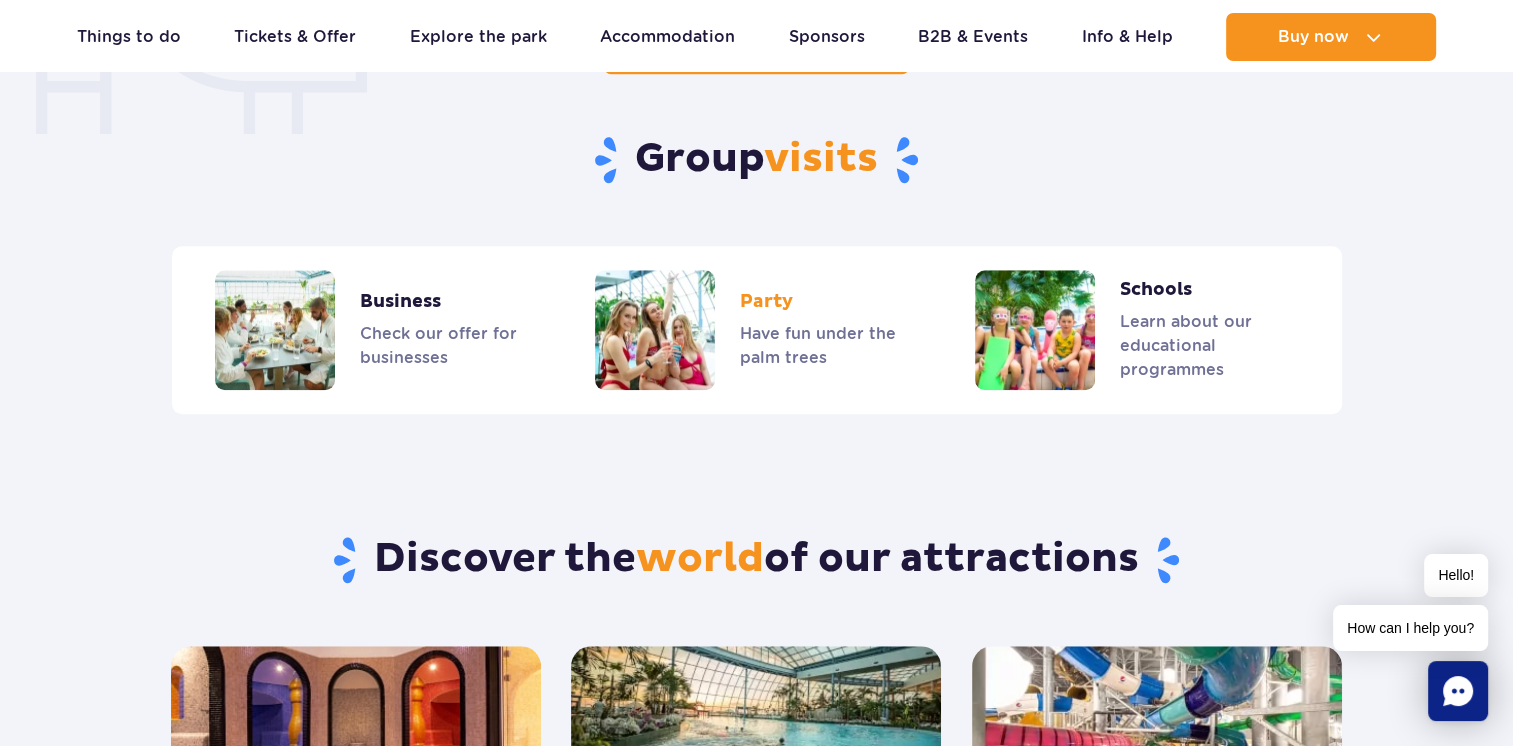 click at bounding box center (756, 330) 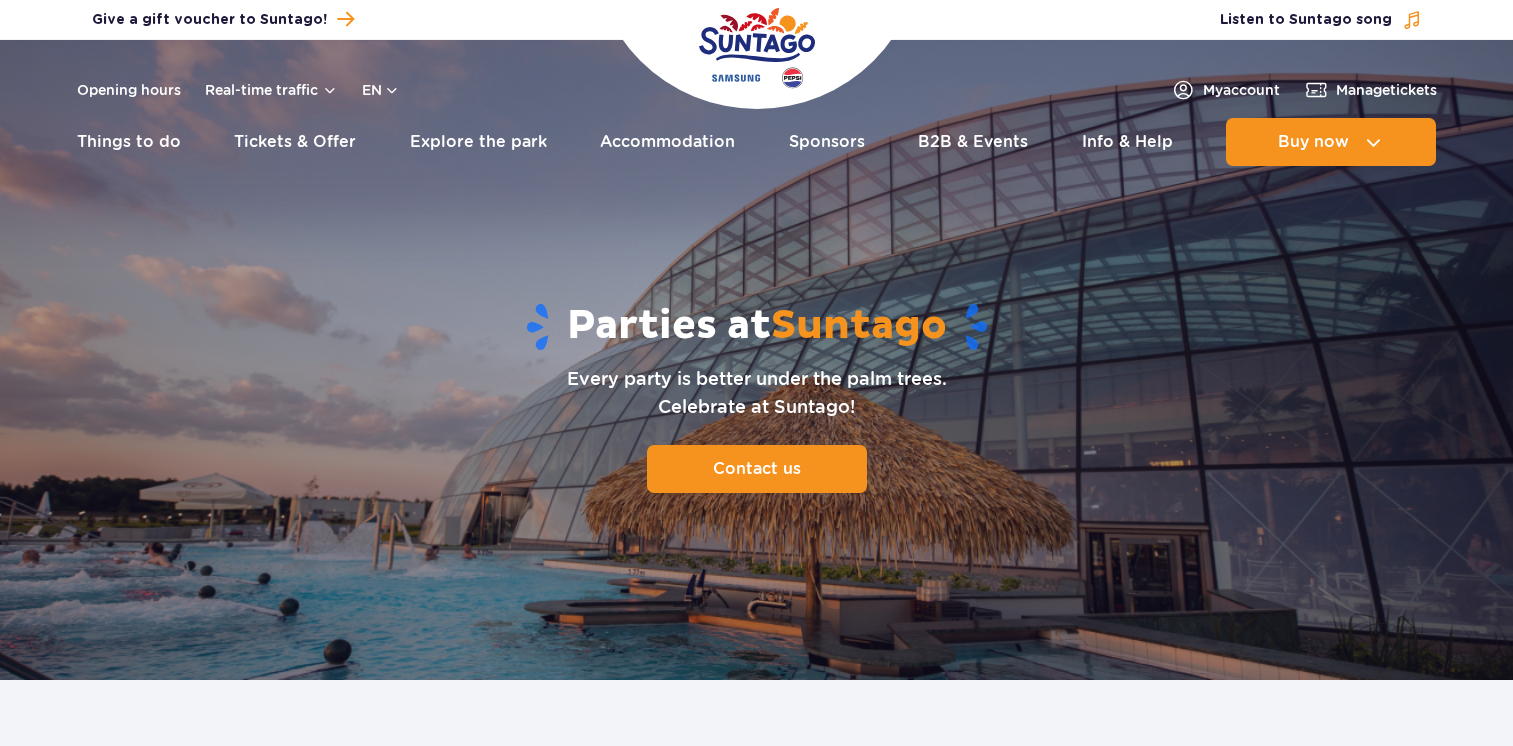 scroll, scrollTop: 0, scrollLeft: 0, axis: both 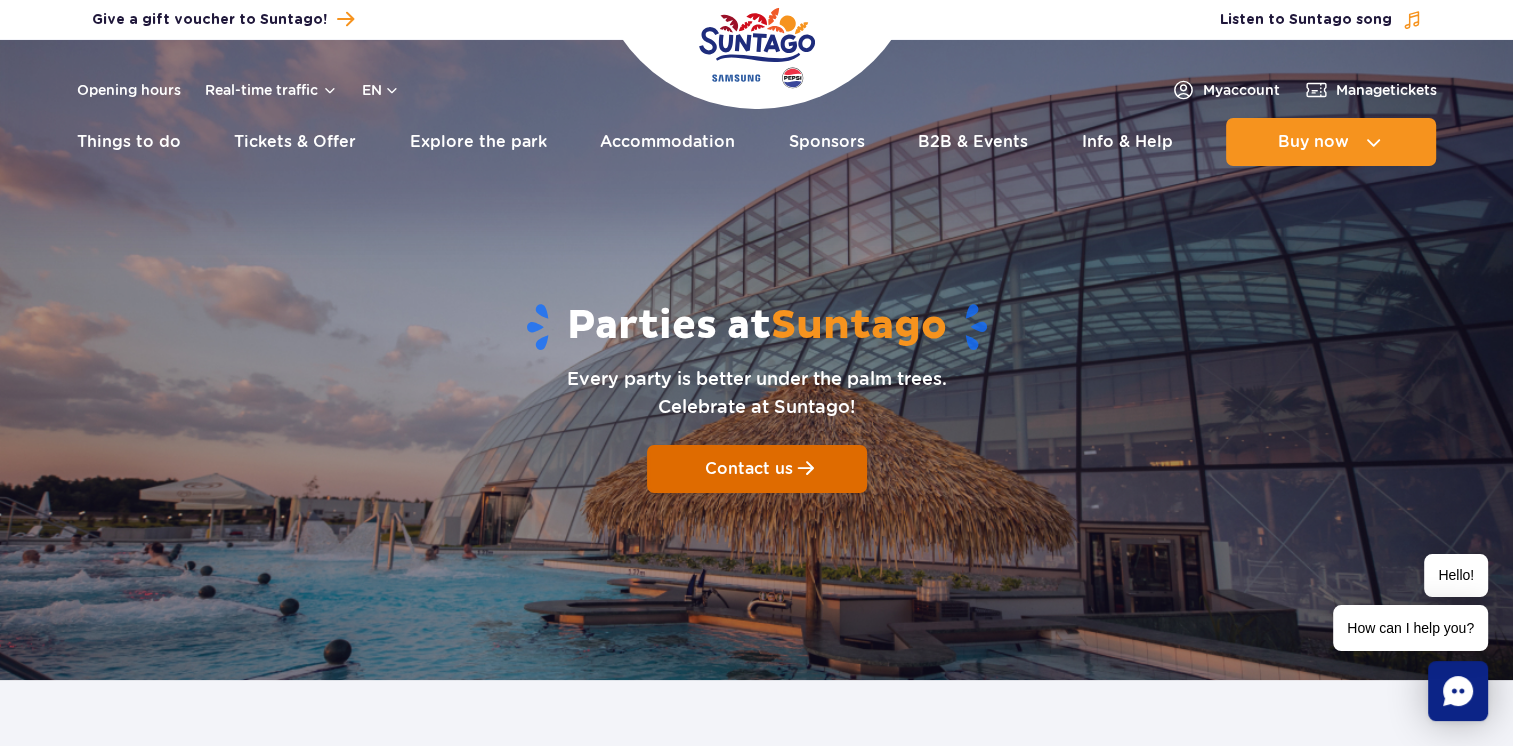click on "Contact us" at bounding box center [757, 469] 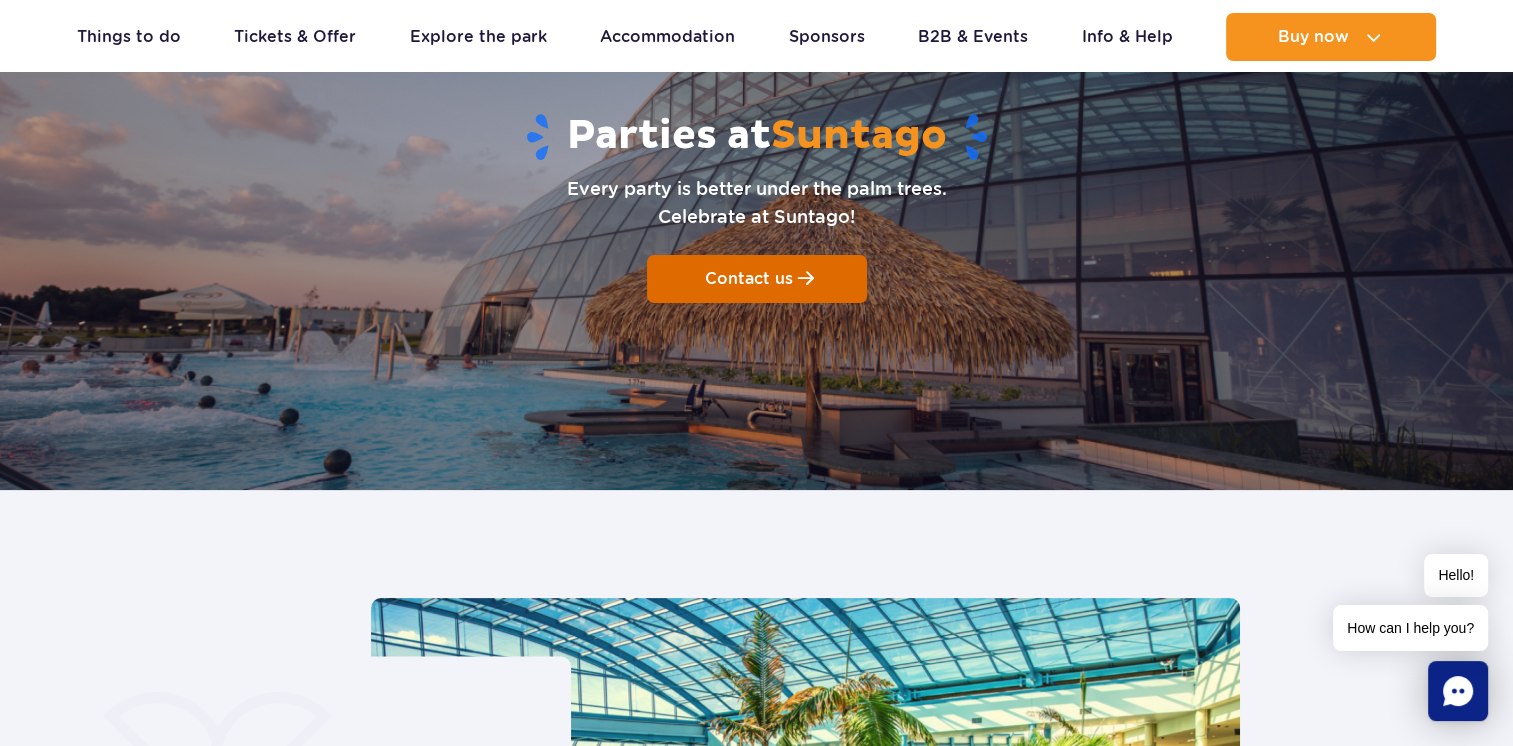 scroll, scrollTop: 0, scrollLeft: 0, axis: both 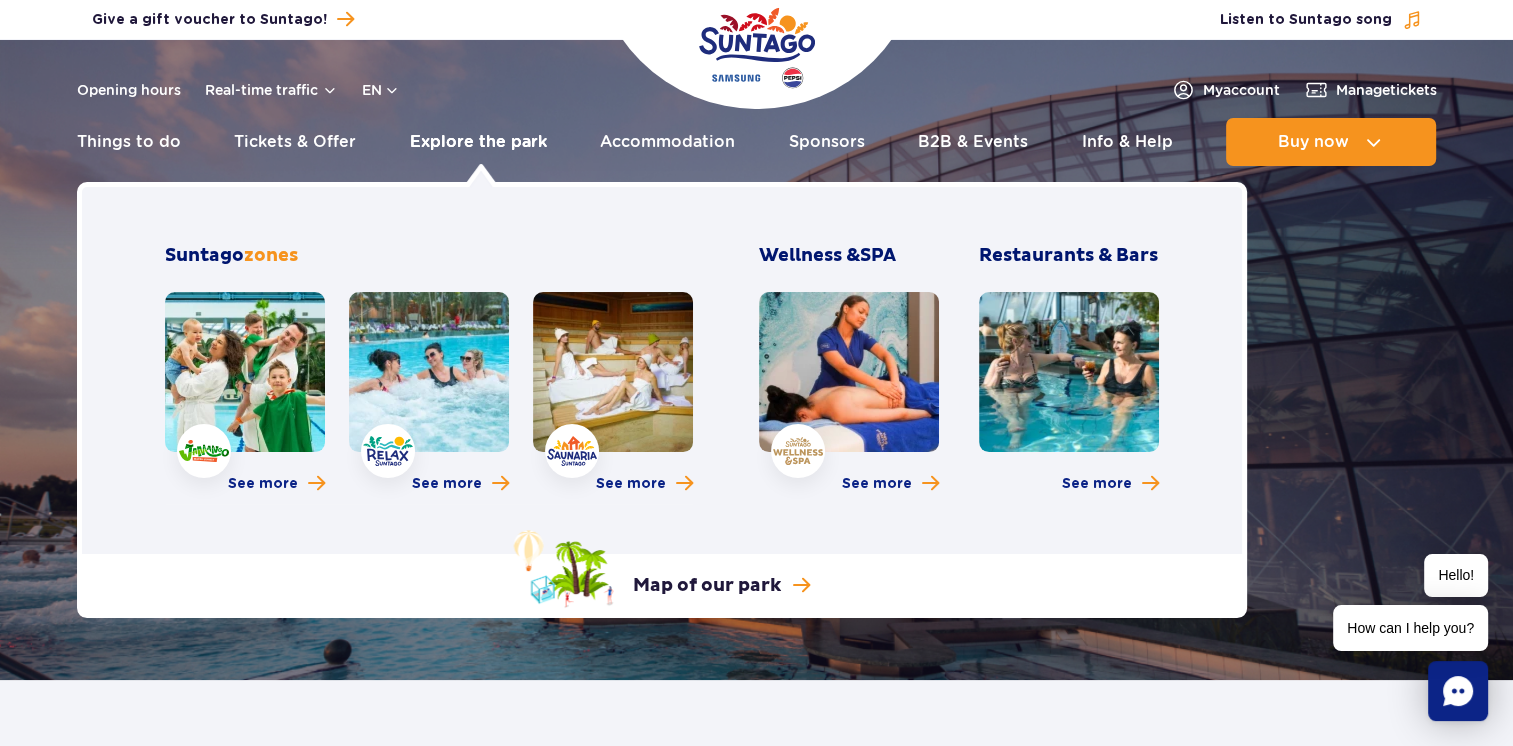 click on "Explore the park" at bounding box center (478, 142) 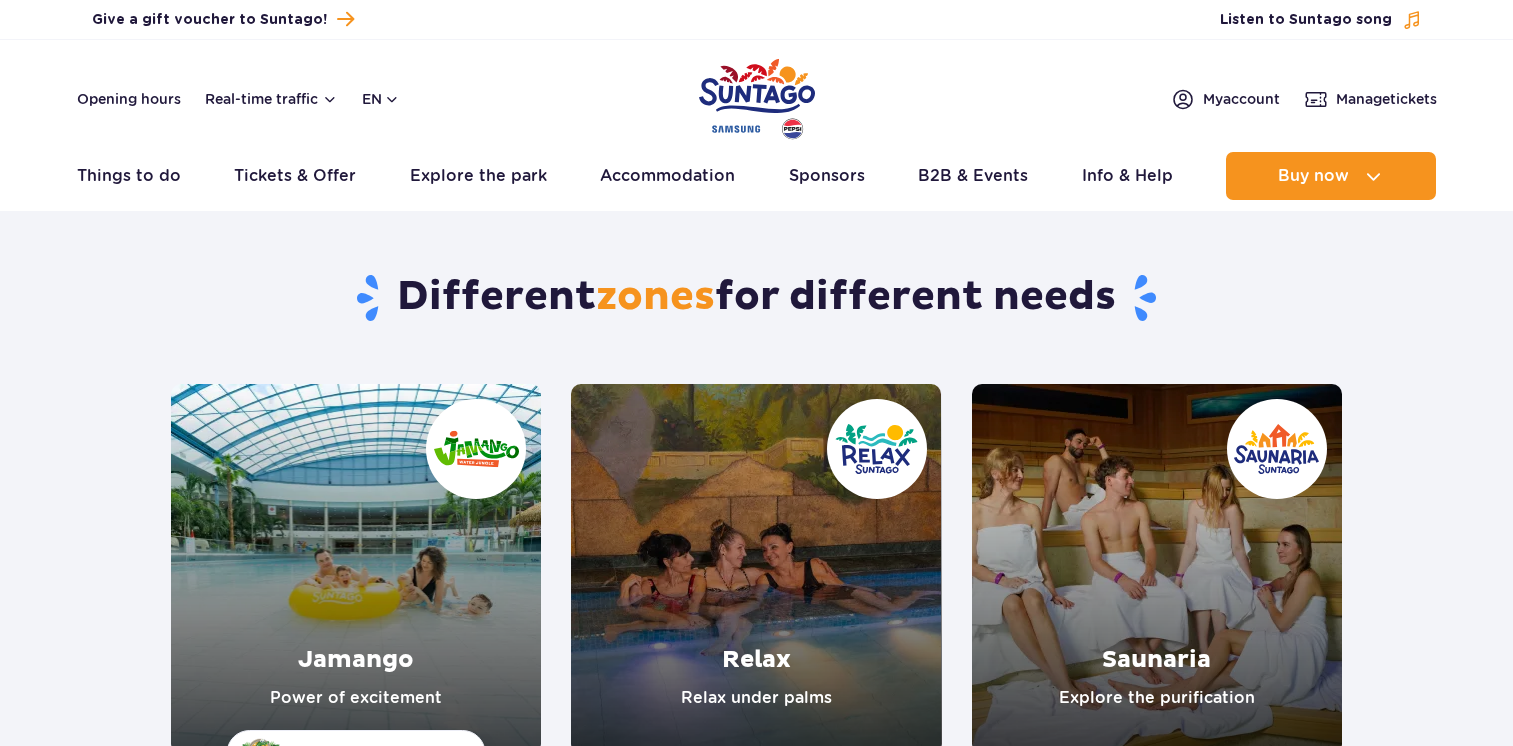 scroll, scrollTop: 0, scrollLeft: 0, axis: both 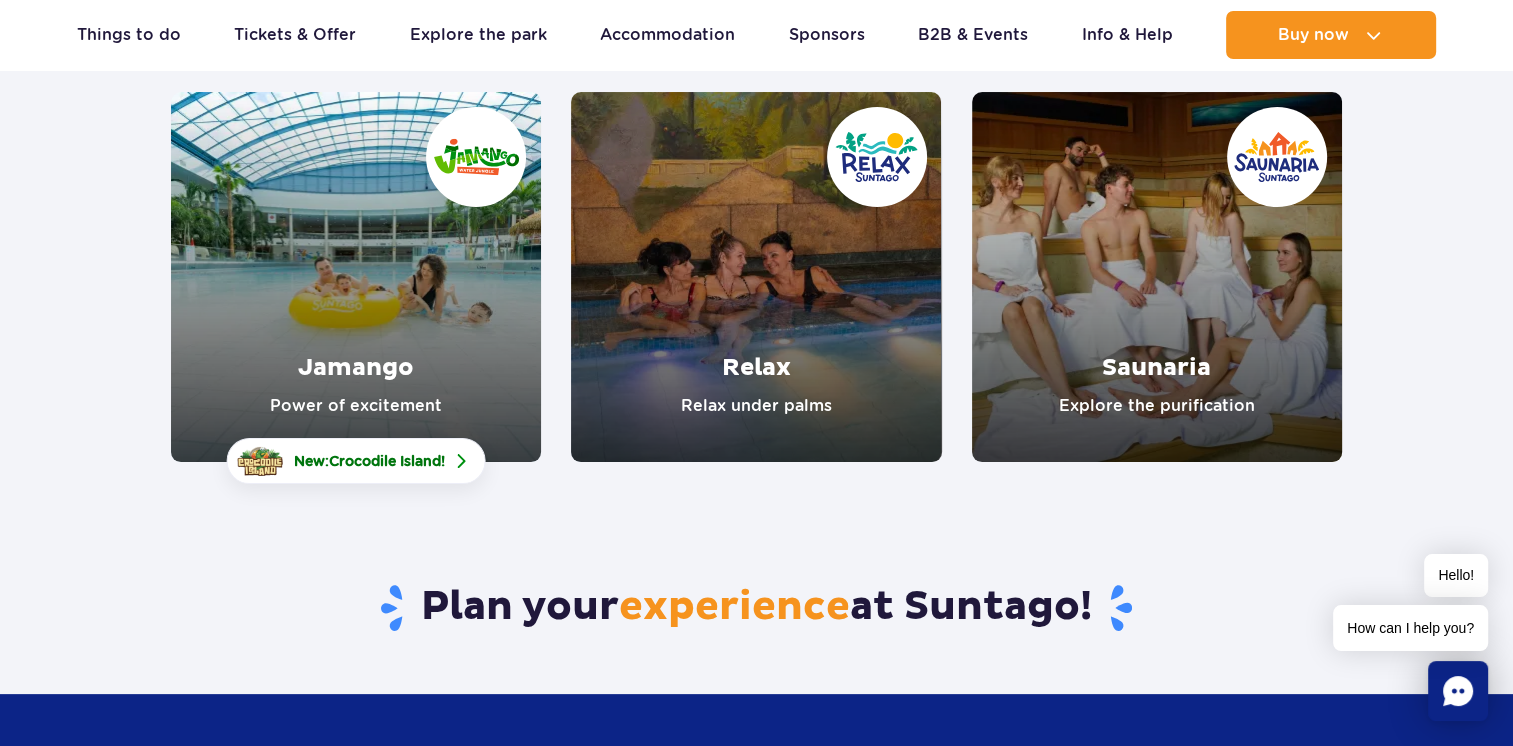 click at bounding box center (1157, 277) 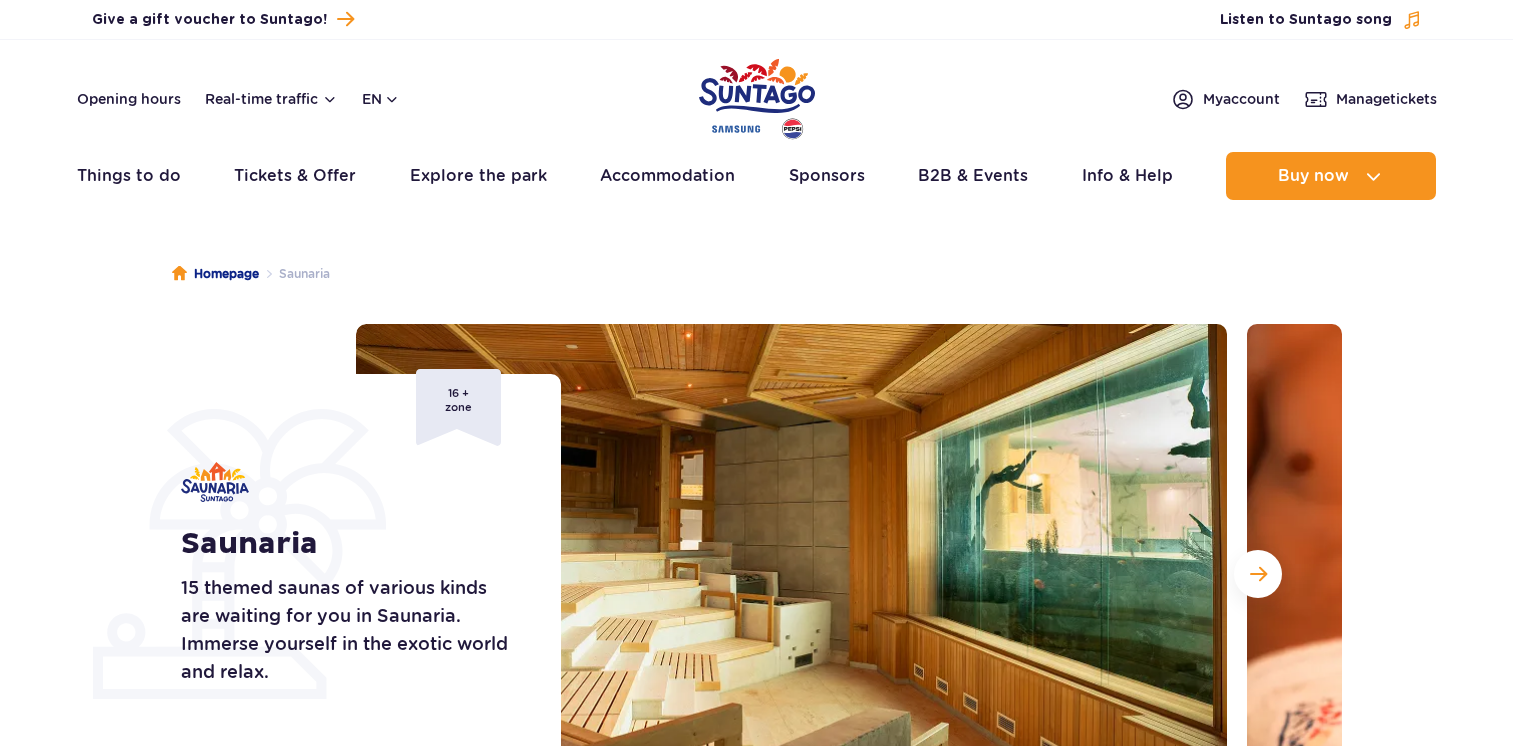 scroll, scrollTop: 0, scrollLeft: 0, axis: both 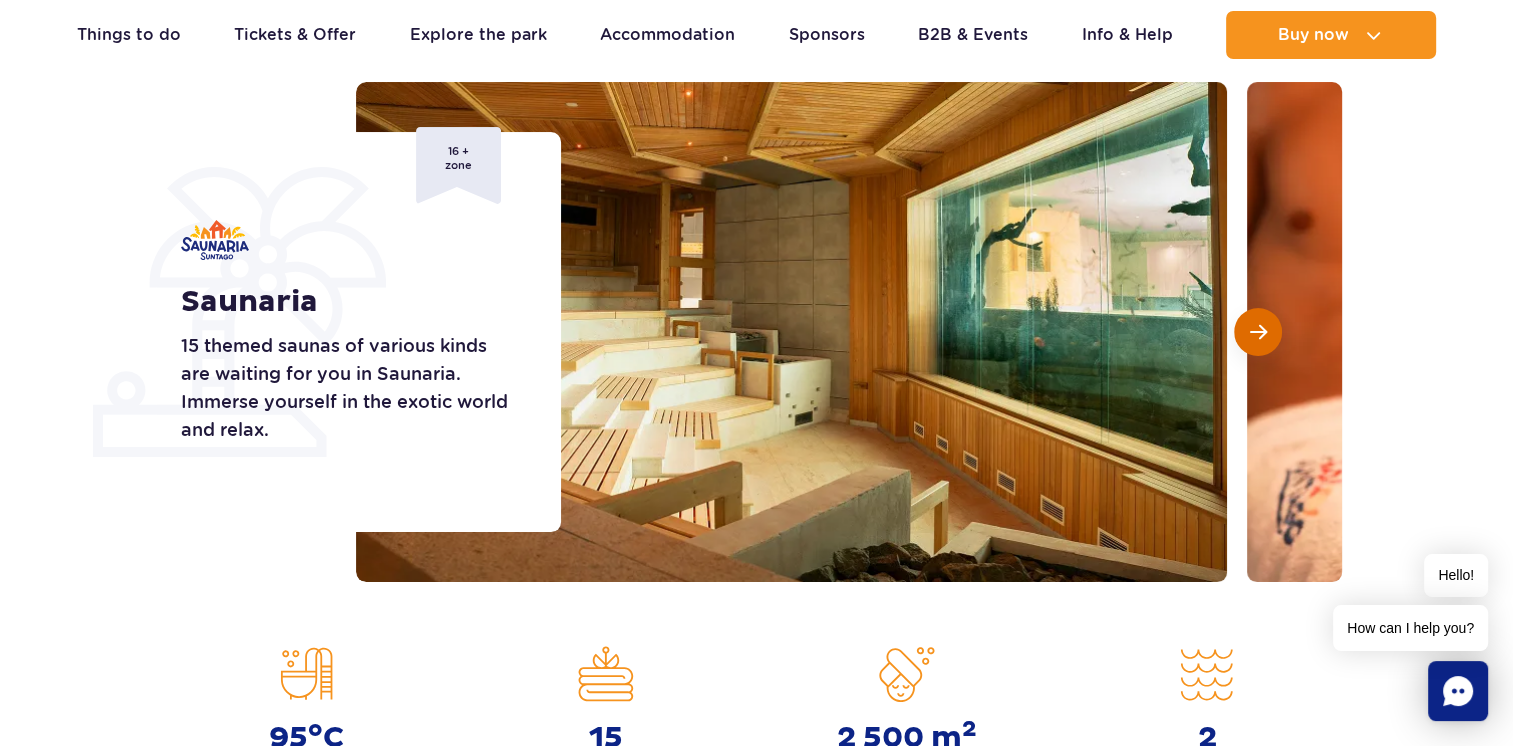 click at bounding box center (1258, 332) 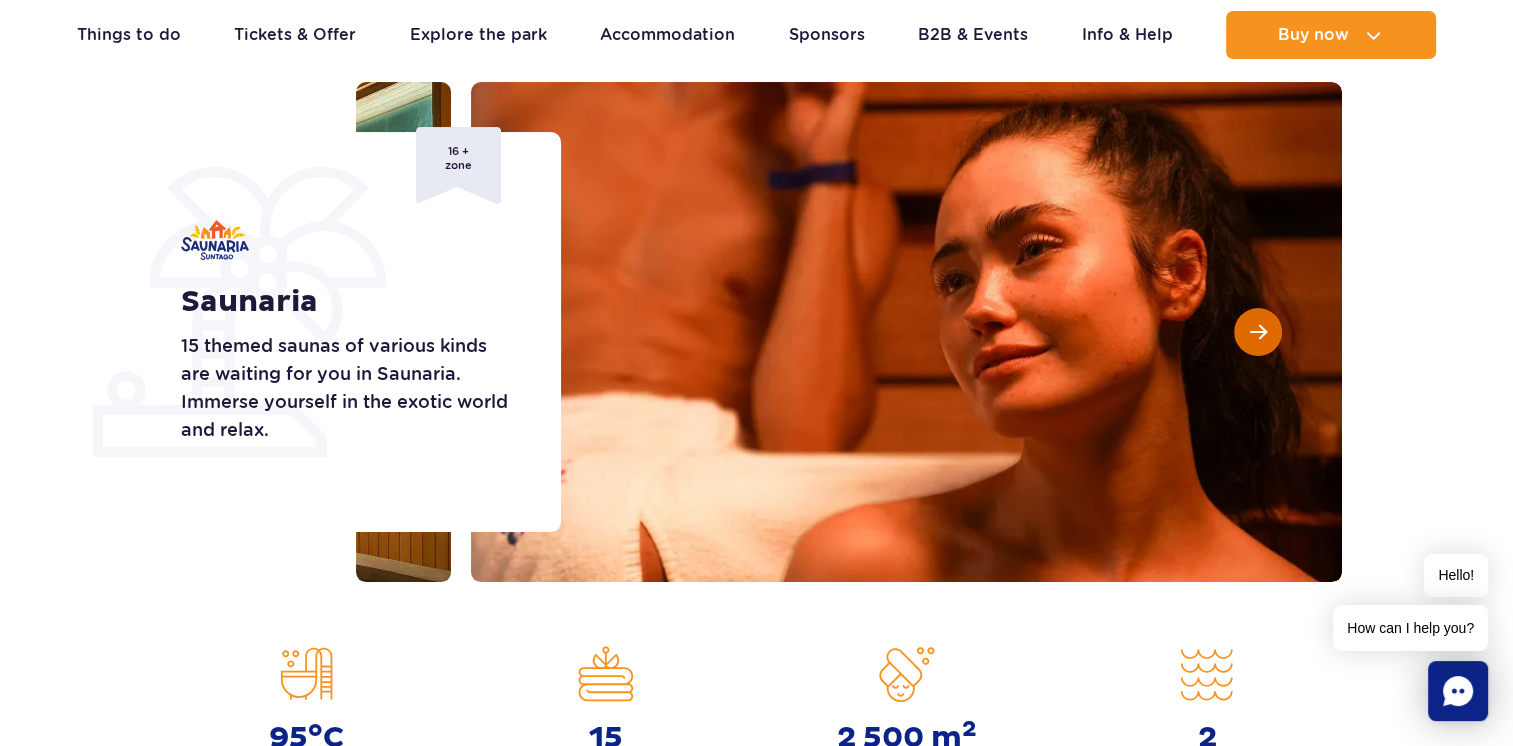 click at bounding box center [1258, 332] 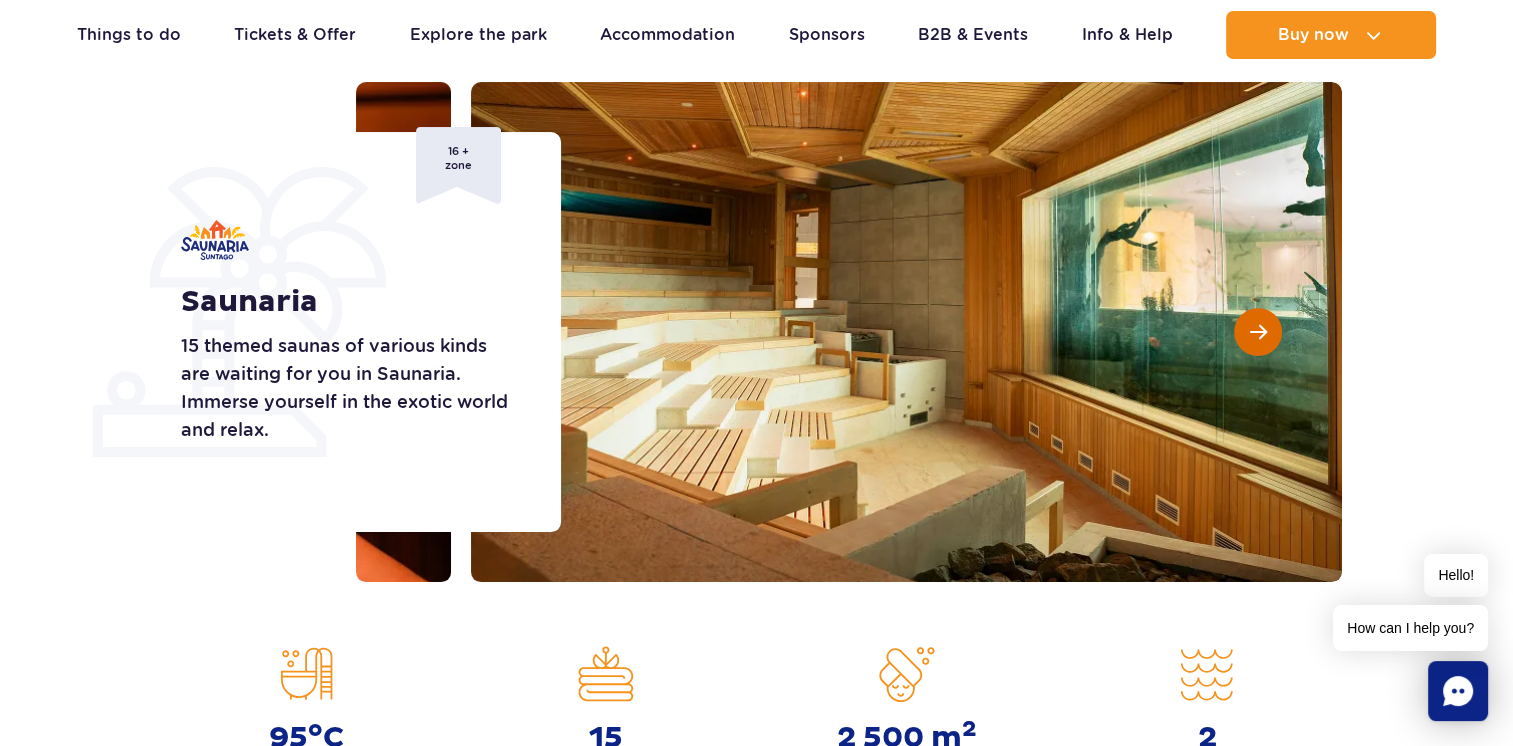 click at bounding box center (1258, 332) 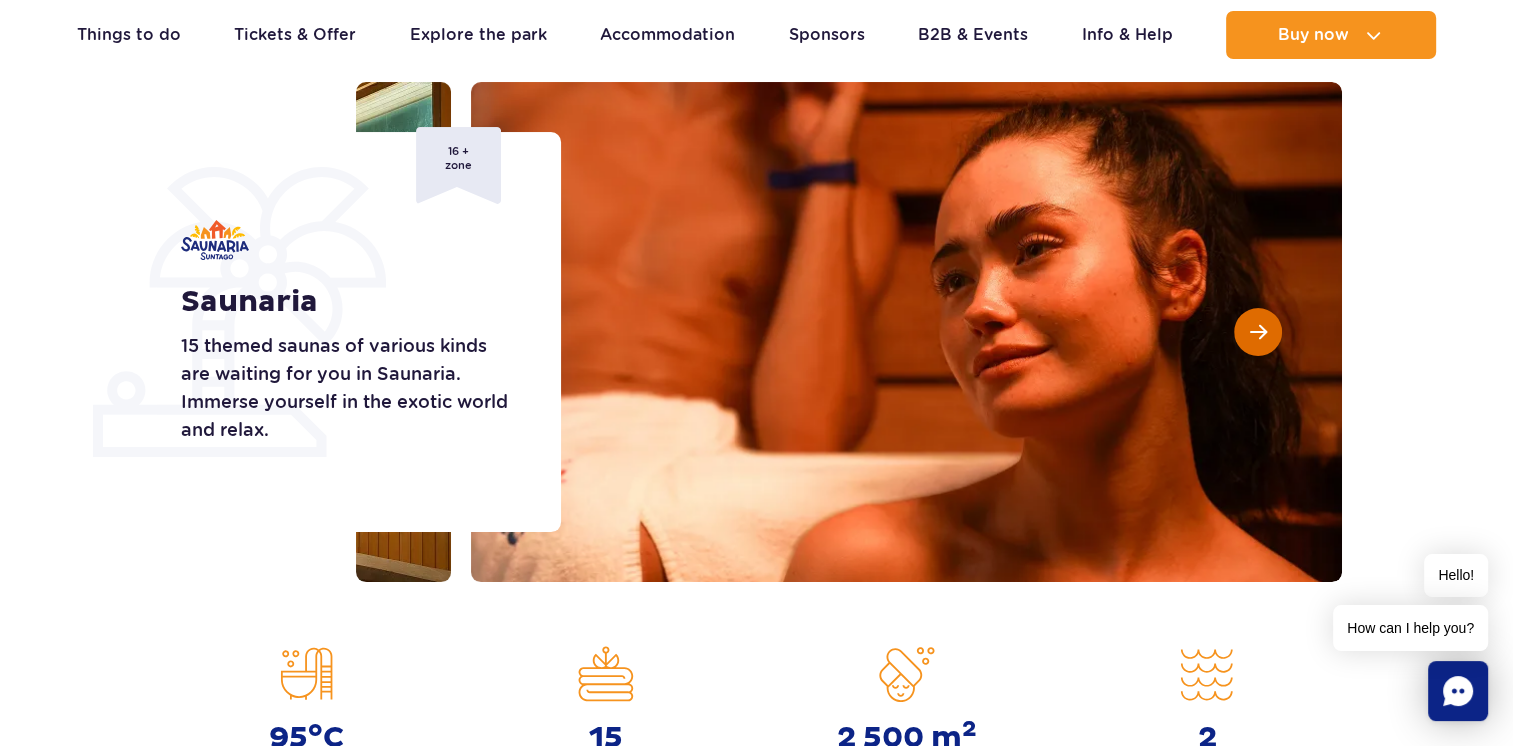 click at bounding box center [1258, 332] 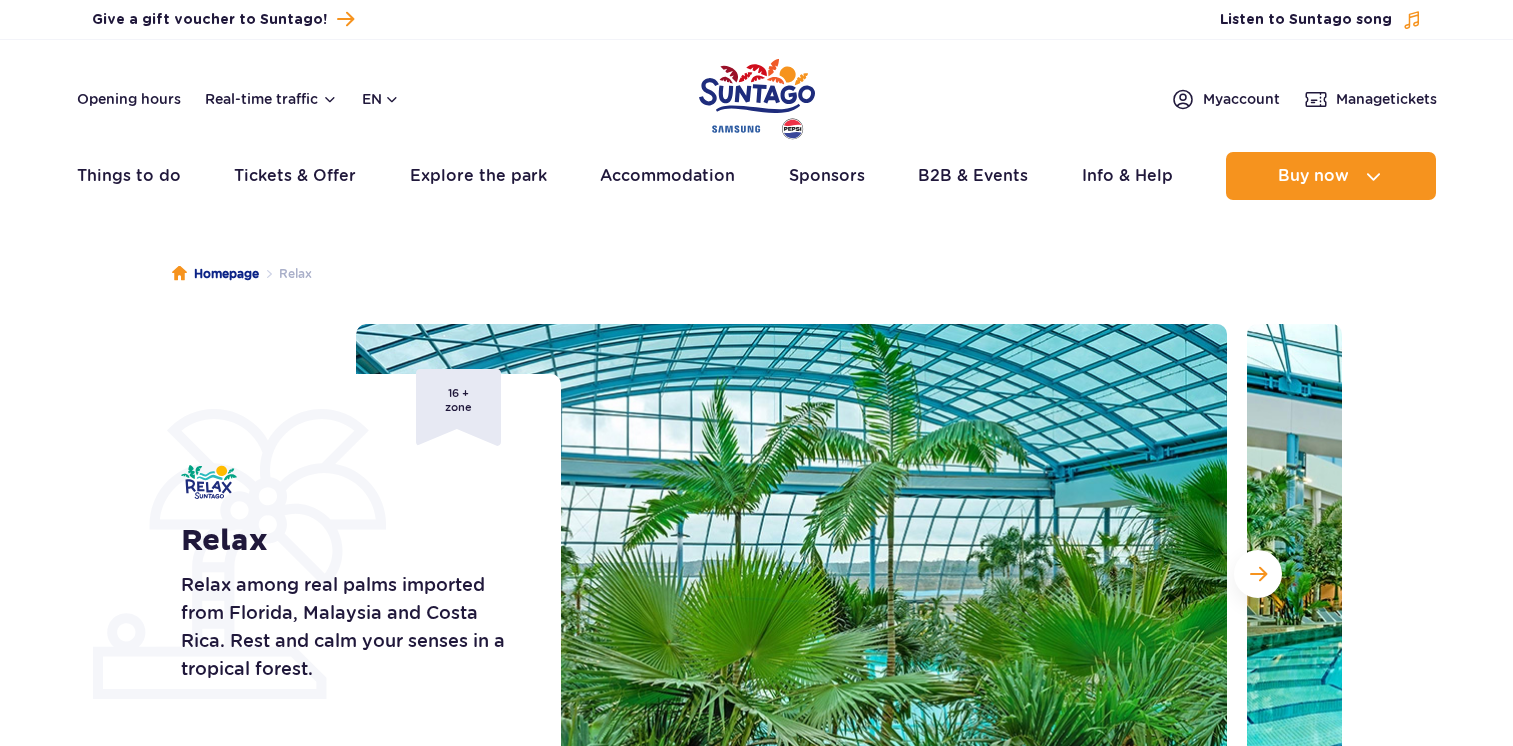 scroll, scrollTop: 0, scrollLeft: 0, axis: both 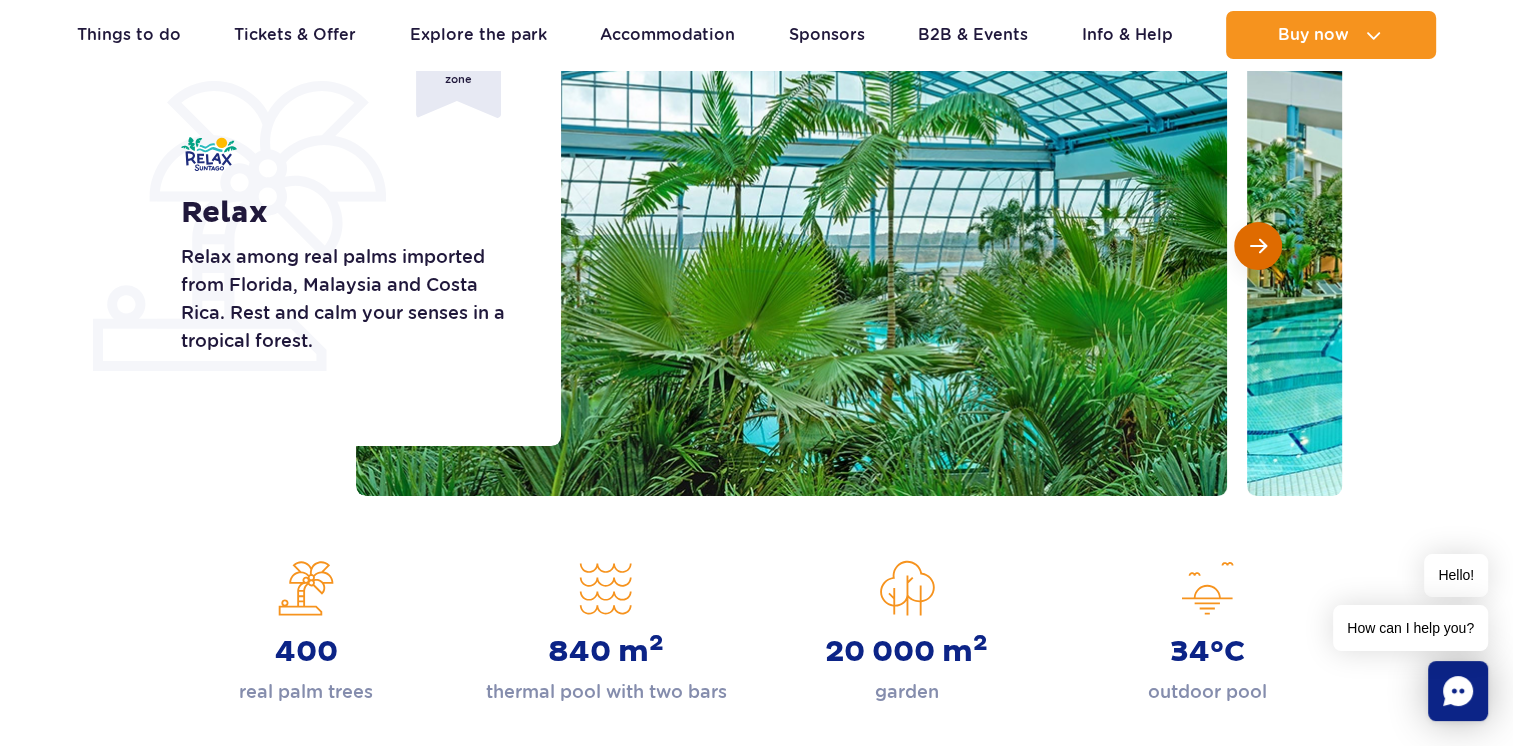 click at bounding box center [1258, 246] 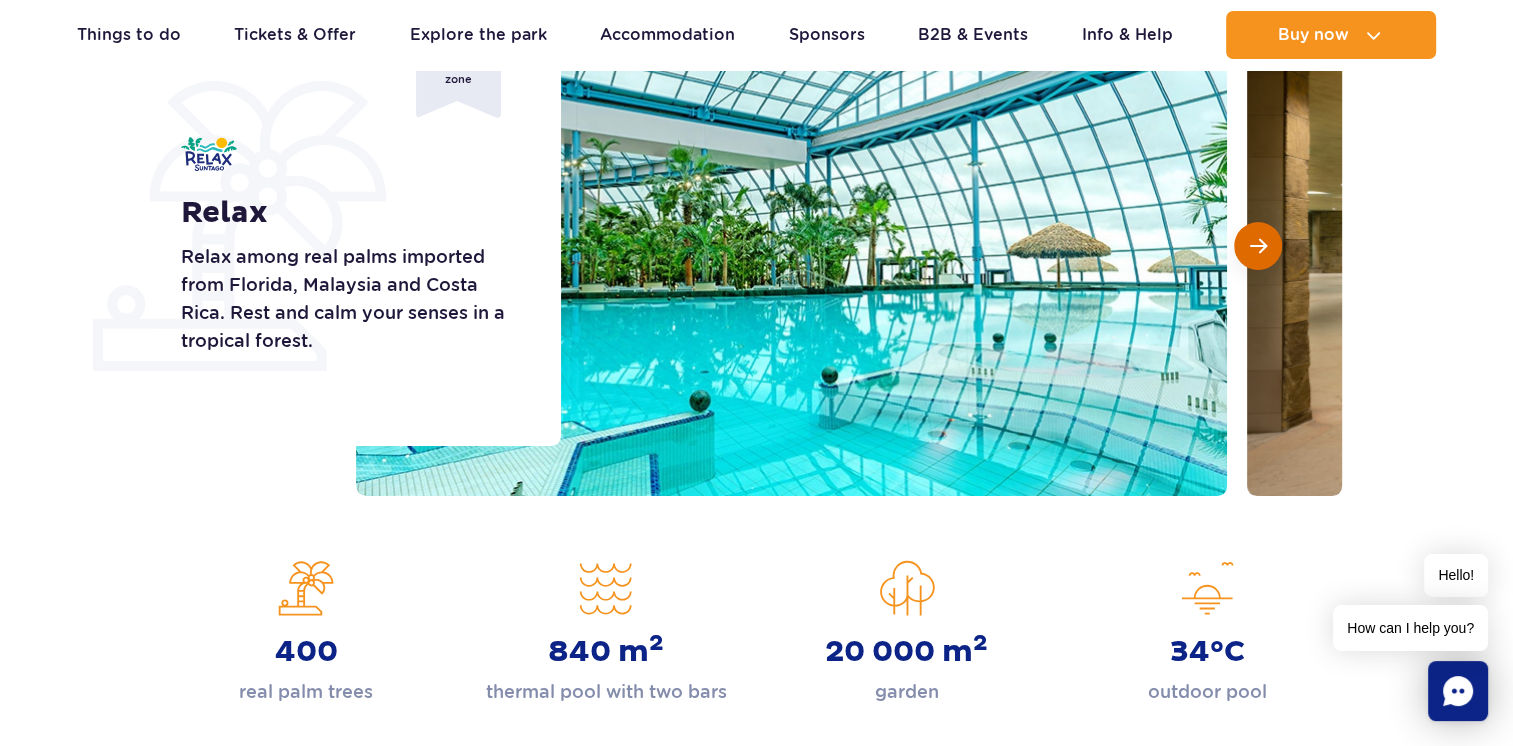click at bounding box center (1258, 246) 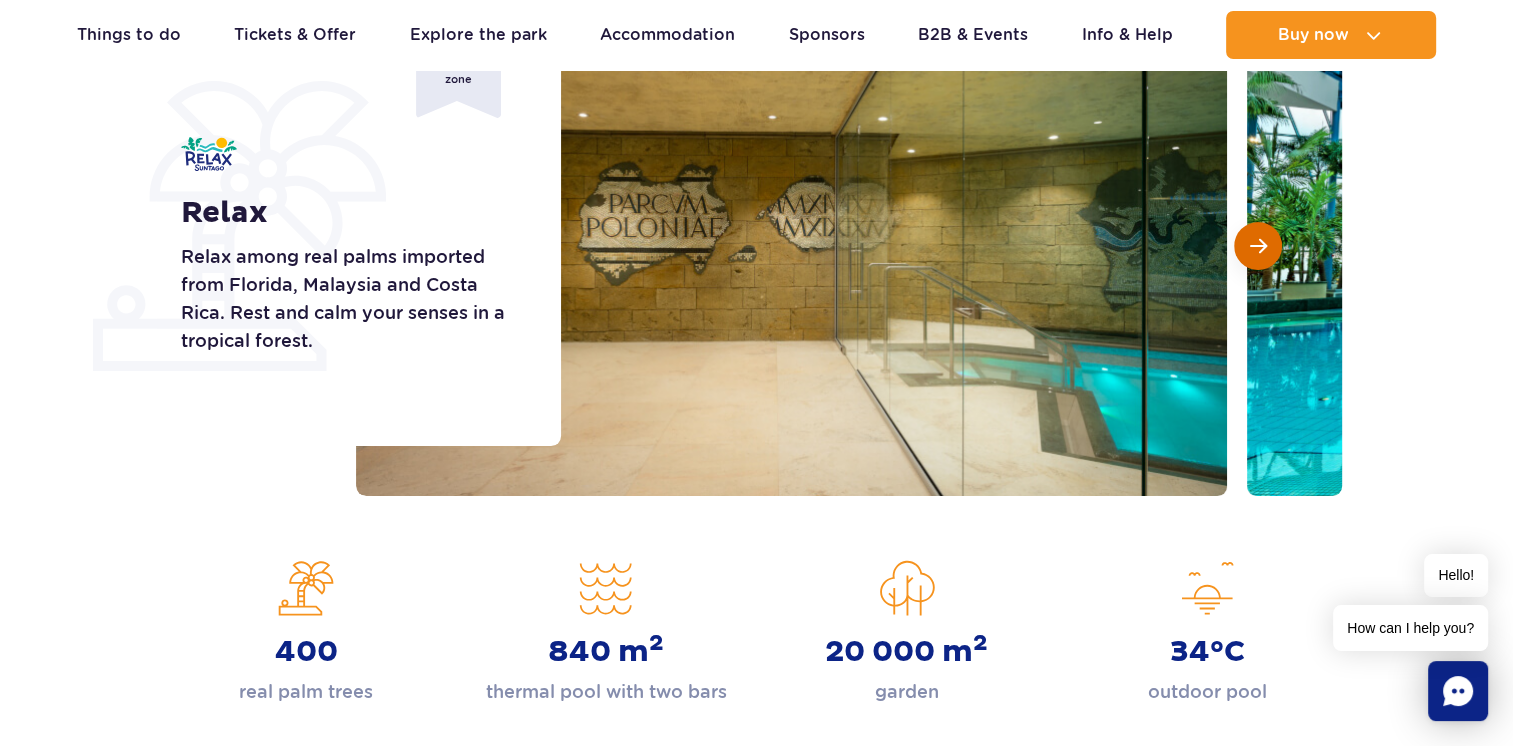 click at bounding box center [1258, 246] 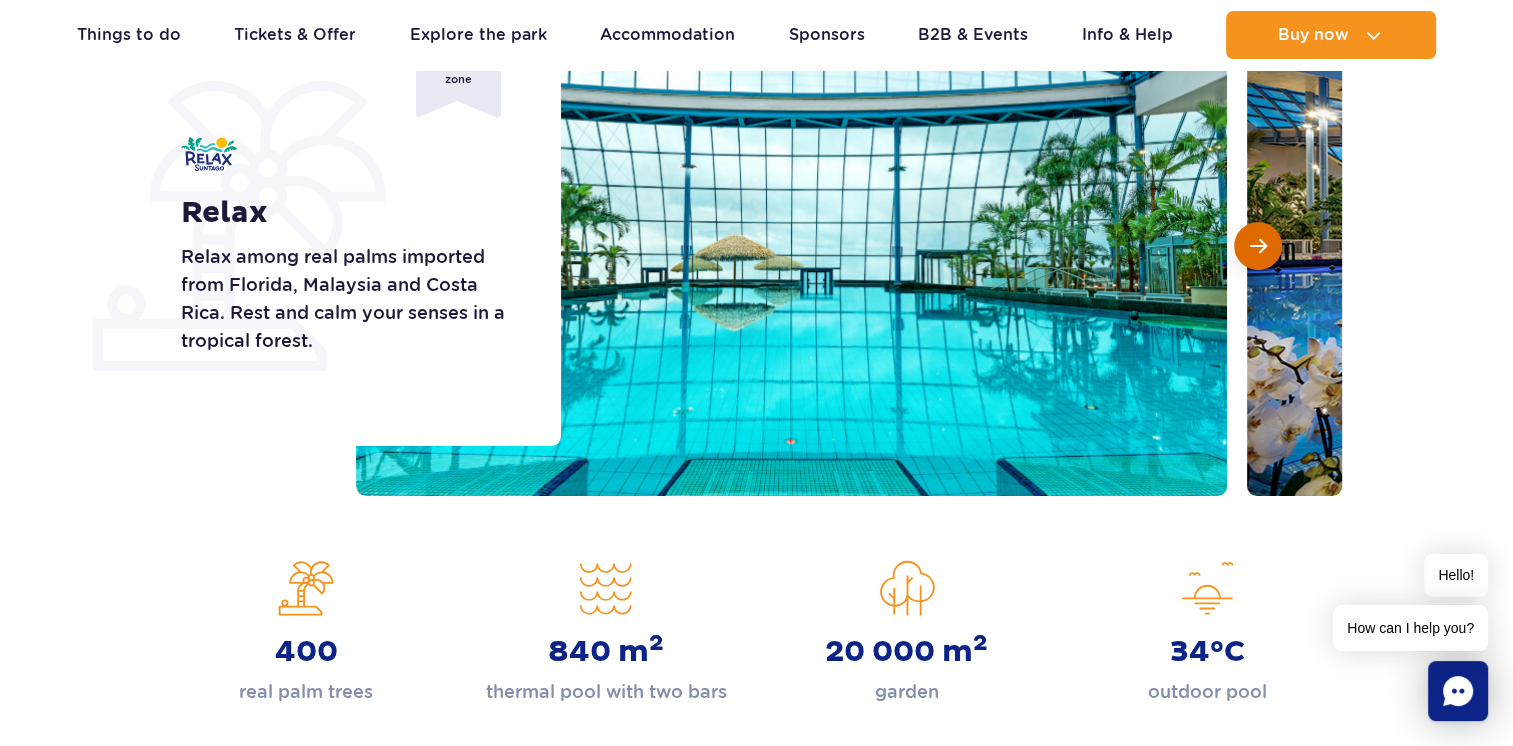 click at bounding box center [1258, 246] 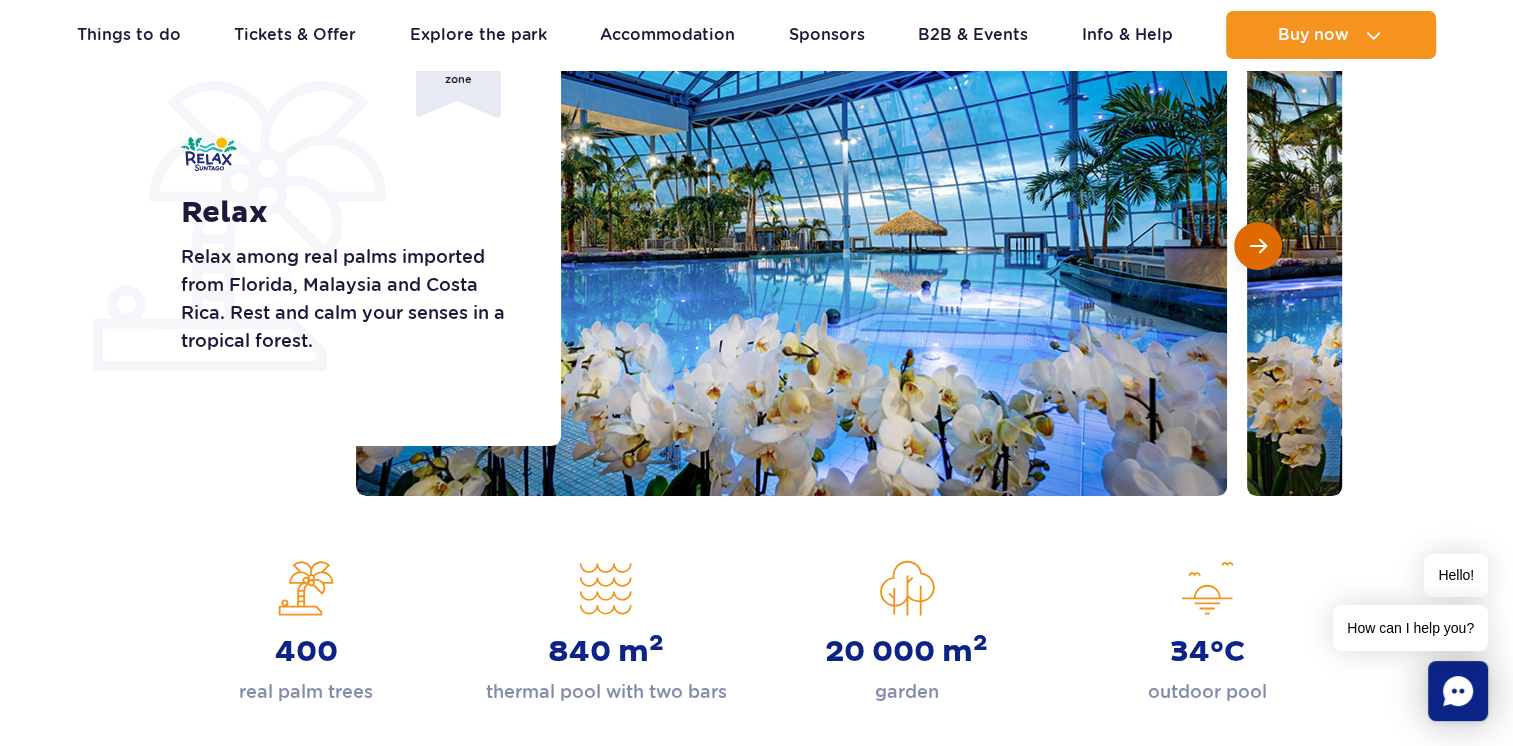 click at bounding box center (1258, 246) 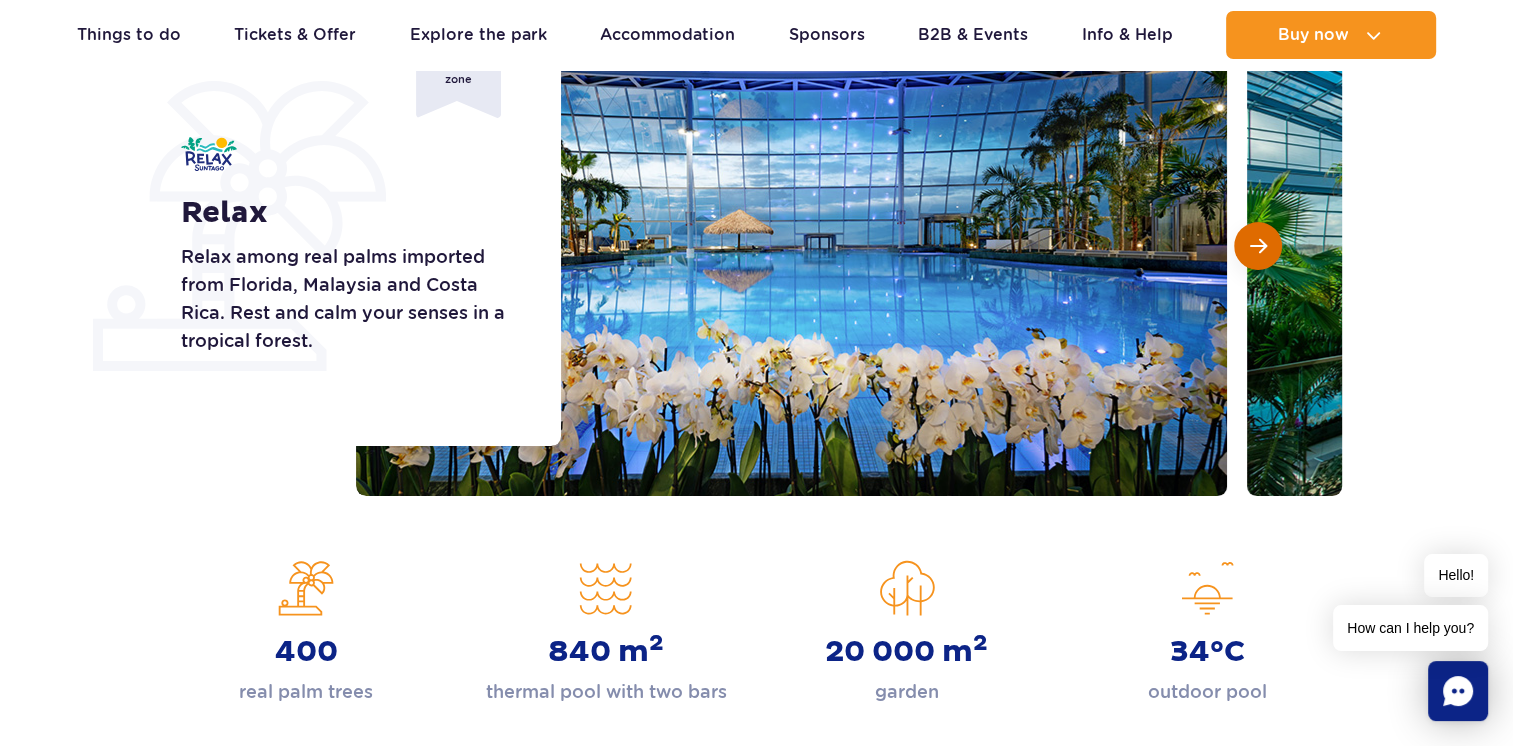 click at bounding box center [1258, 246] 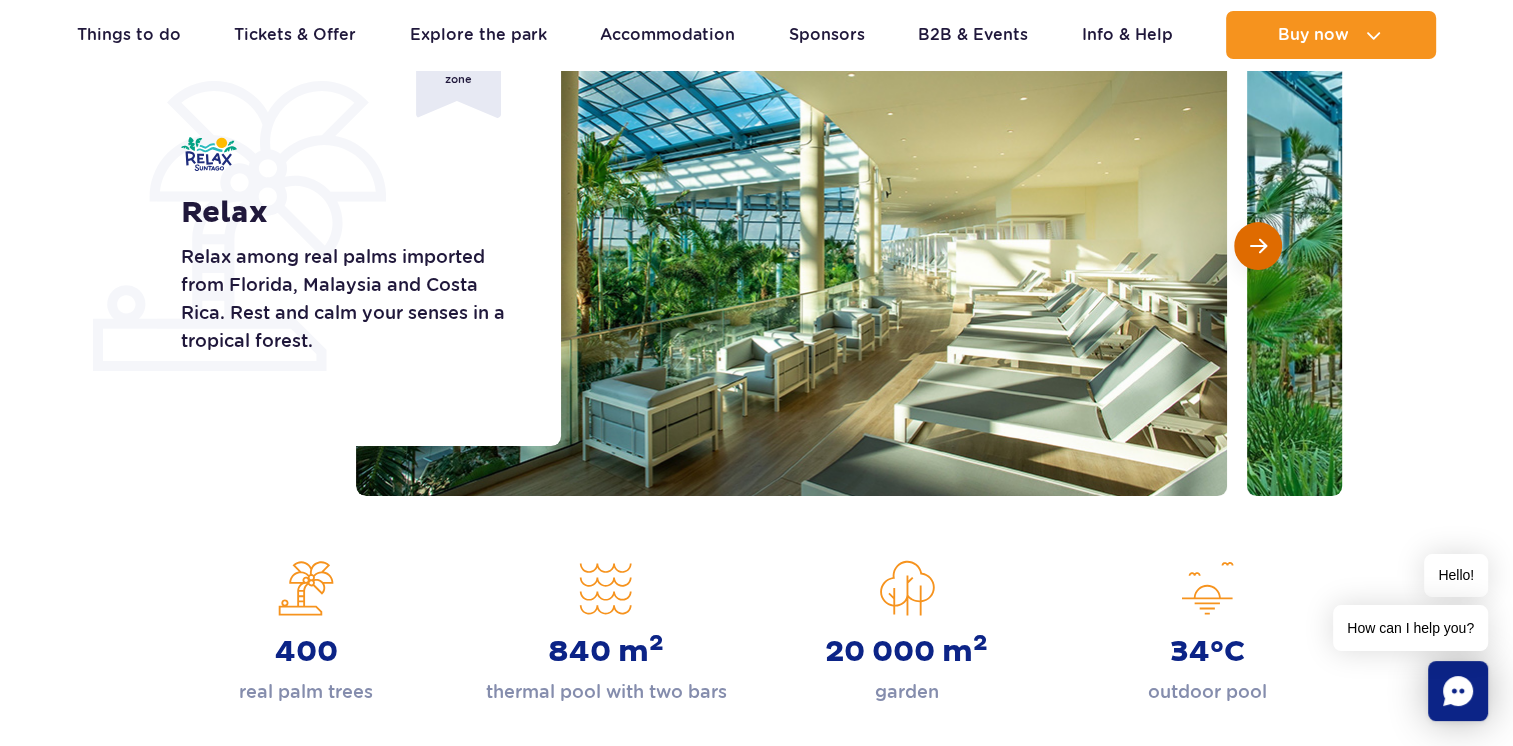 click at bounding box center [1258, 246] 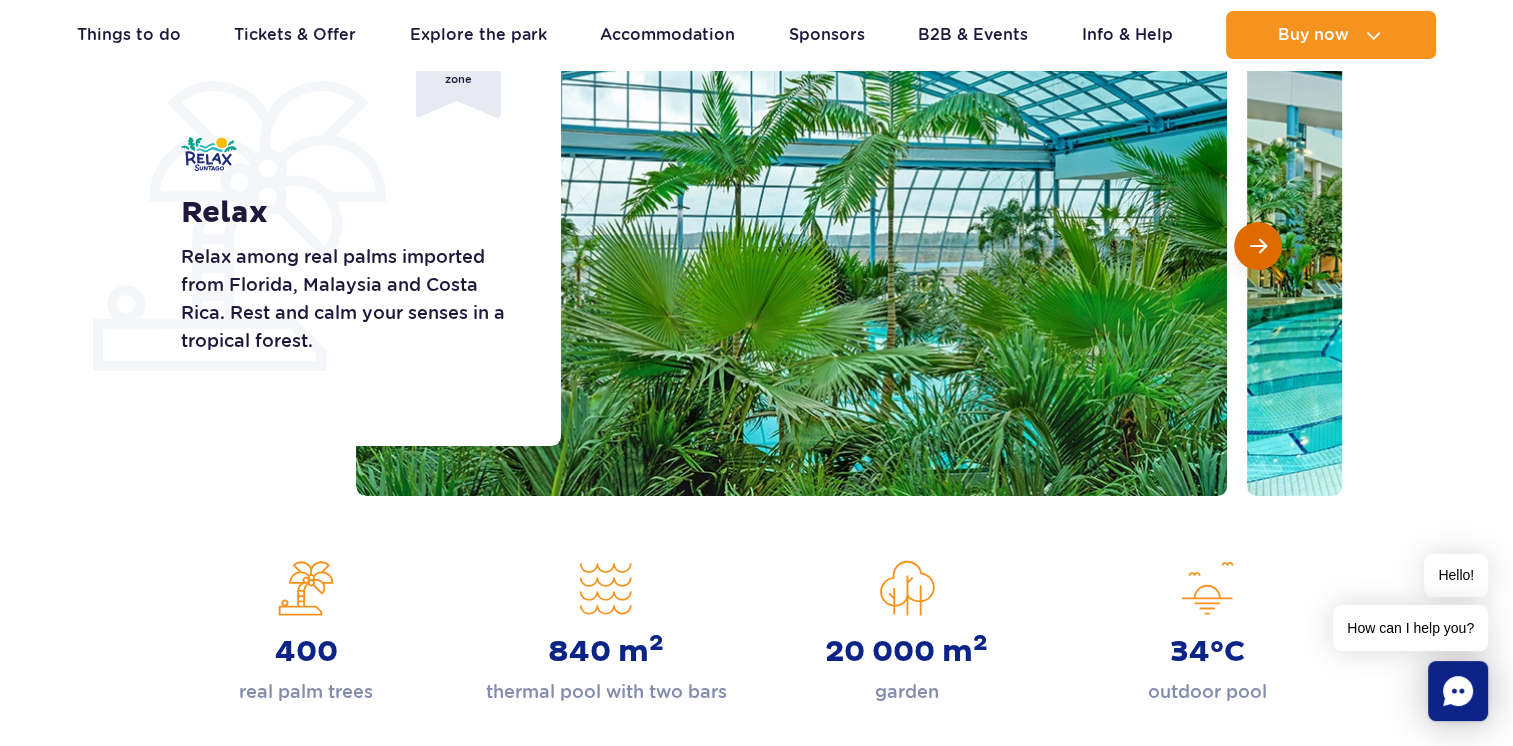 click at bounding box center [1258, 246] 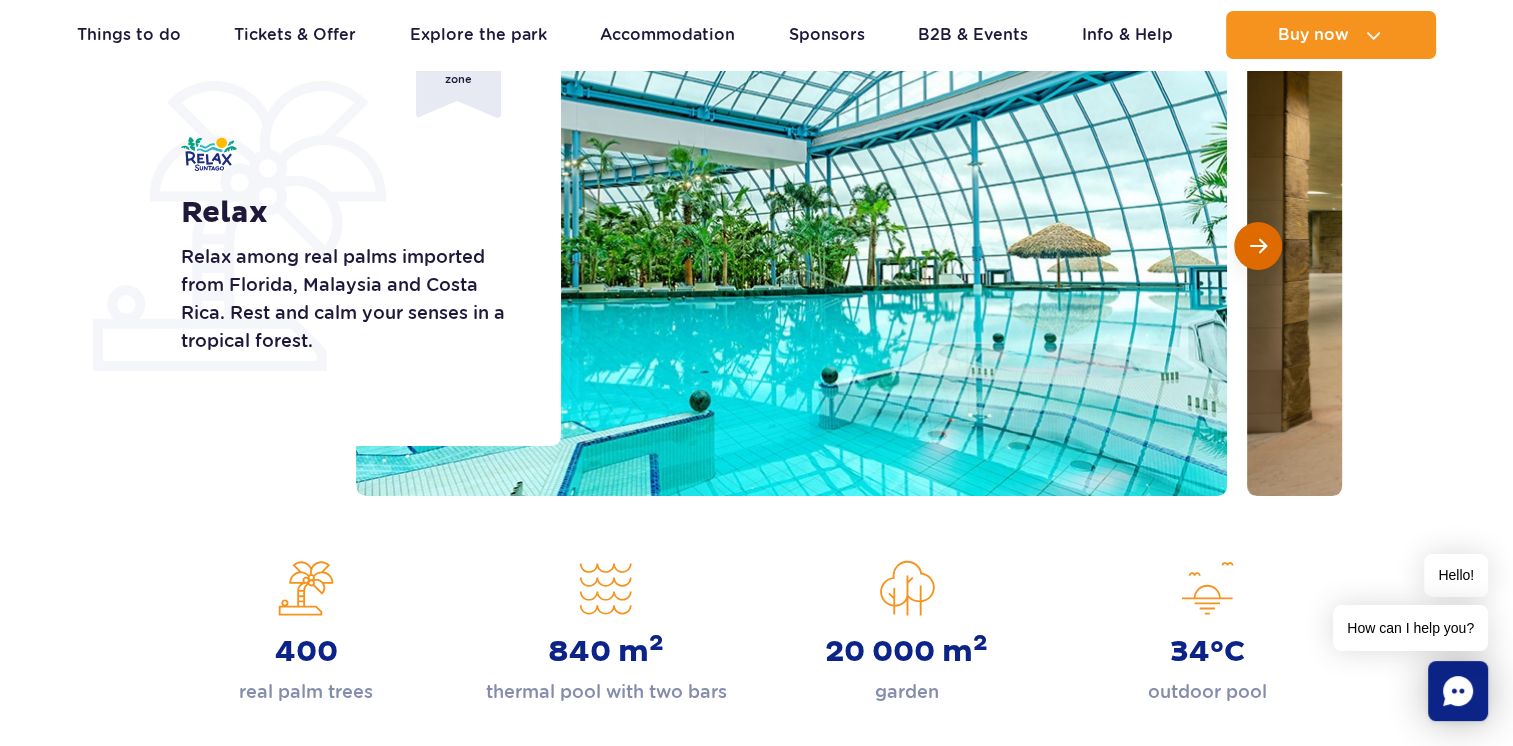 click at bounding box center (1258, 246) 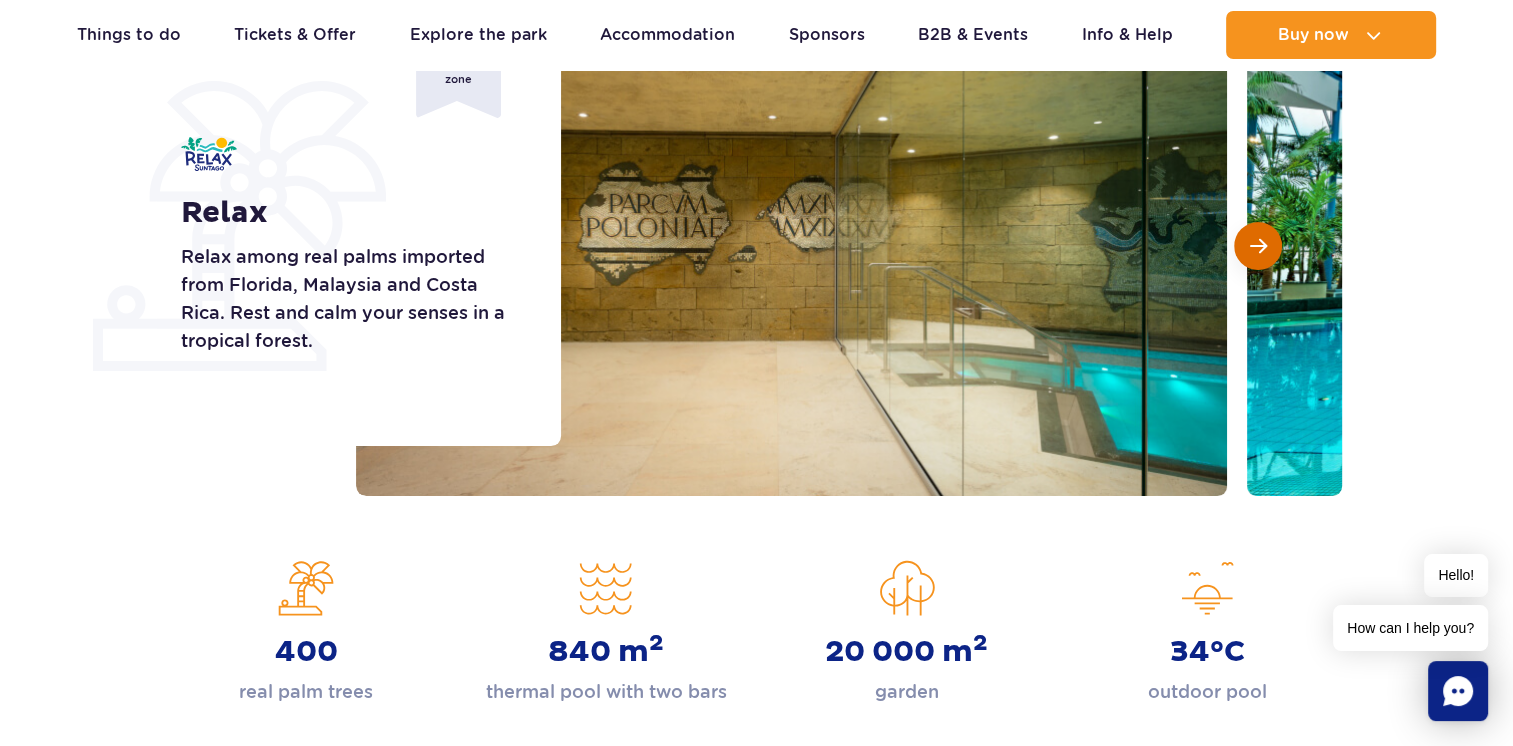 click at bounding box center [1258, 246] 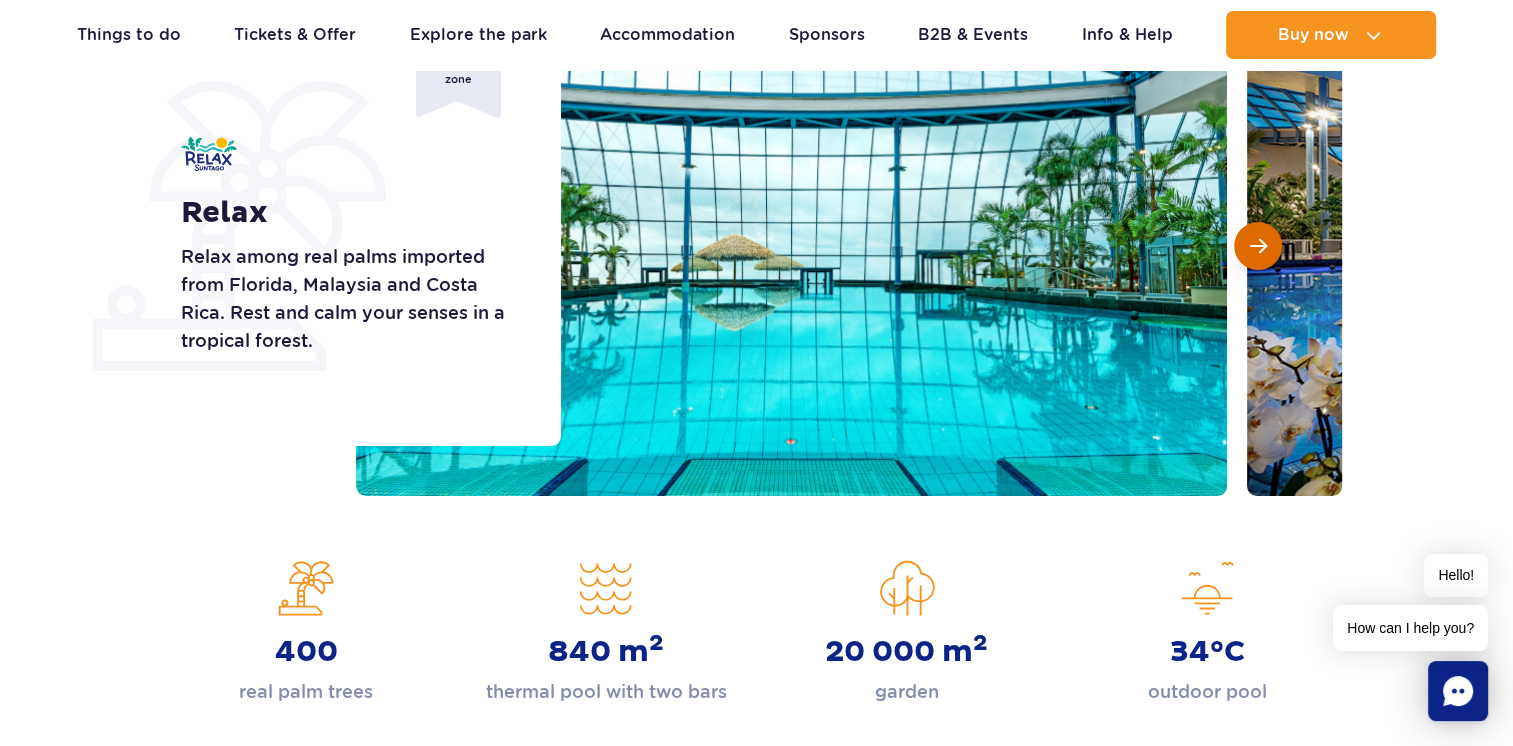 click at bounding box center (1258, 246) 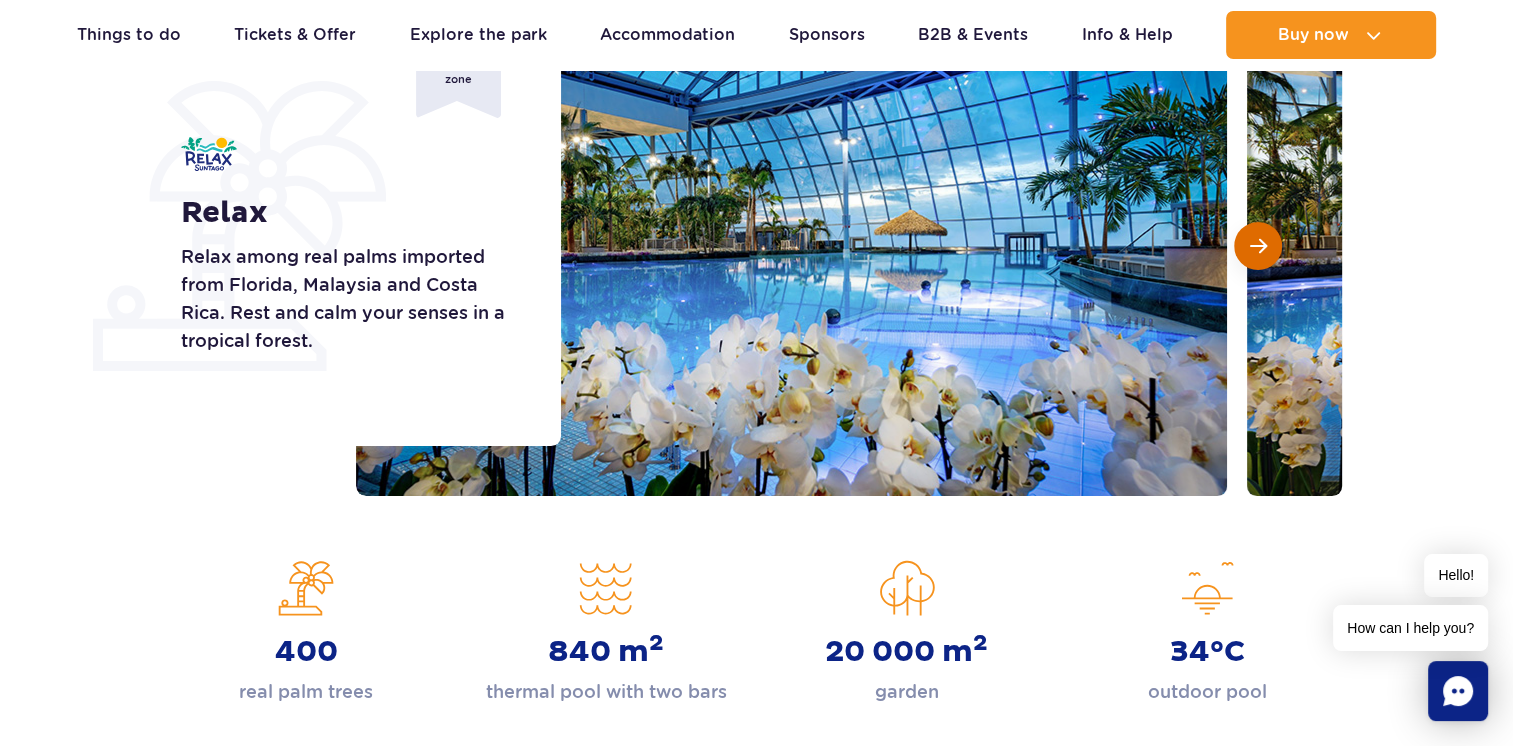 click at bounding box center (1258, 246) 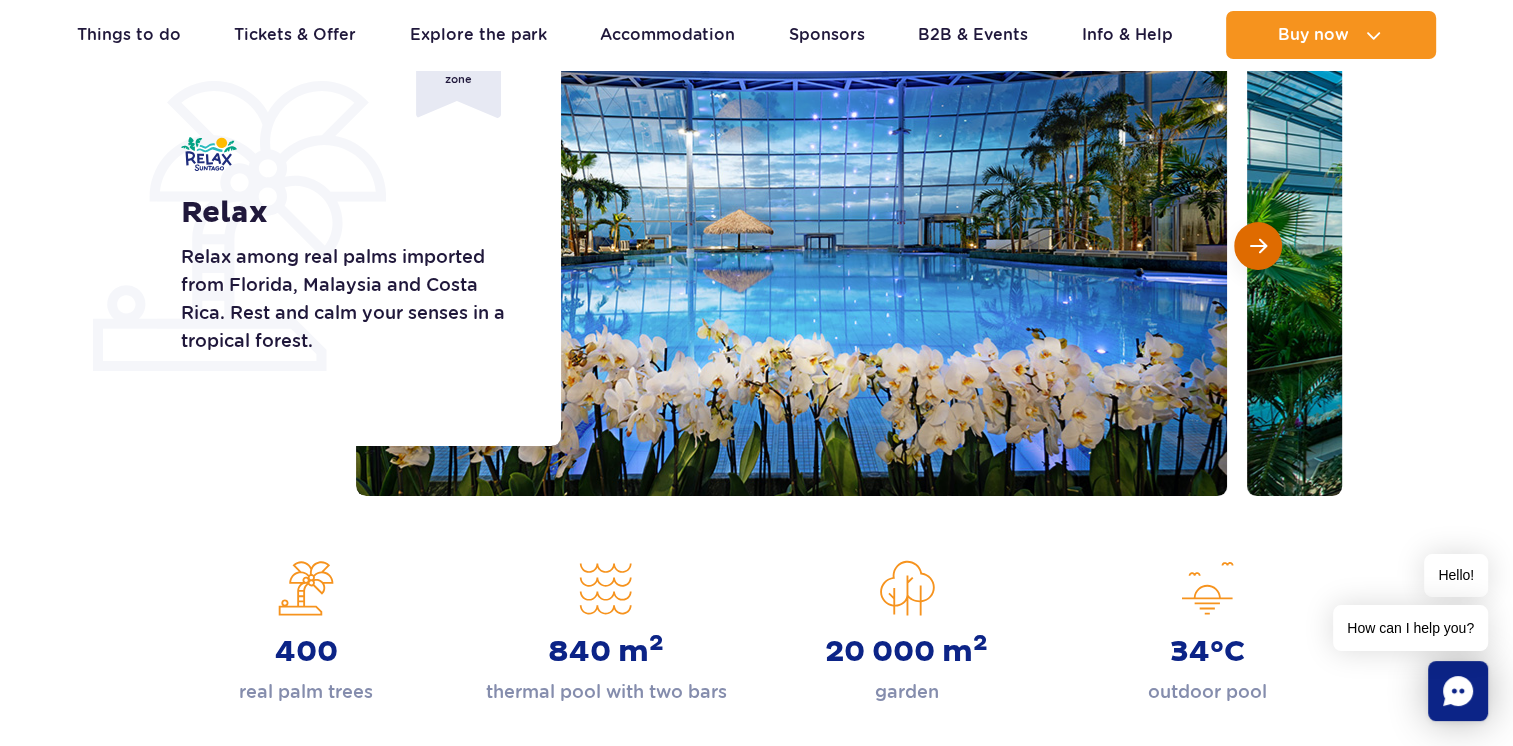 click at bounding box center [1258, 246] 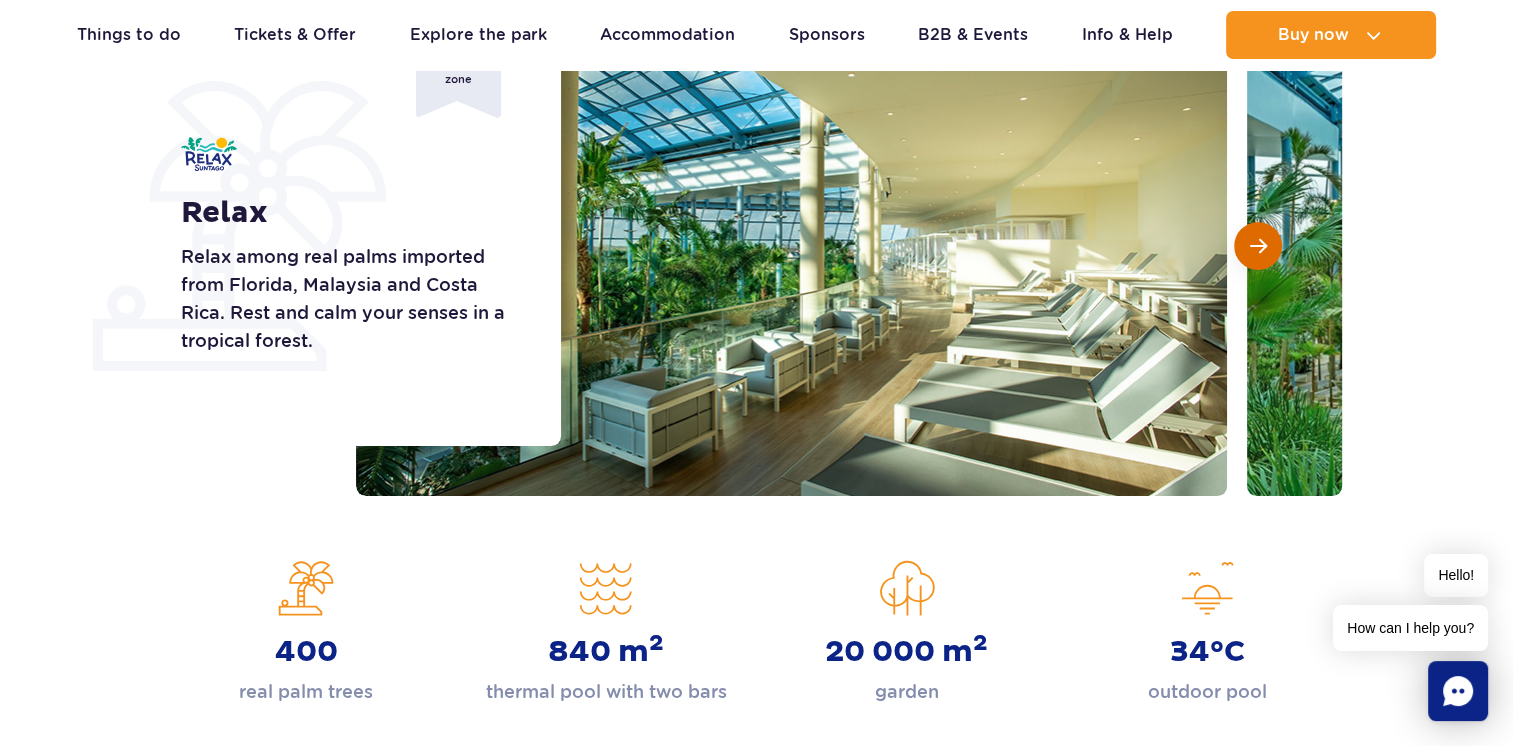 click at bounding box center [1258, 246] 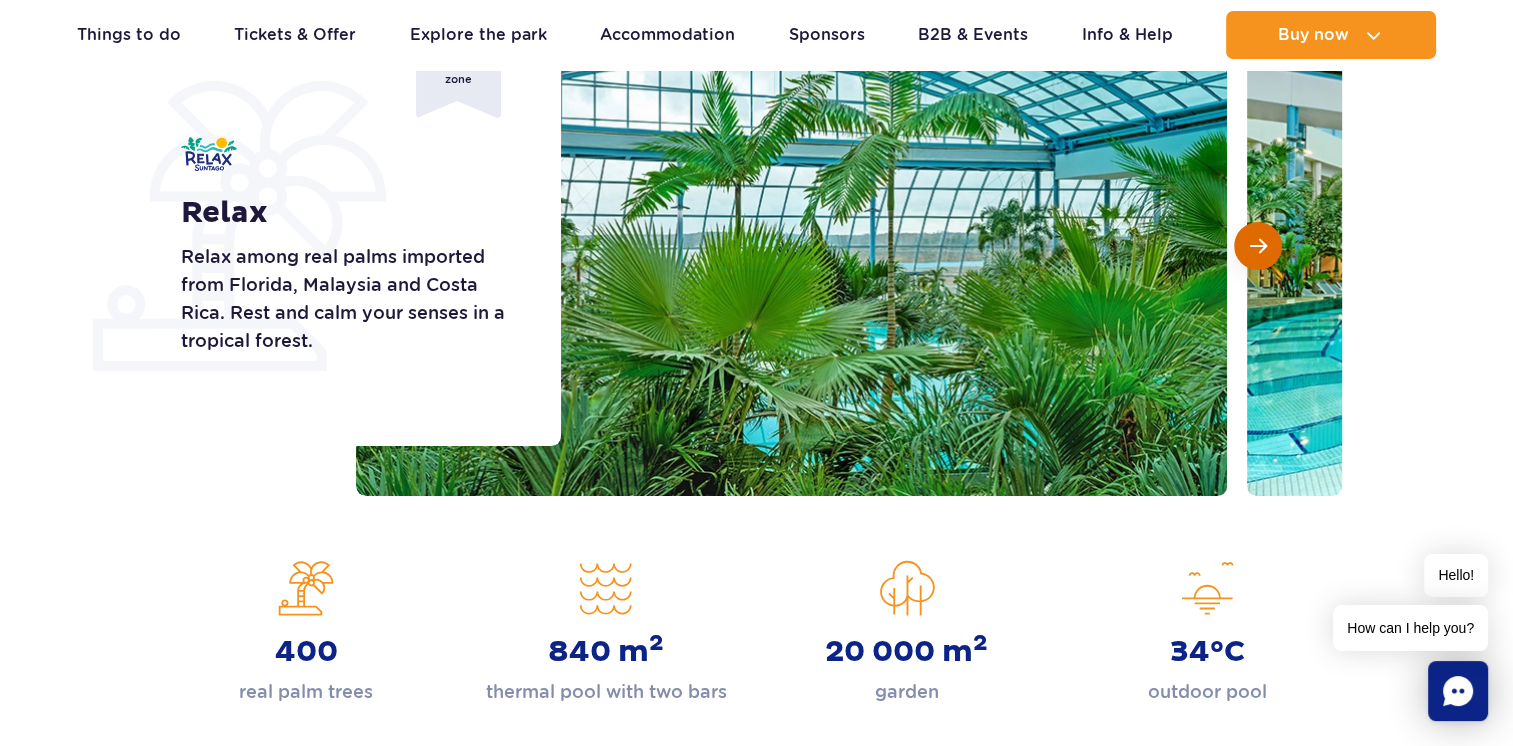 click at bounding box center (1258, 246) 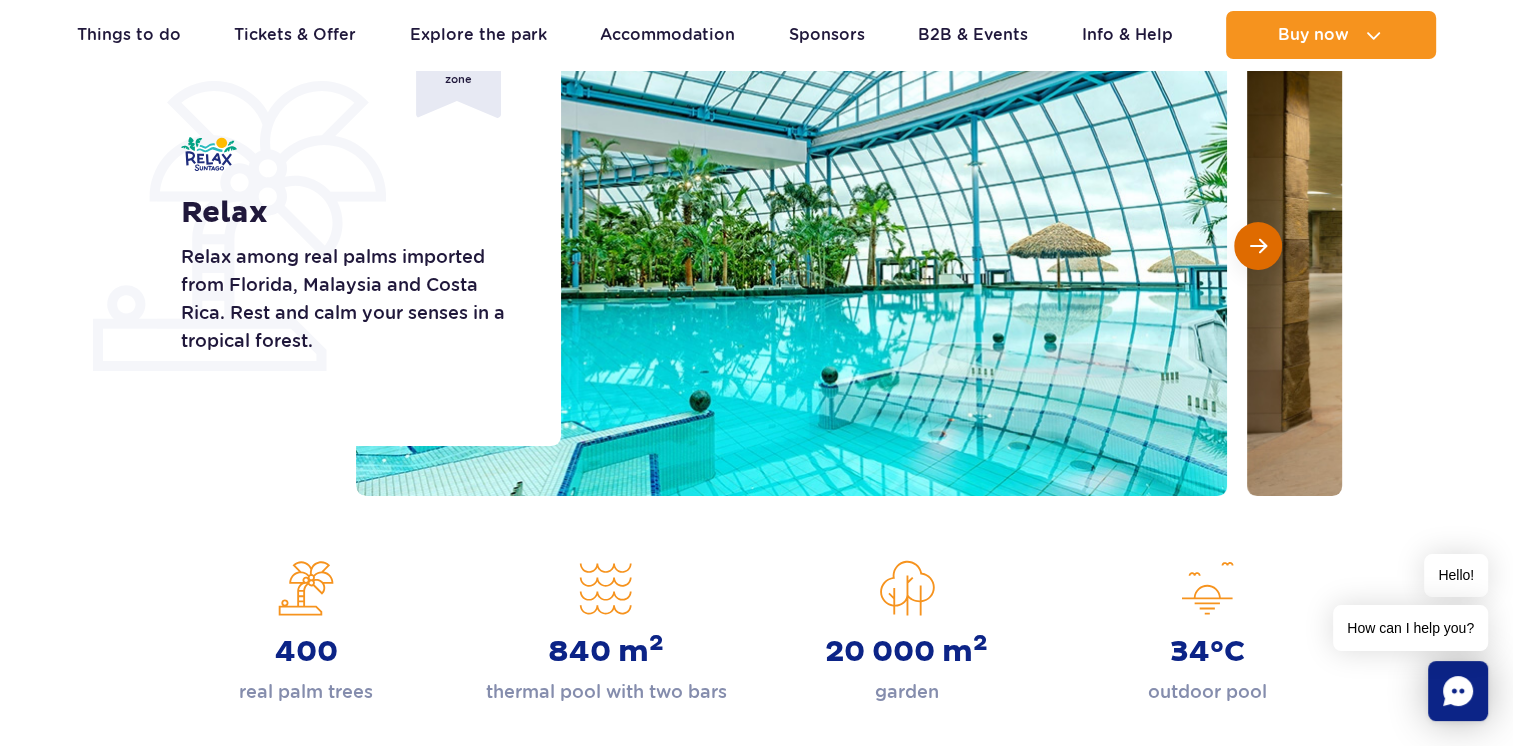click at bounding box center [1258, 246] 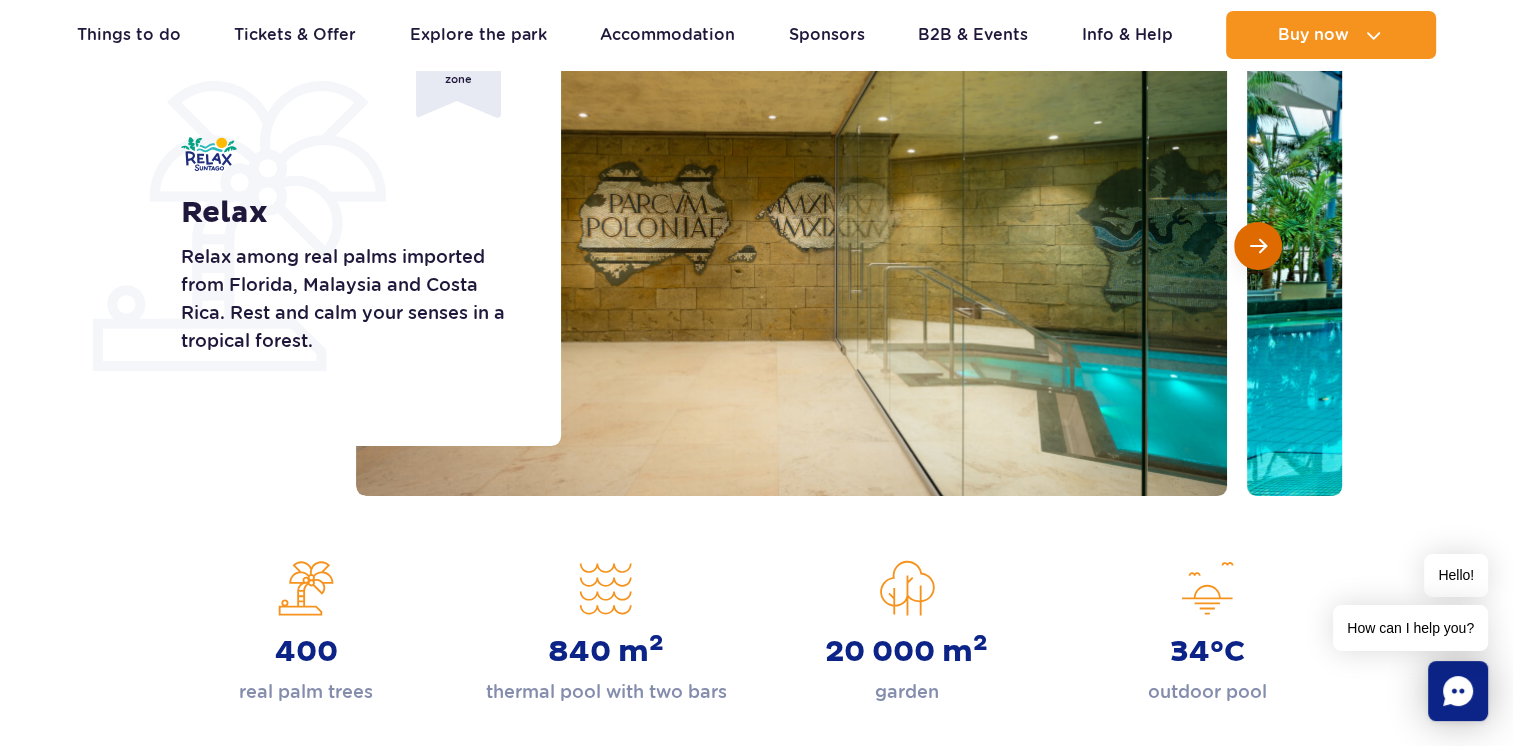 click at bounding box center (1258, 246) 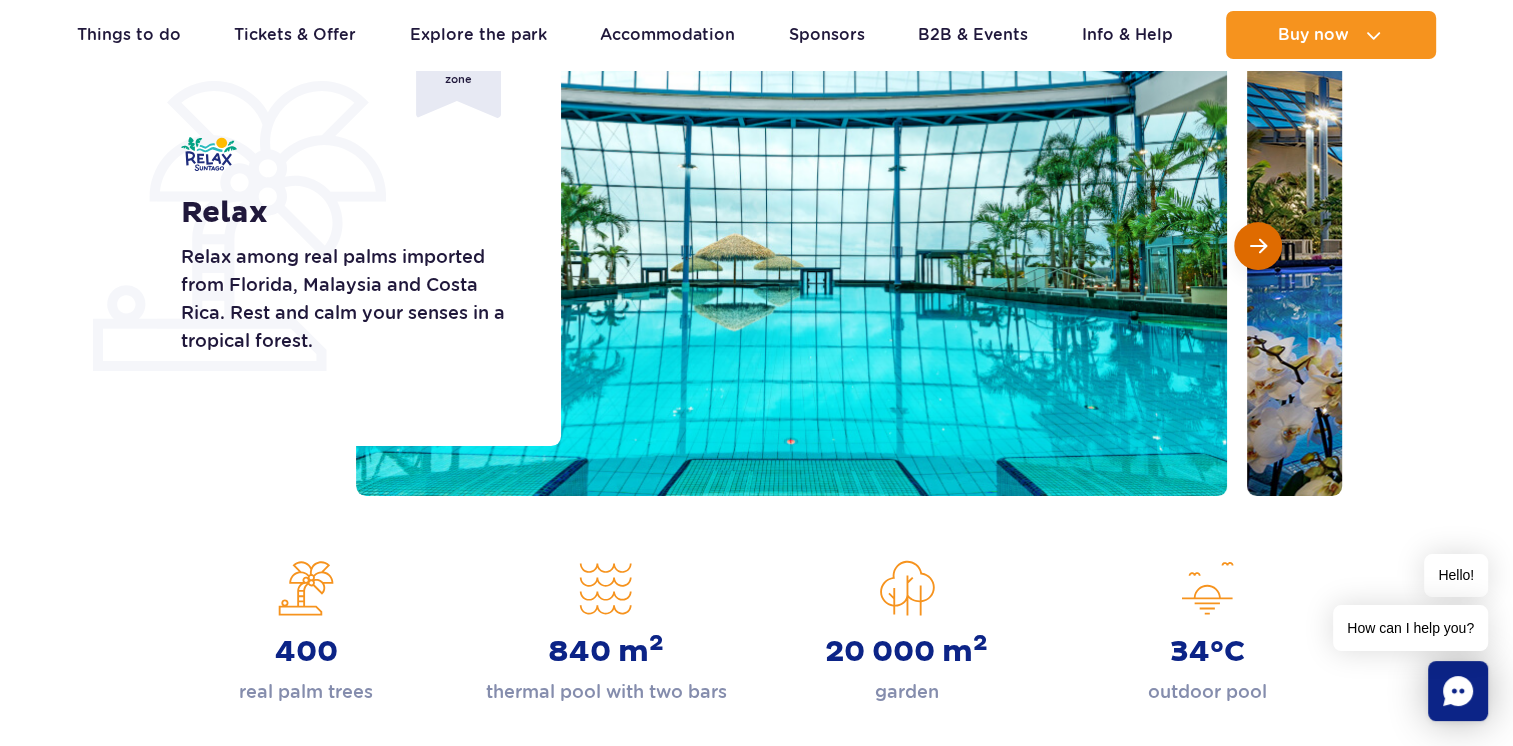 click at bounding box center [1258, 246] 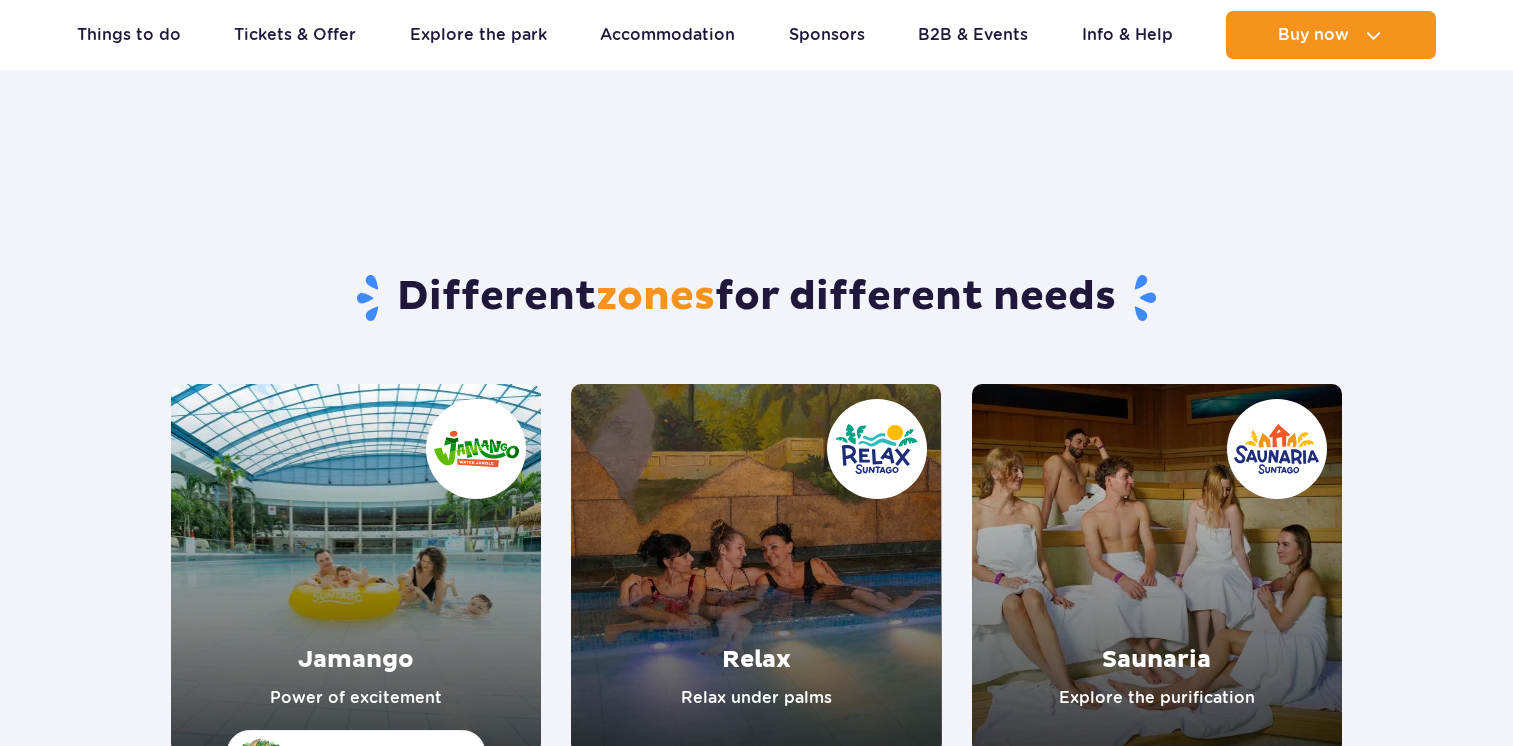scroll, scrollTop: 292, scrollLeft: 0, axis: vertical 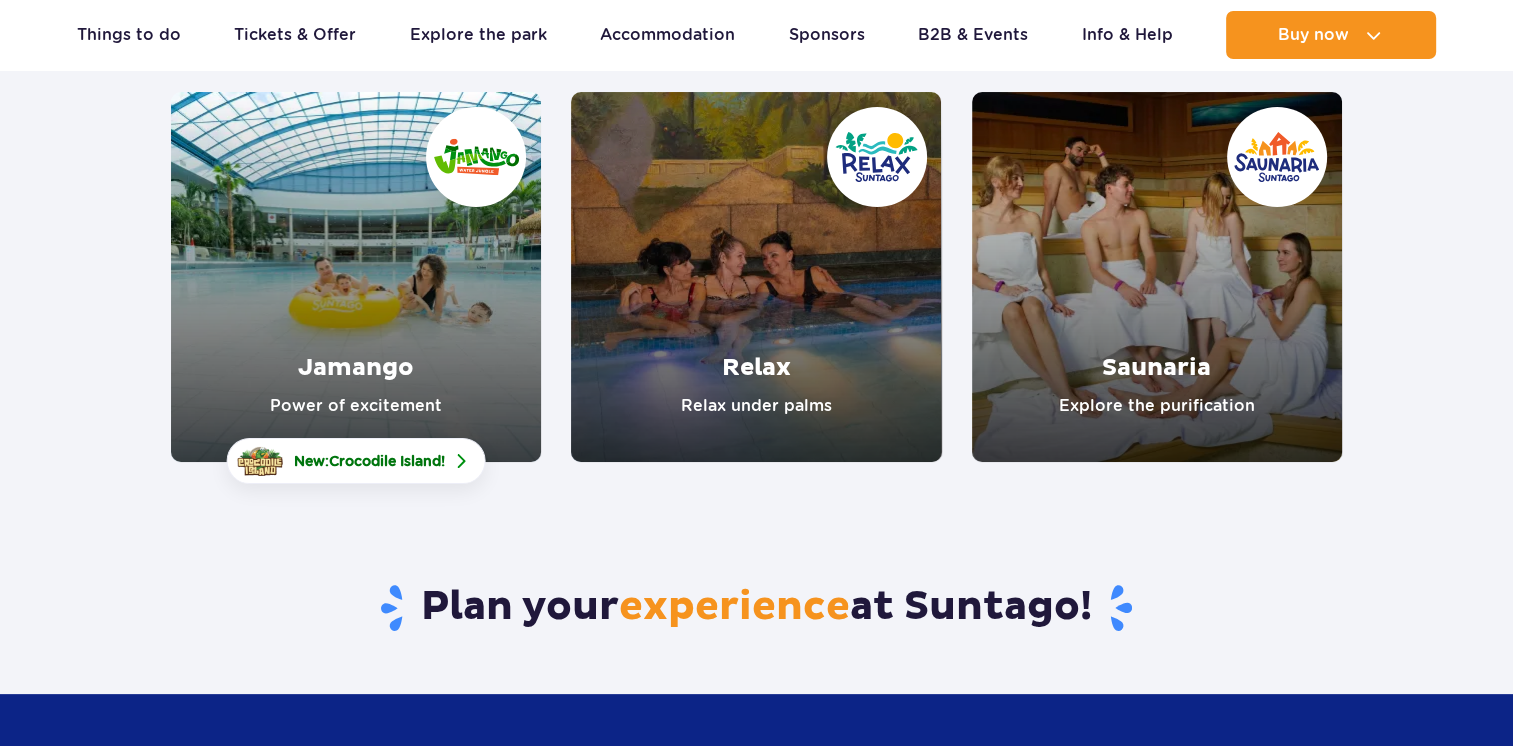 click at bounding box center (356, 277) 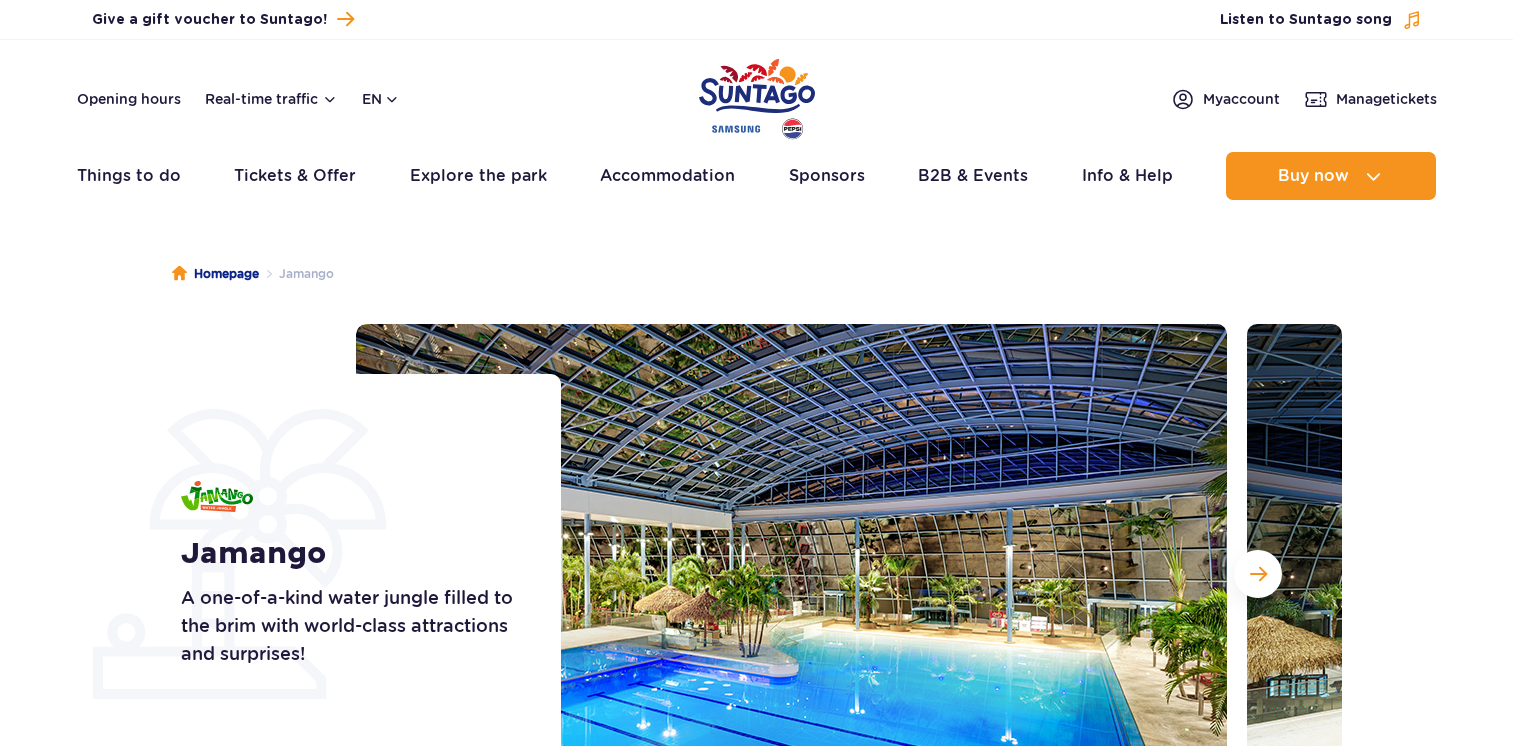 scroll, scrollTop: 0, scrollLeft: 0, axis: both 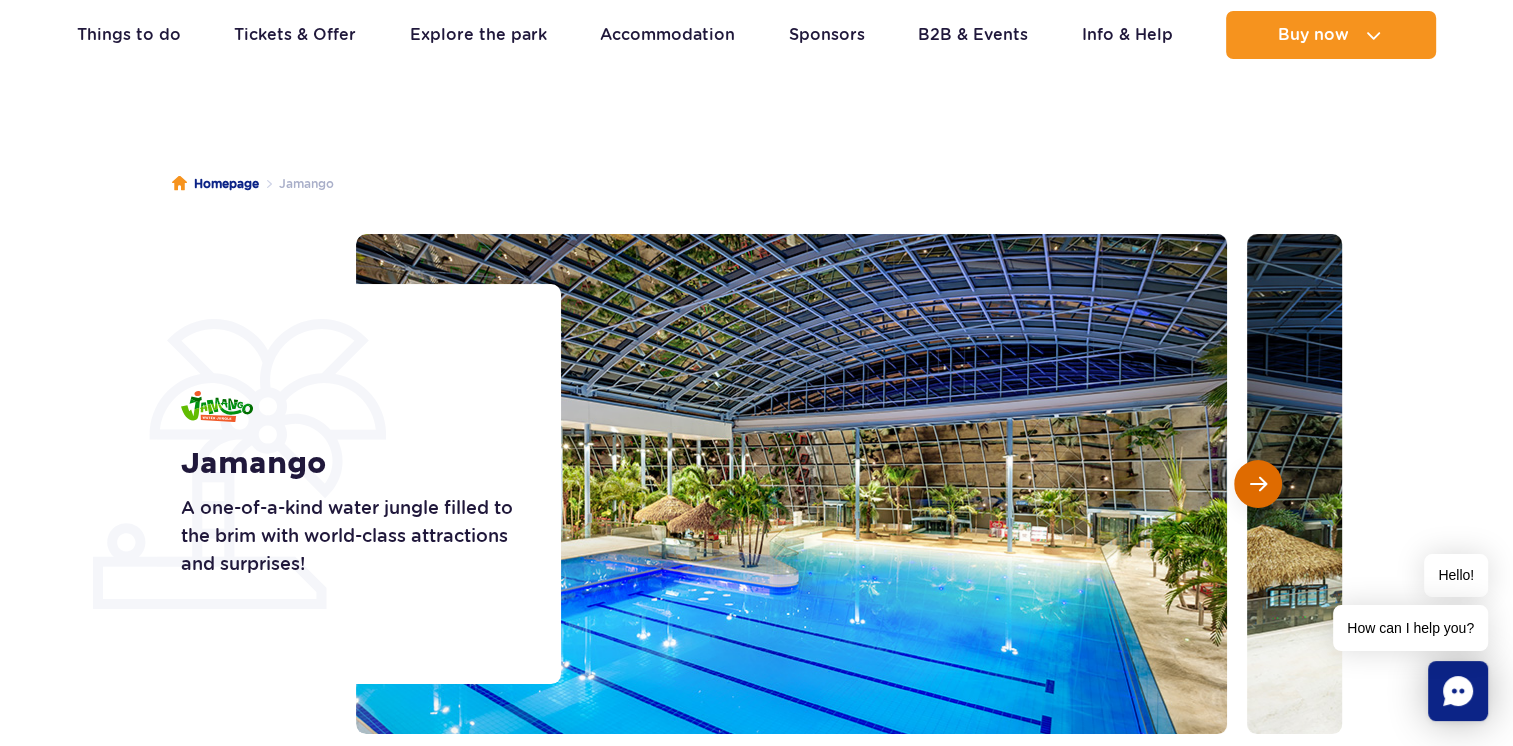 click at bounding box center (1258, 484) 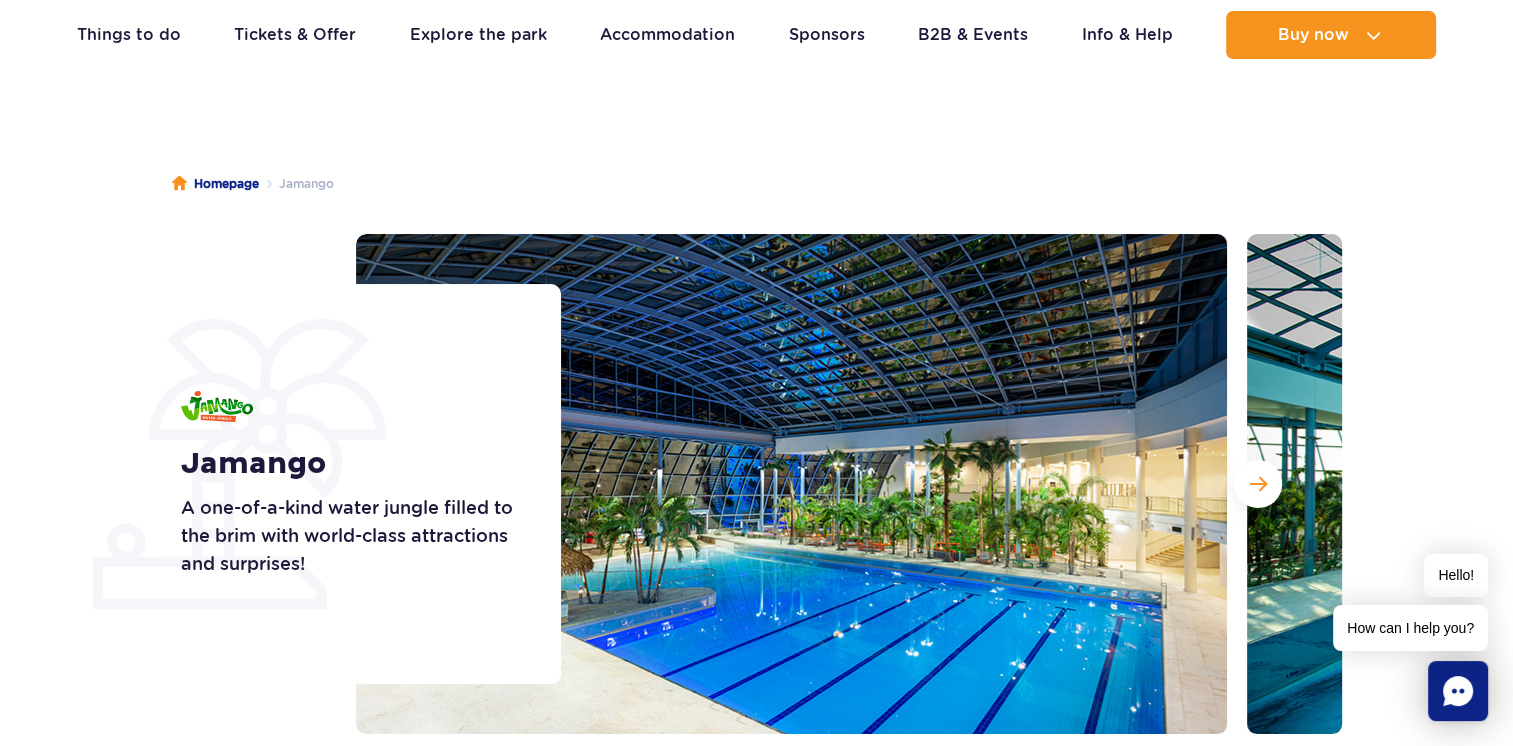 click at bounding box center [1682, 484] 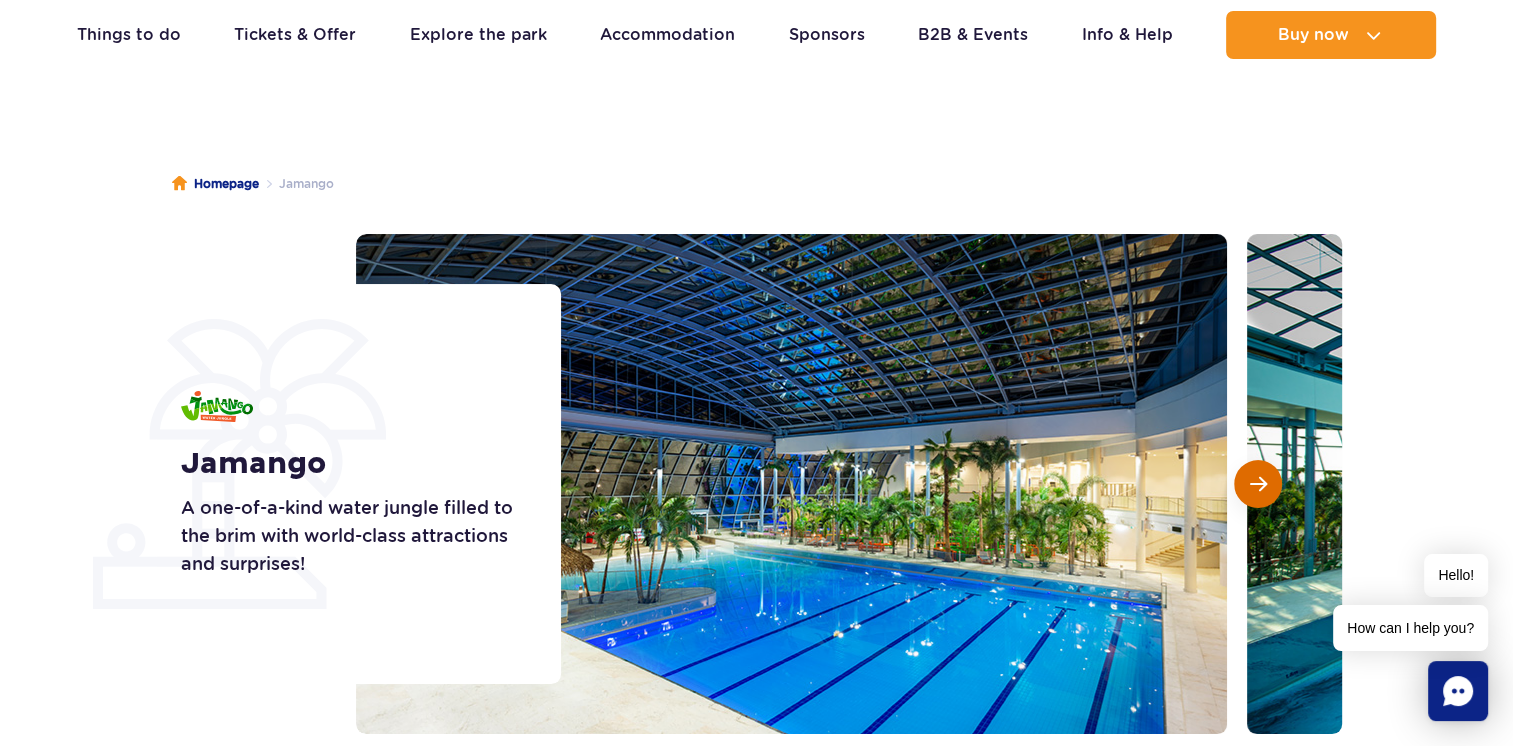 click at bounding box center [1258, 484] 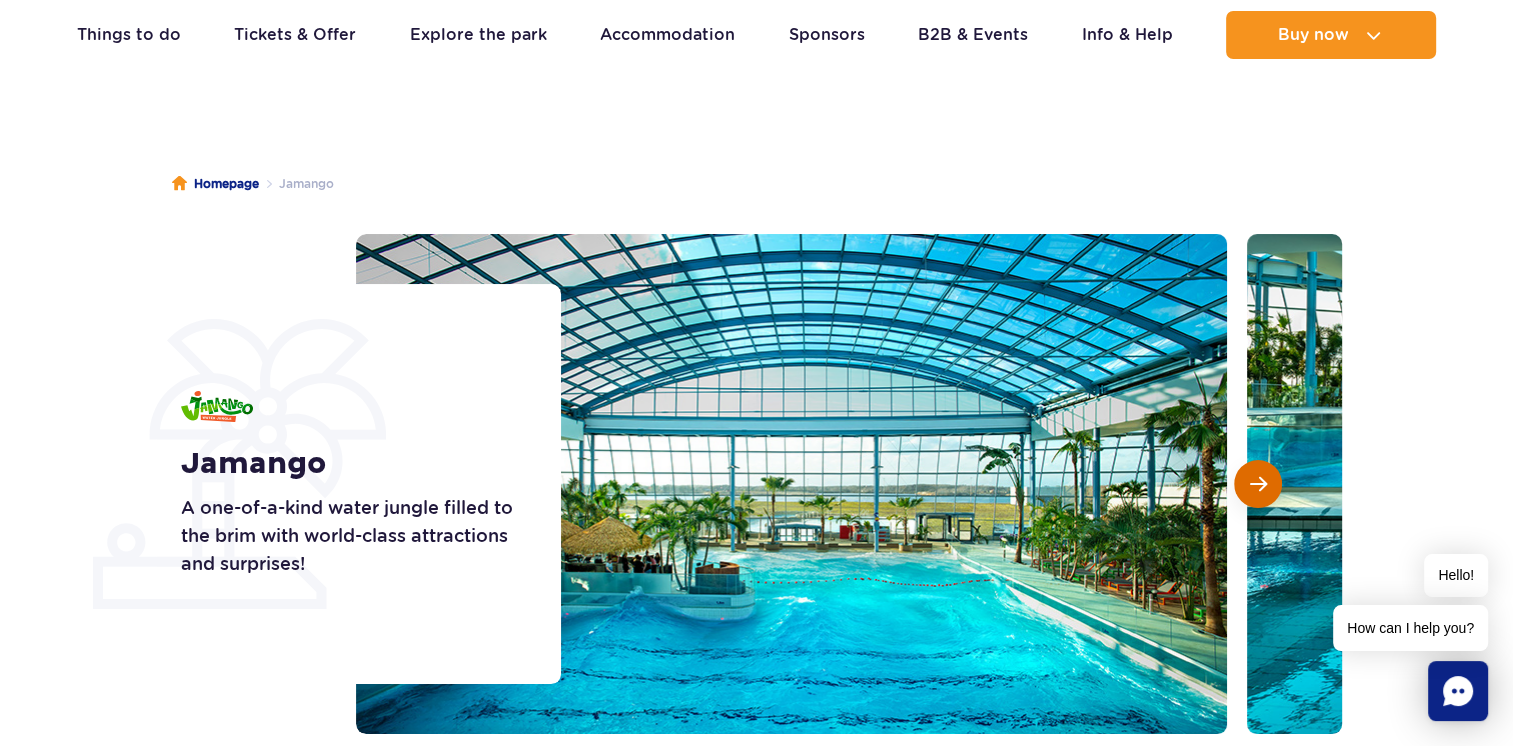 click at bounding box center (1258, 484) 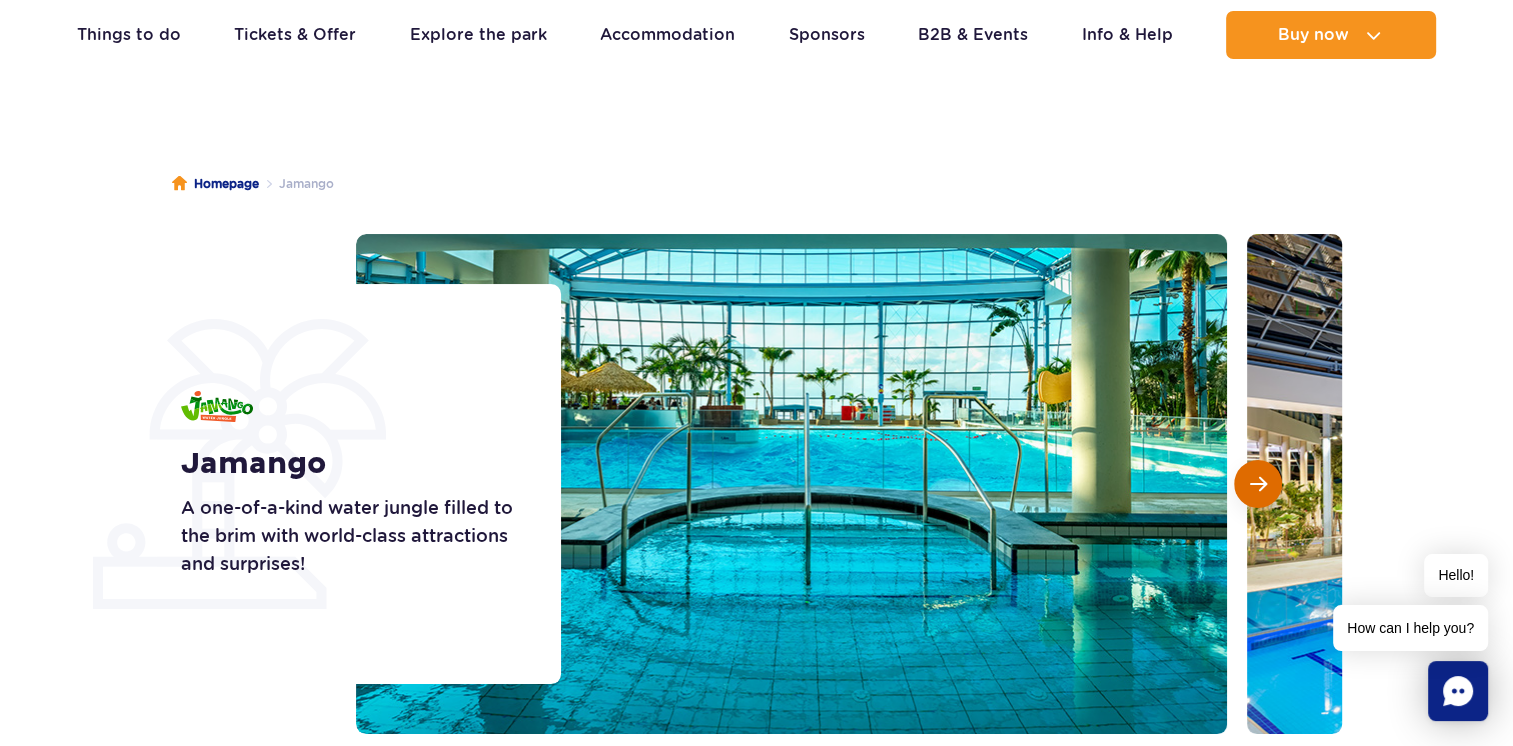 click at bounding box center (1258, 484) 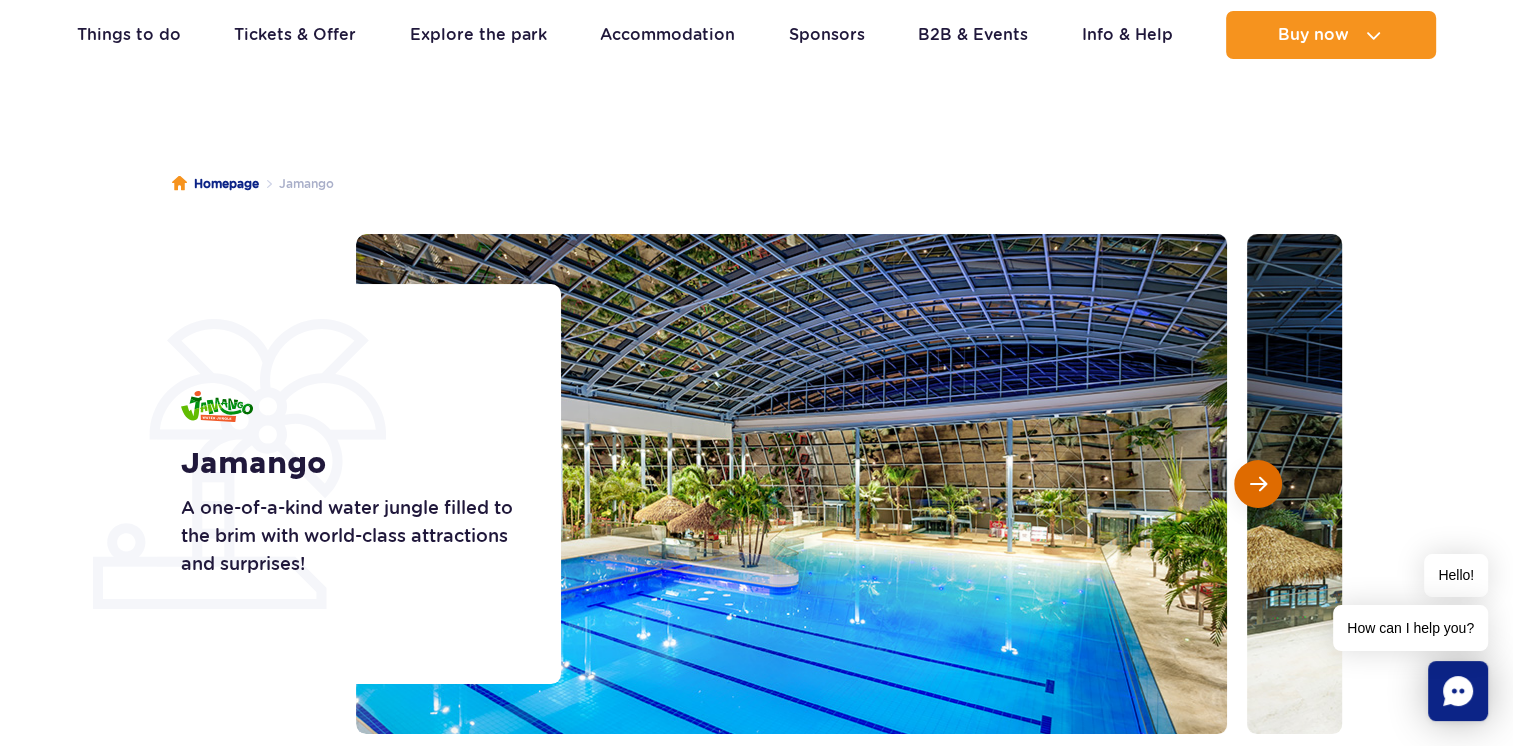 click at bounding box center [1258, 484] 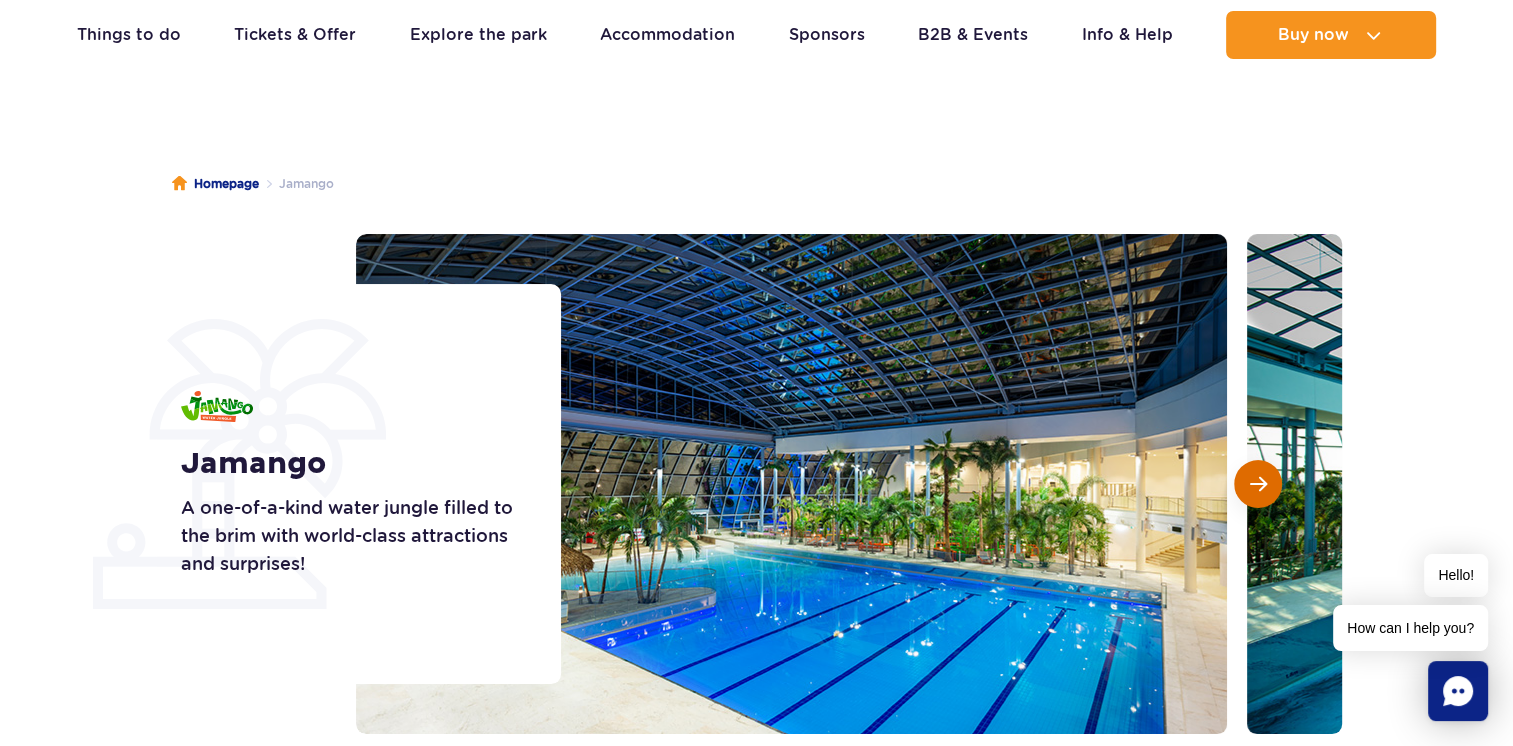 click at bounding box center [1258, 484] 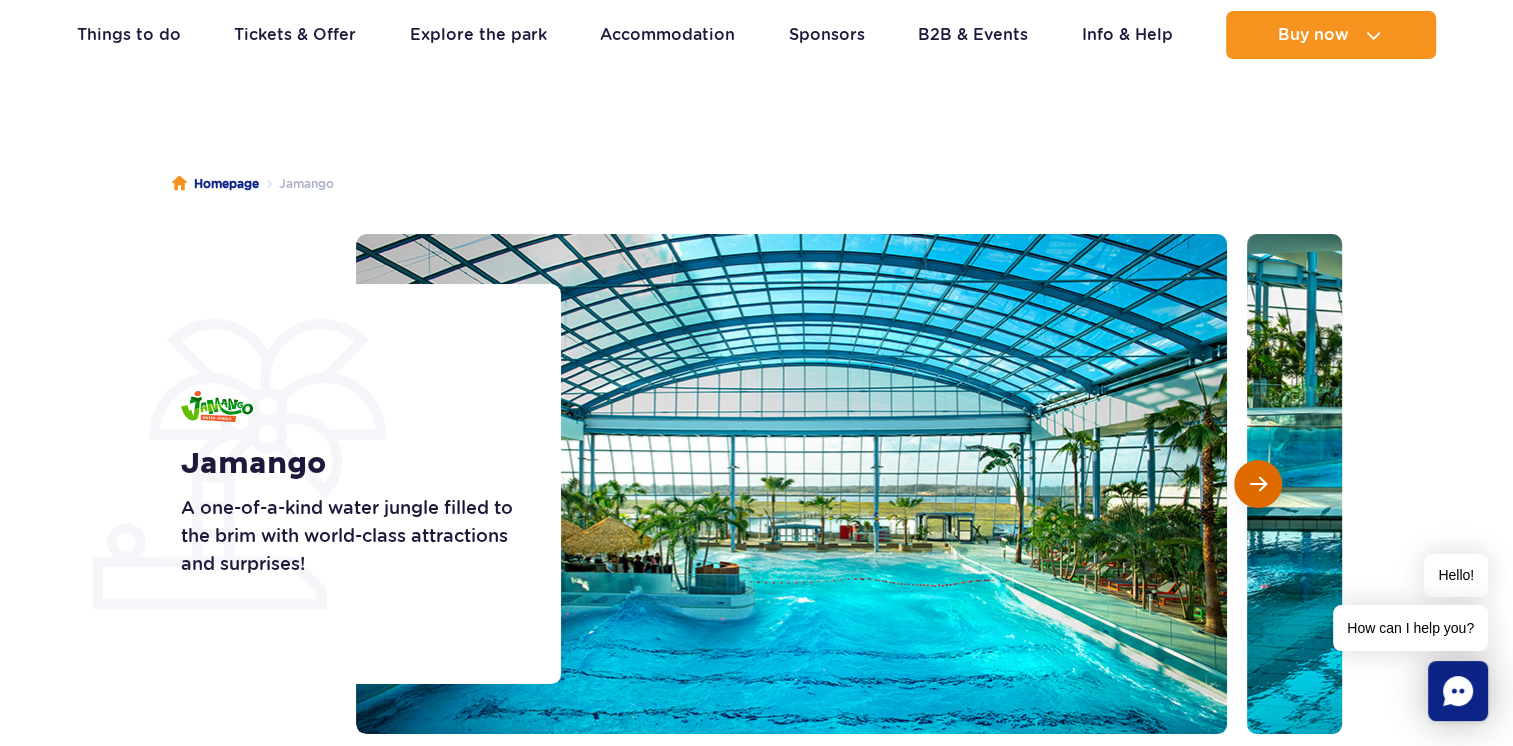 click at bounding box center [1258, 484] 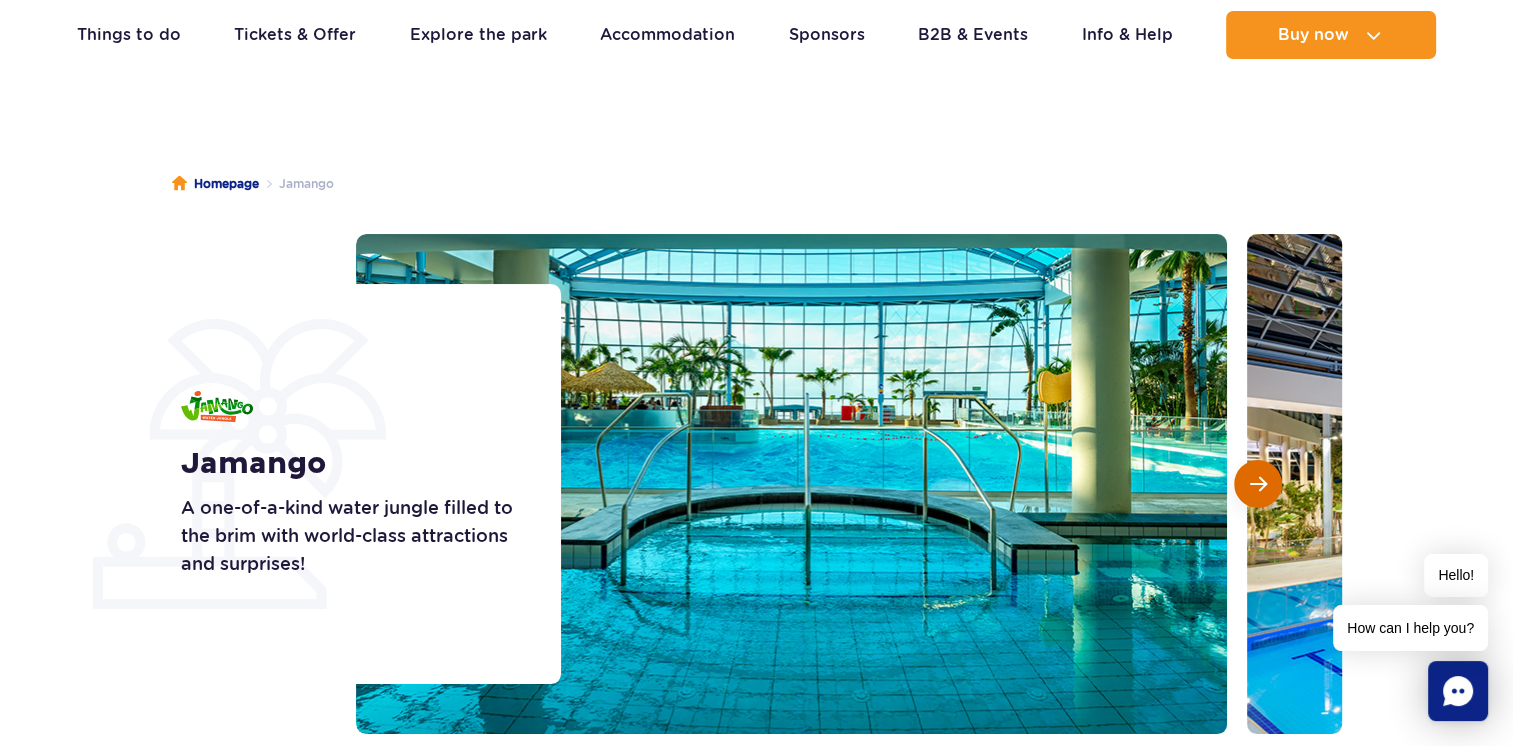 click at bounding box center (1258, 484) 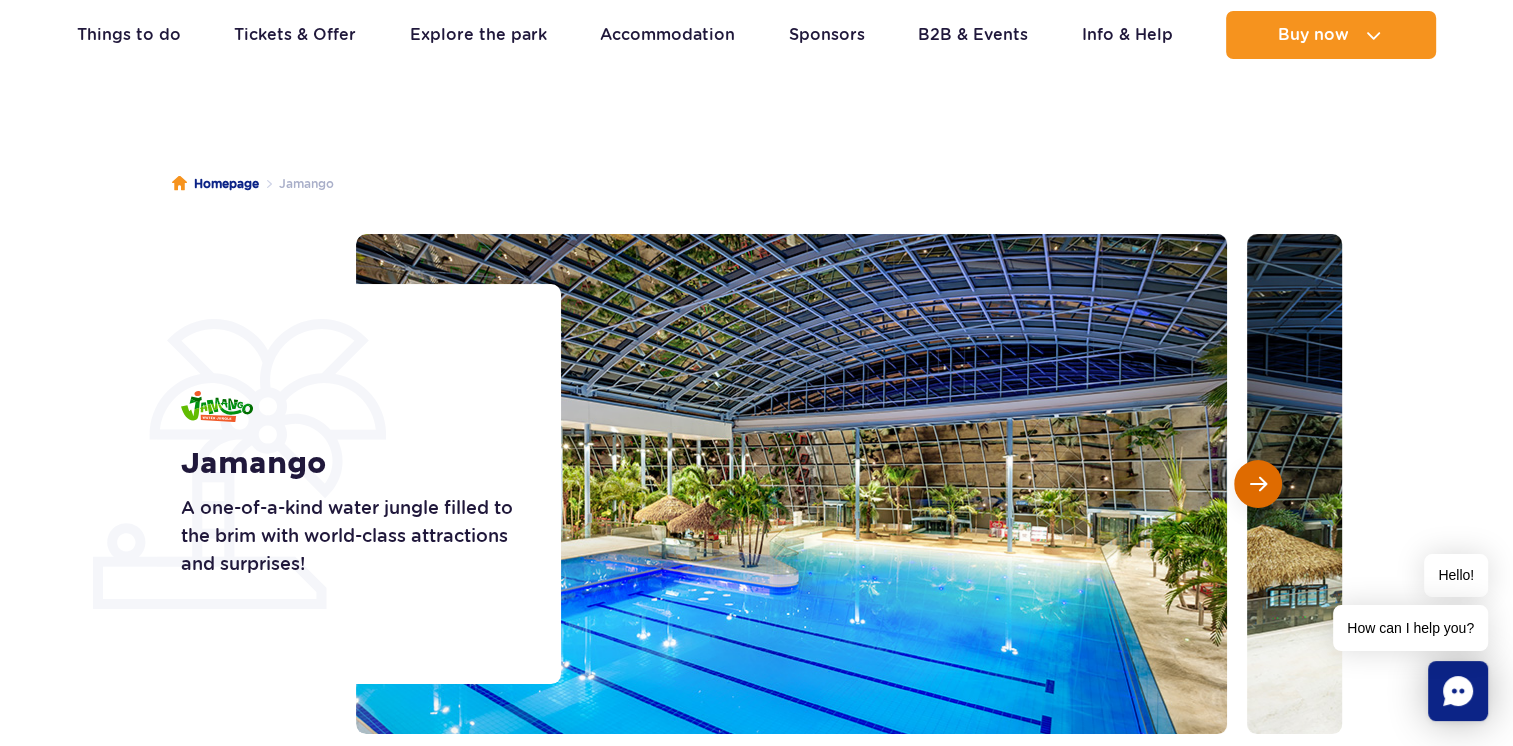 click at bounding box center (1258, 484) 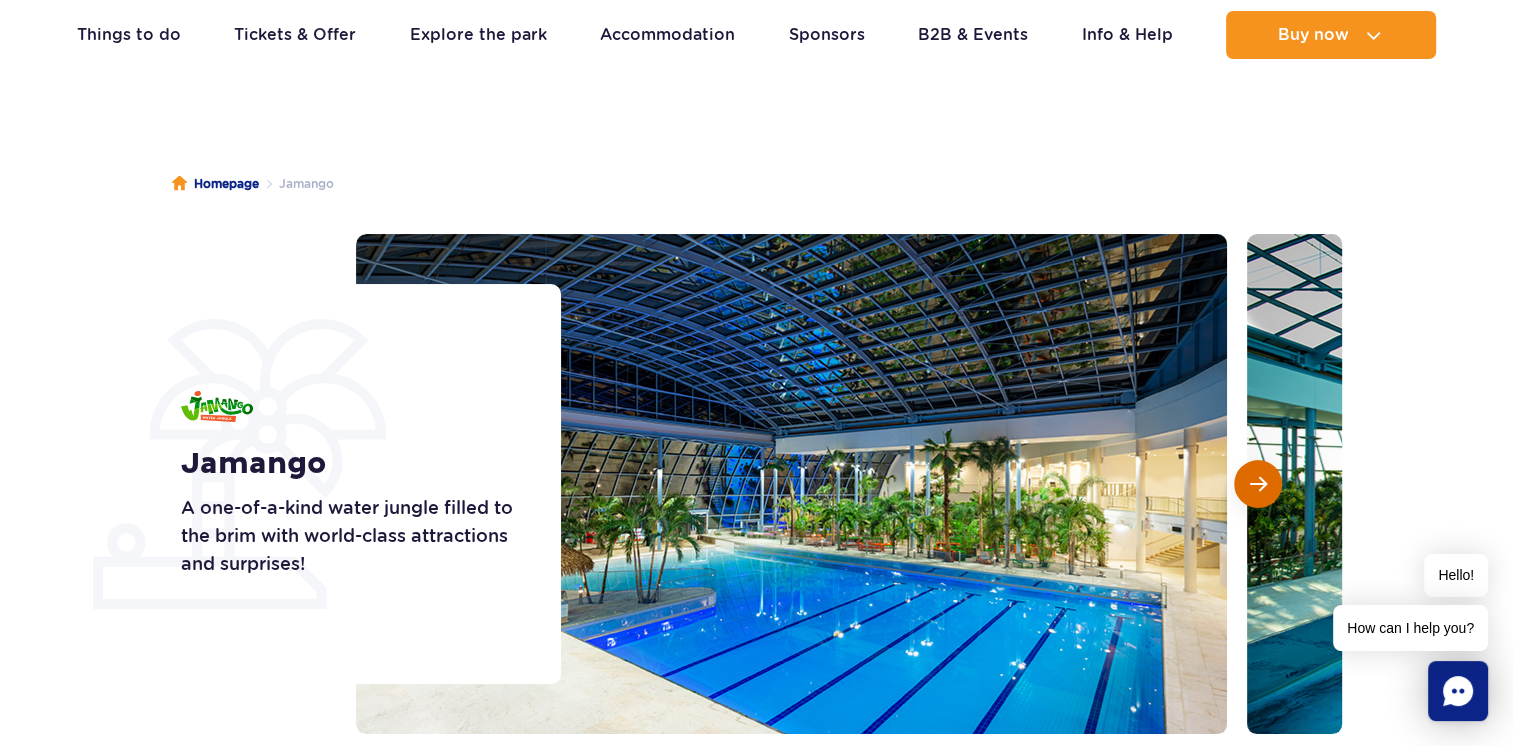 click at bounding box center [1258, 484] 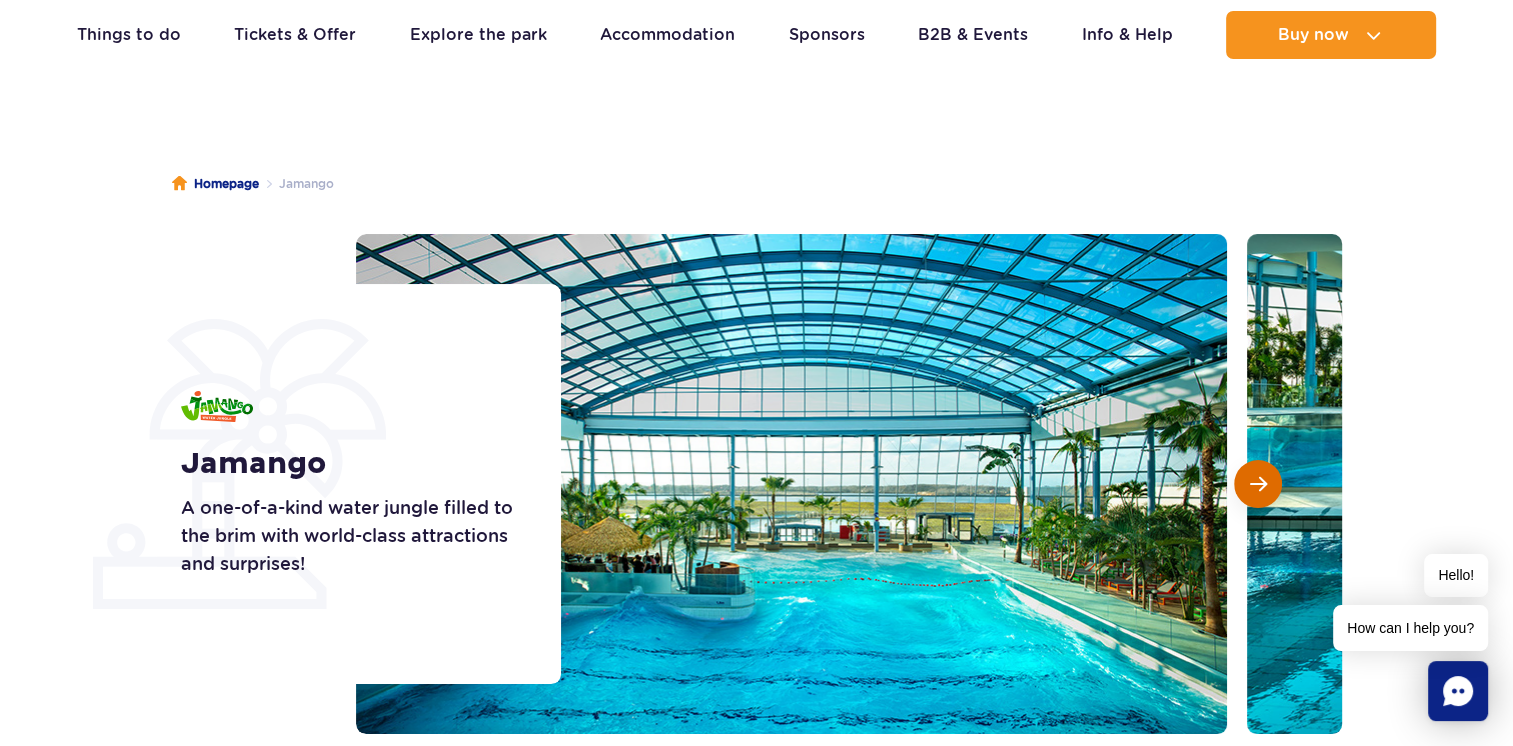 click at bounding box center [1258, 484] 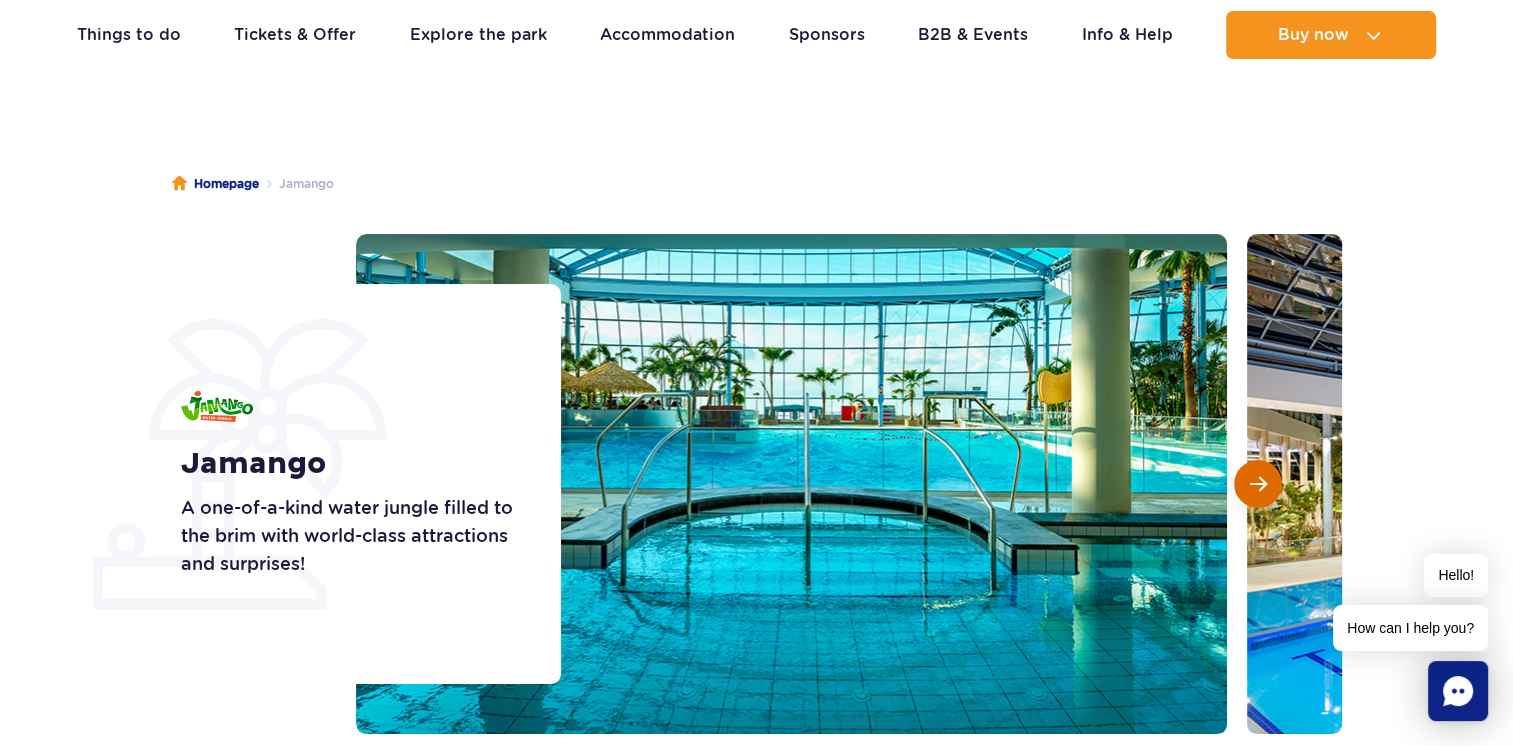 click at bounding box center (1258, 484) 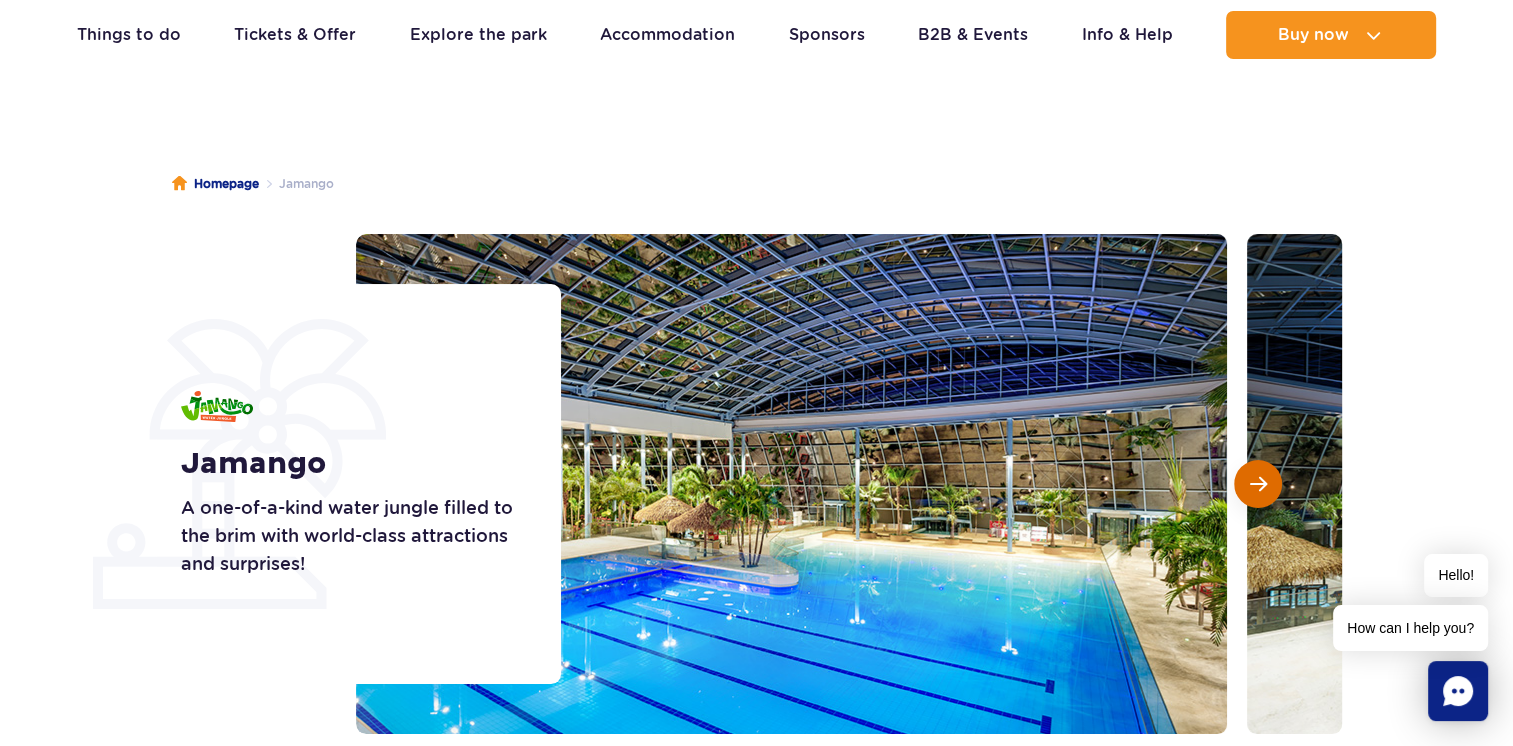click at bounding box center (1258, 484) 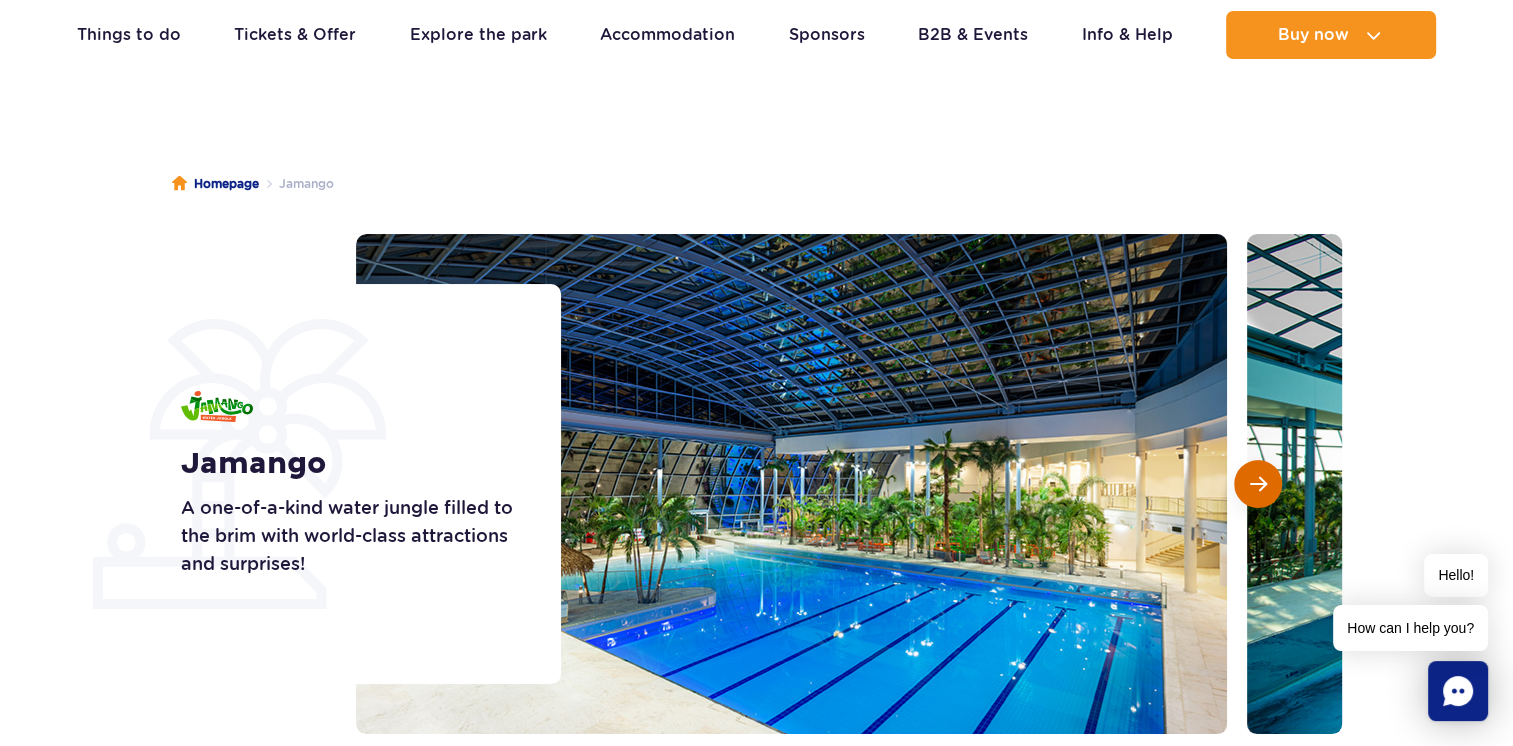 click at bounding box center (1258, 484) 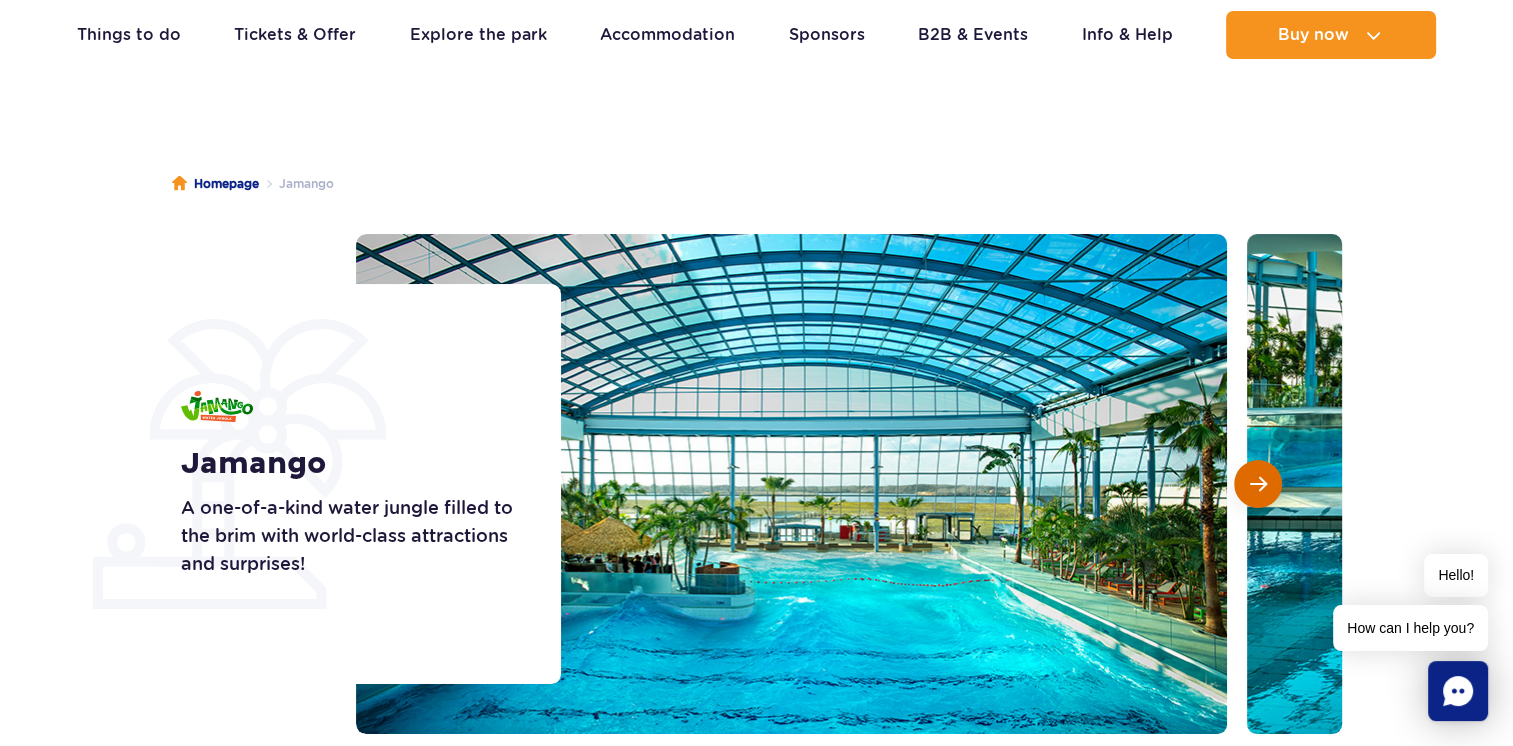 click at bounding box center [1258, 484] 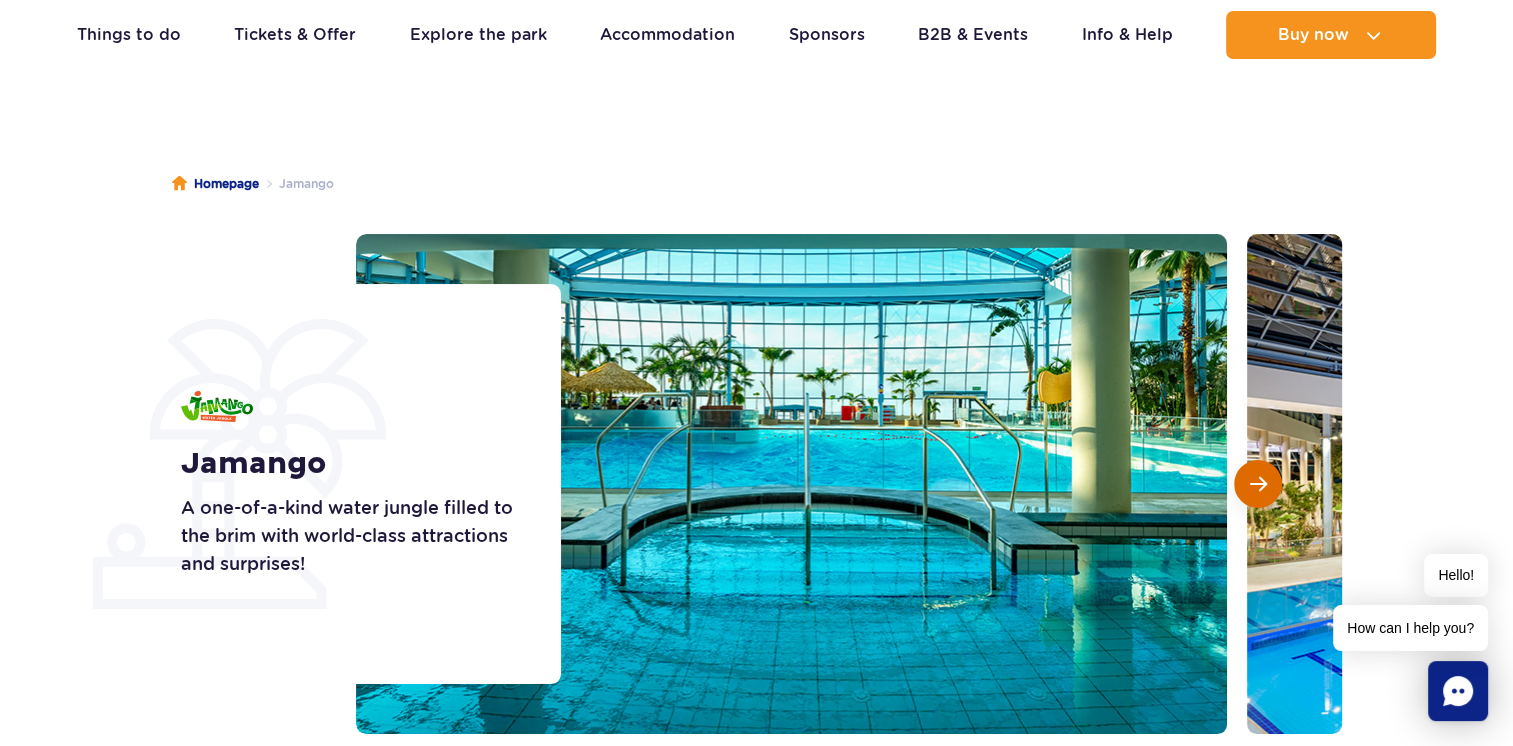 click at bounding box center [1258, 484] 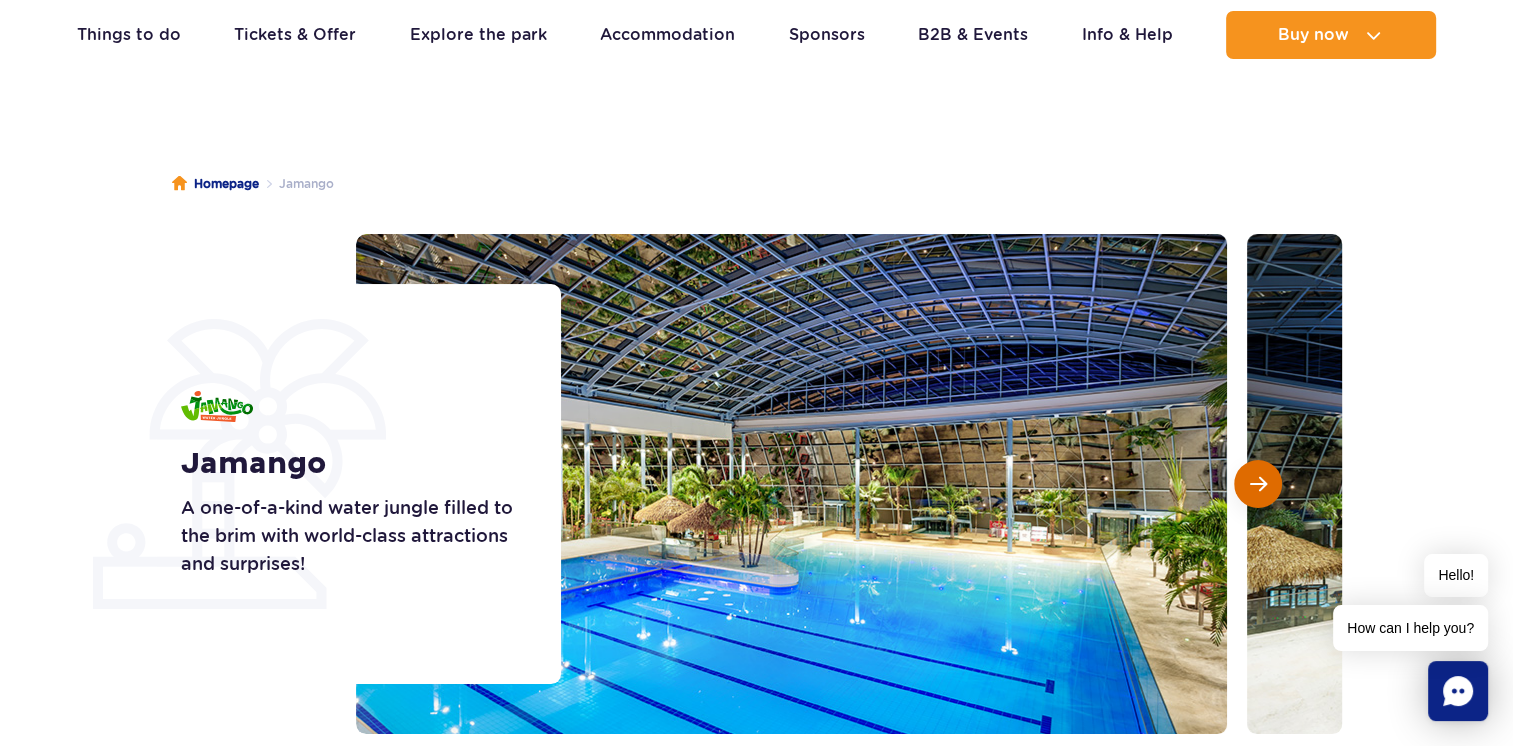 click at bounding box center [1258, 484] 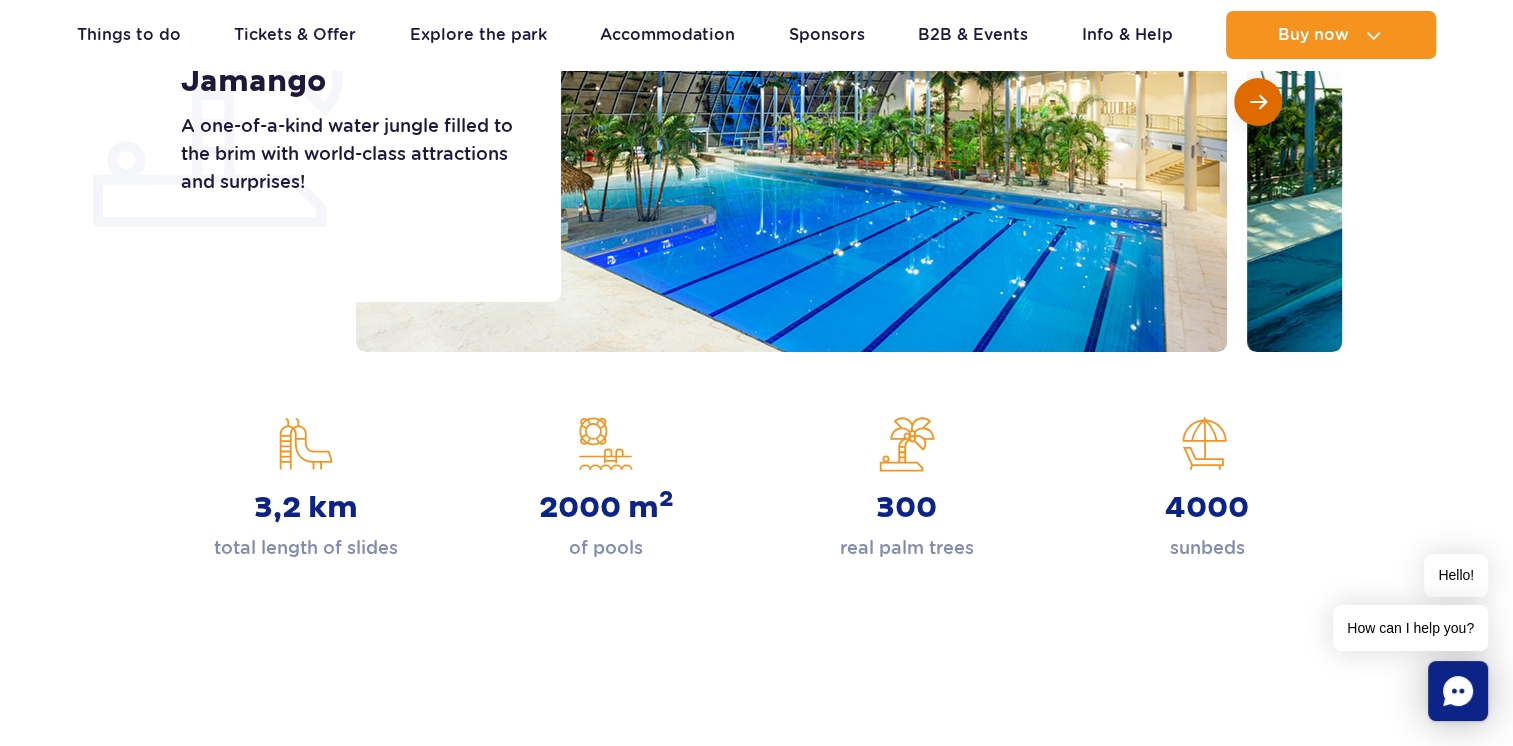 scroll, scrollTop: 474, scrollLeft: 0, axis: vertical 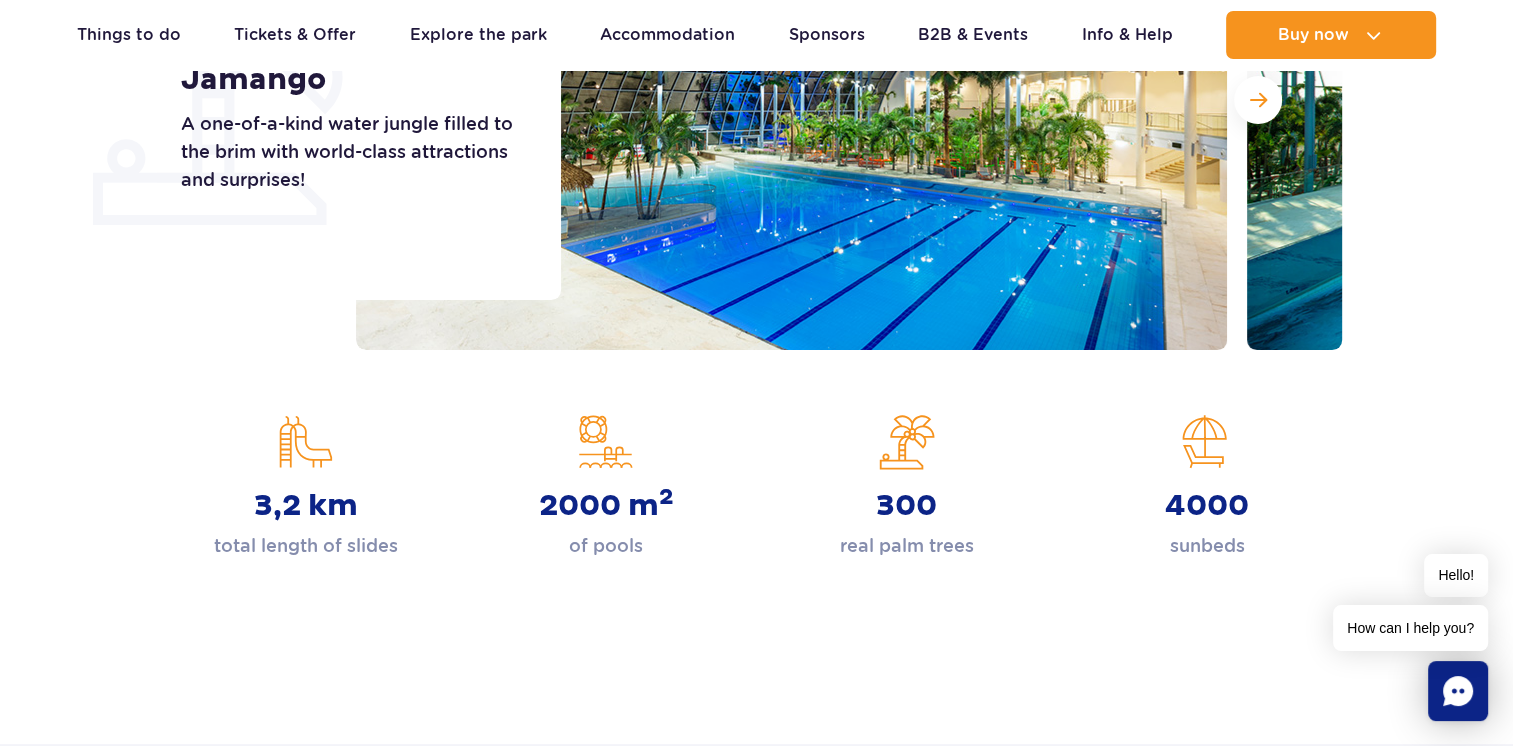 click on "total length of slides" at bounding box center [306, 546] 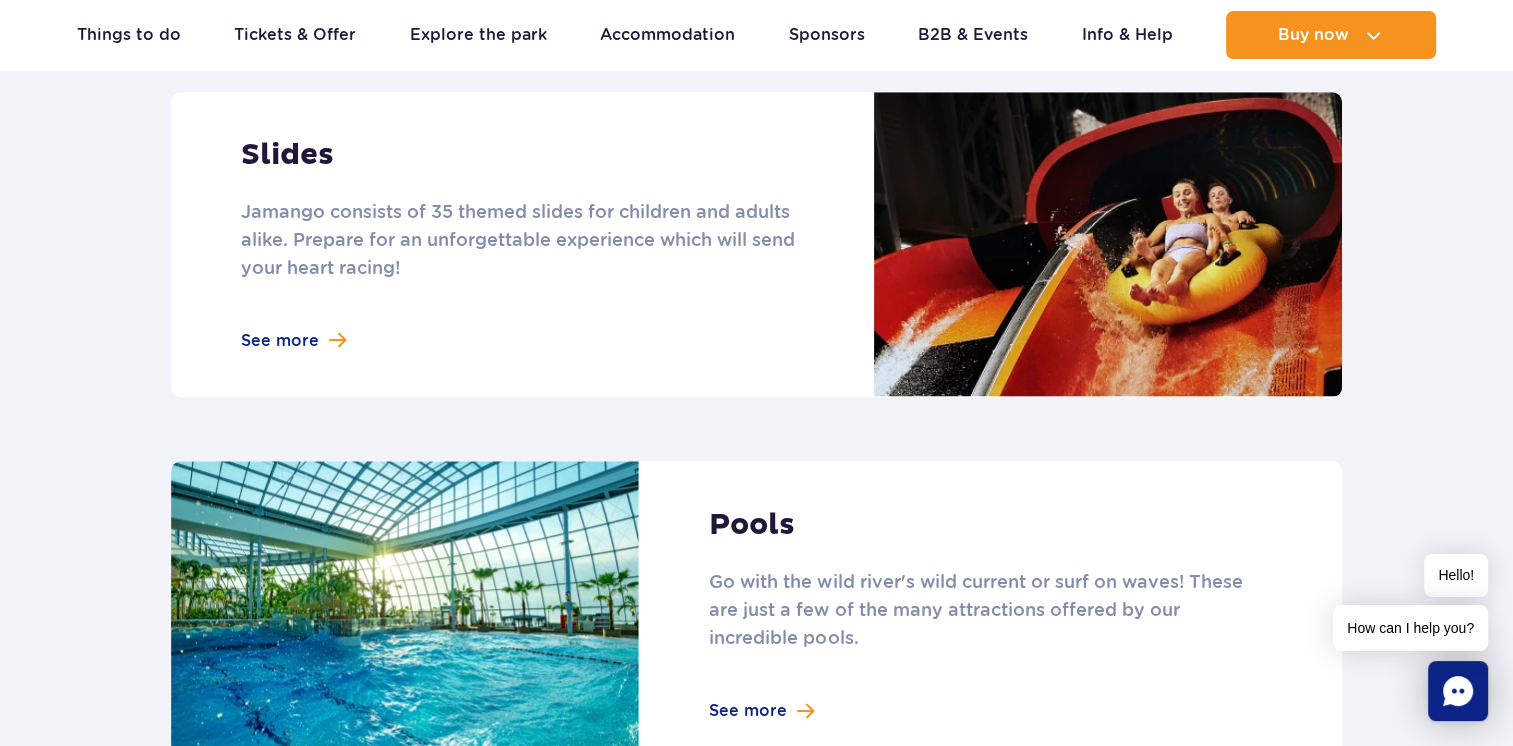 scroll, scrollTop: 1762, scrollLeft: 0, axis: vertical 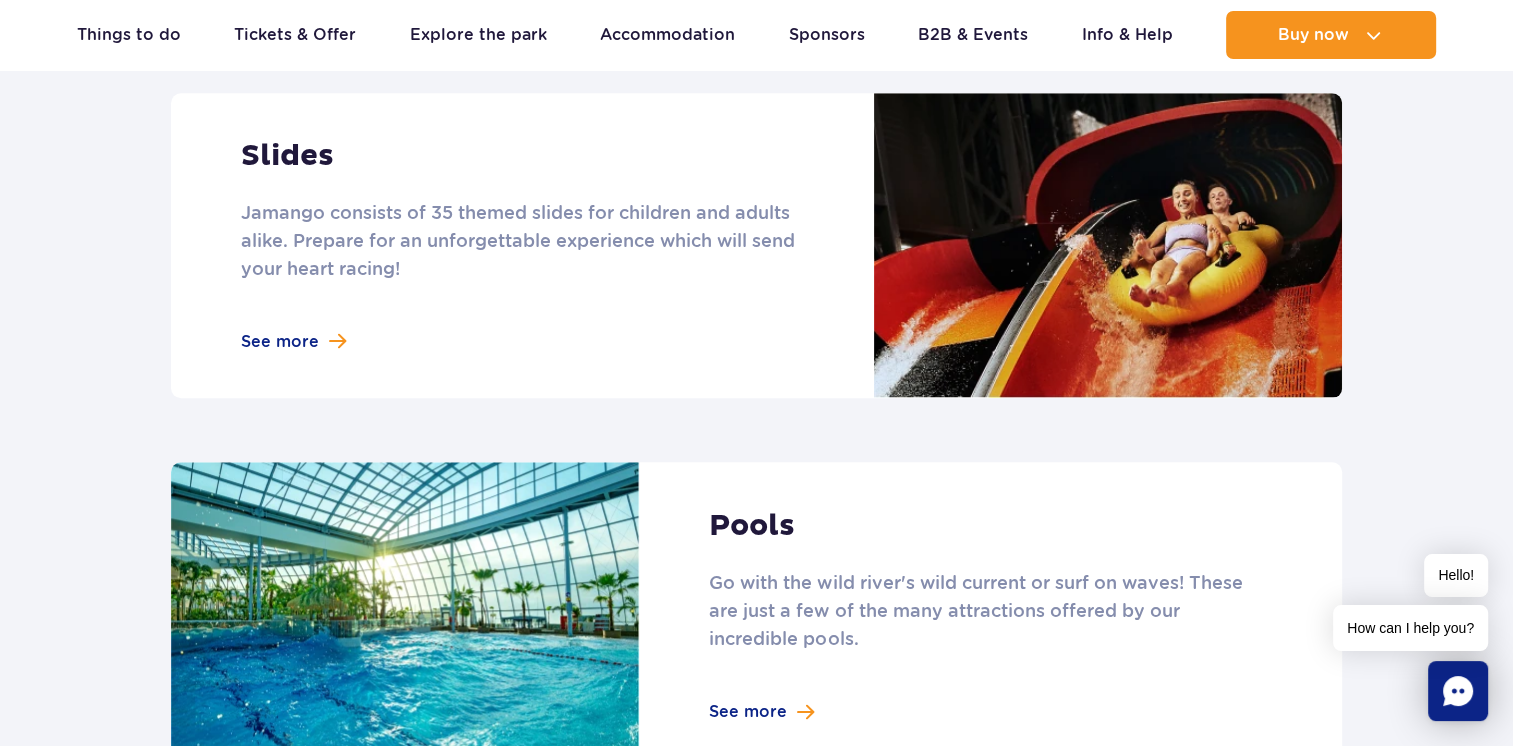 click at bounding box center [756, 245] 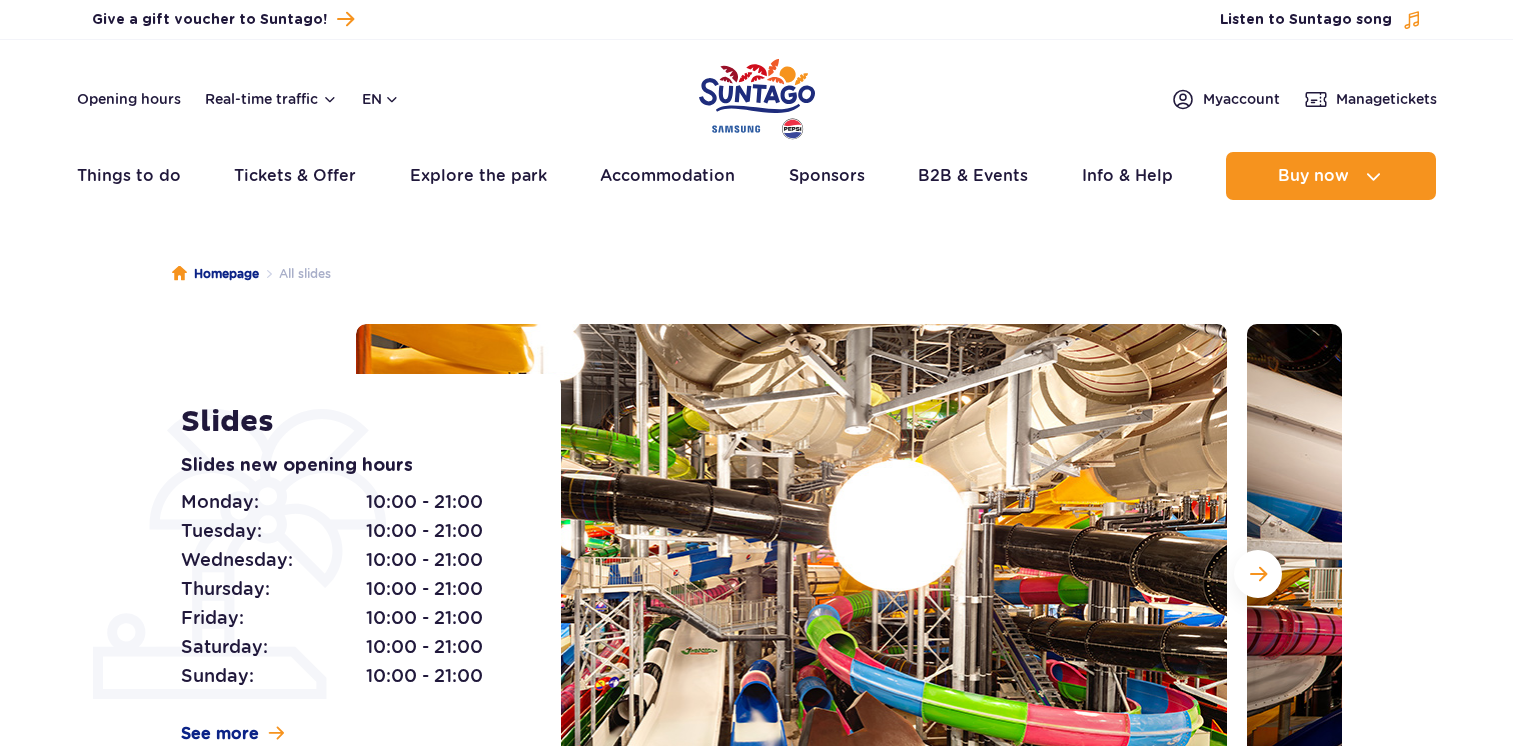 scroll, scrollTop: 0, scrollLeft: 0, axis: both 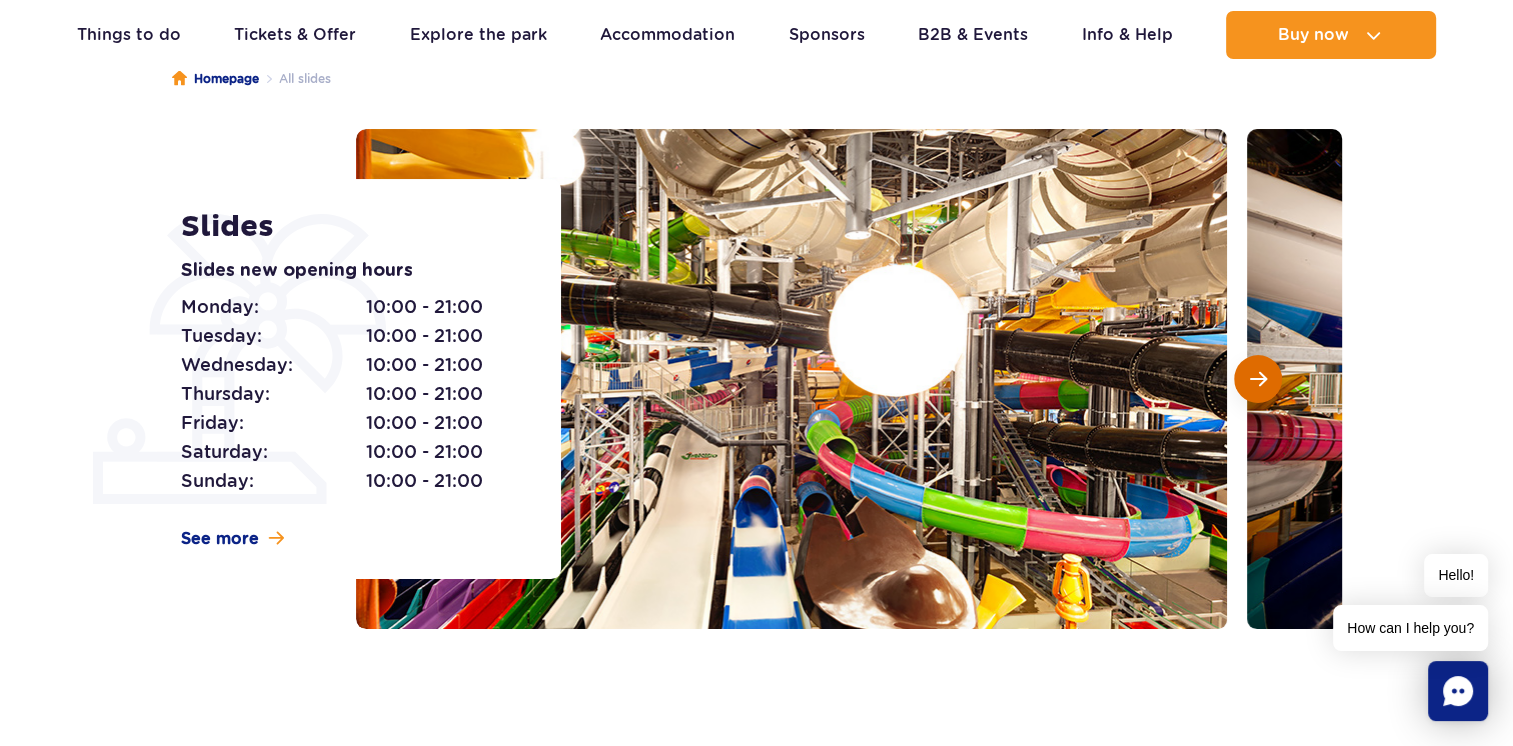 click at bounding box center [1258, 379] 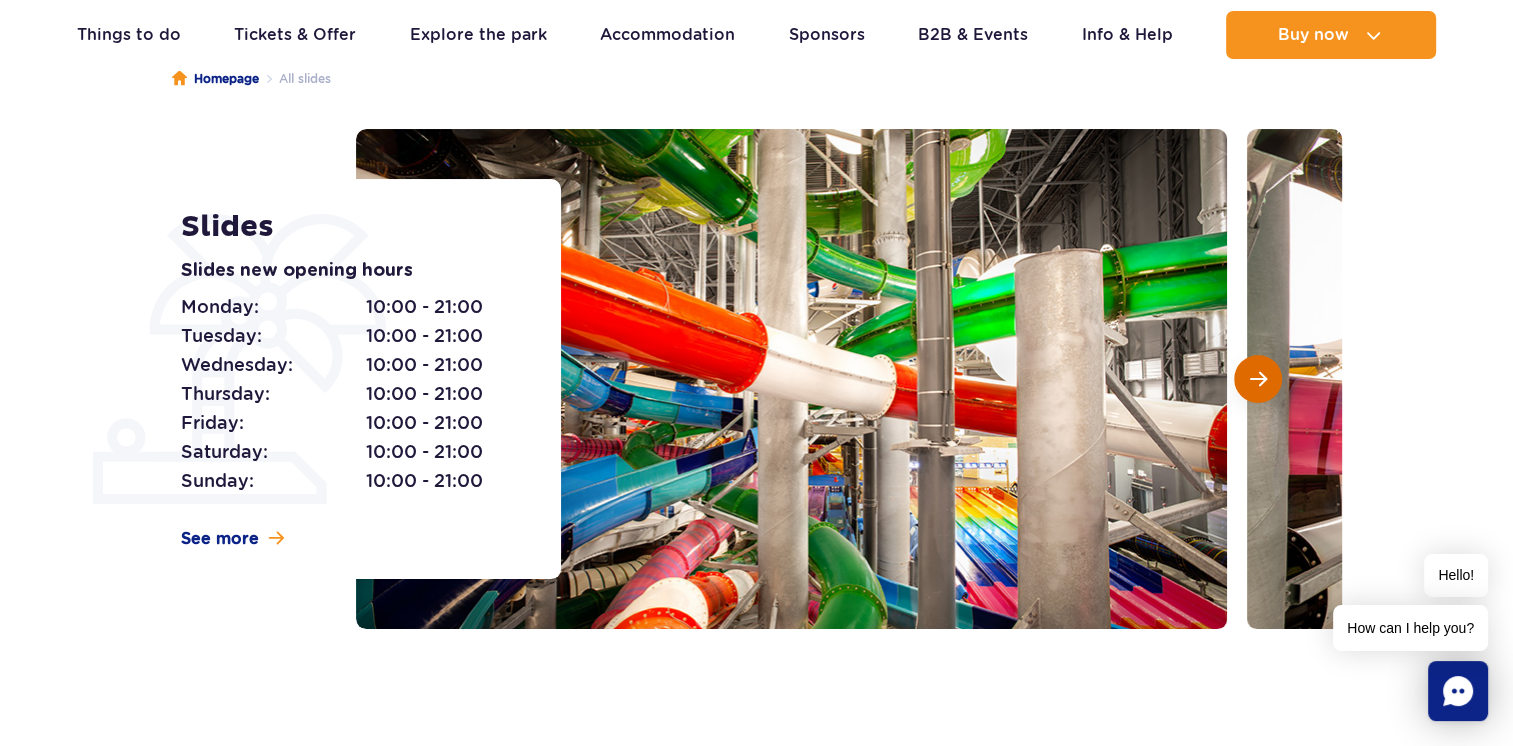 click at bounding box center (1258, 379) 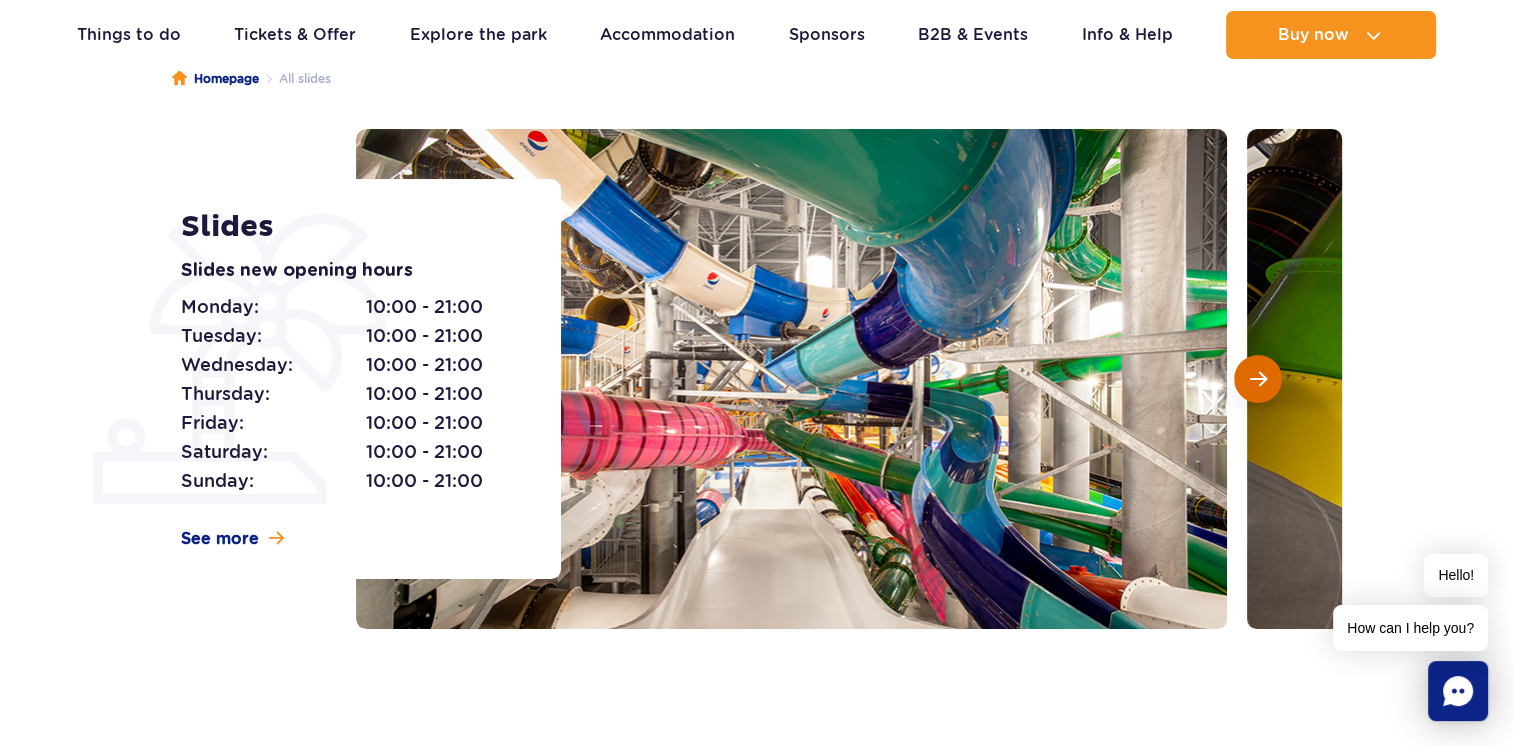 click at bounding box center [1258, 379] 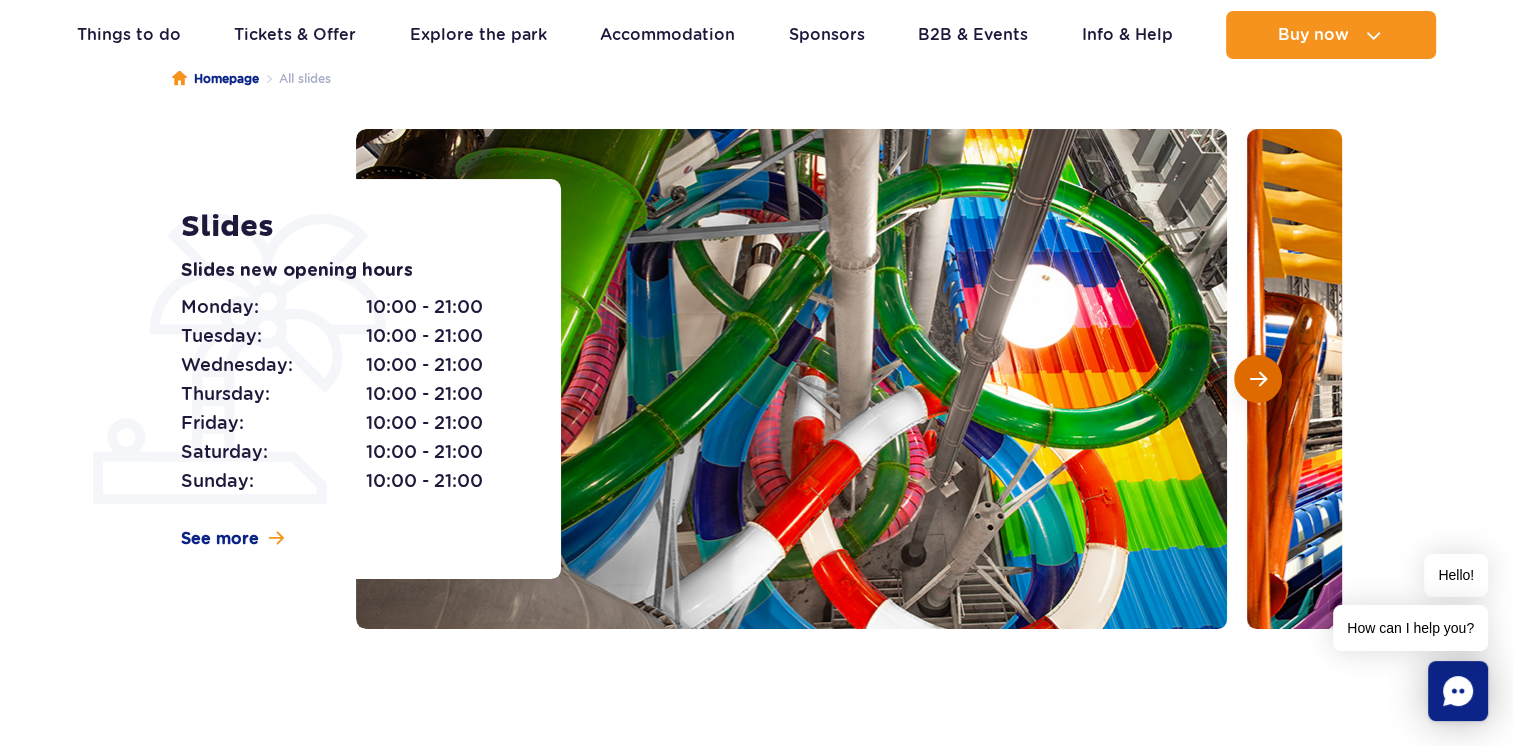 click at bounding box center [1258, 379] 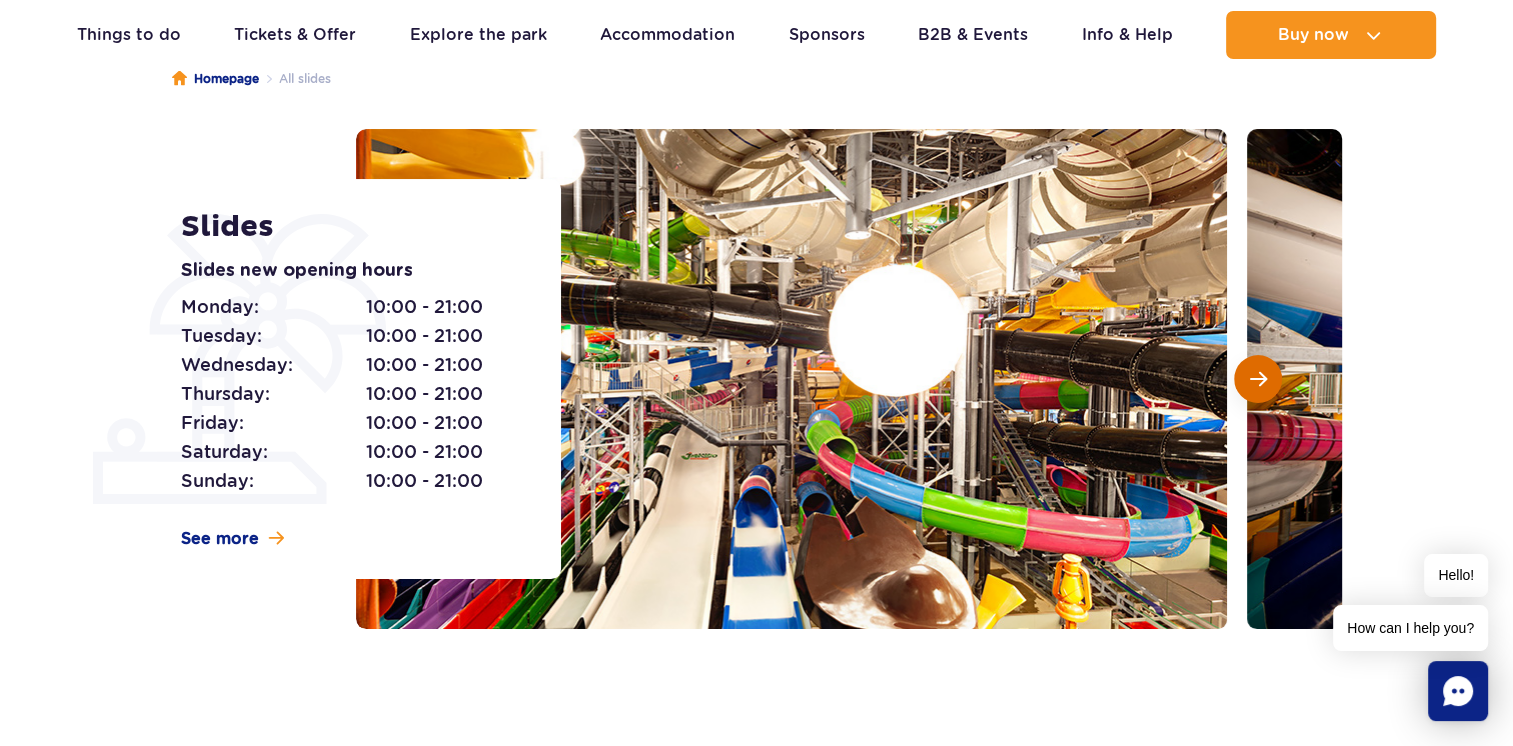 click at bounding box center (1258, 379) 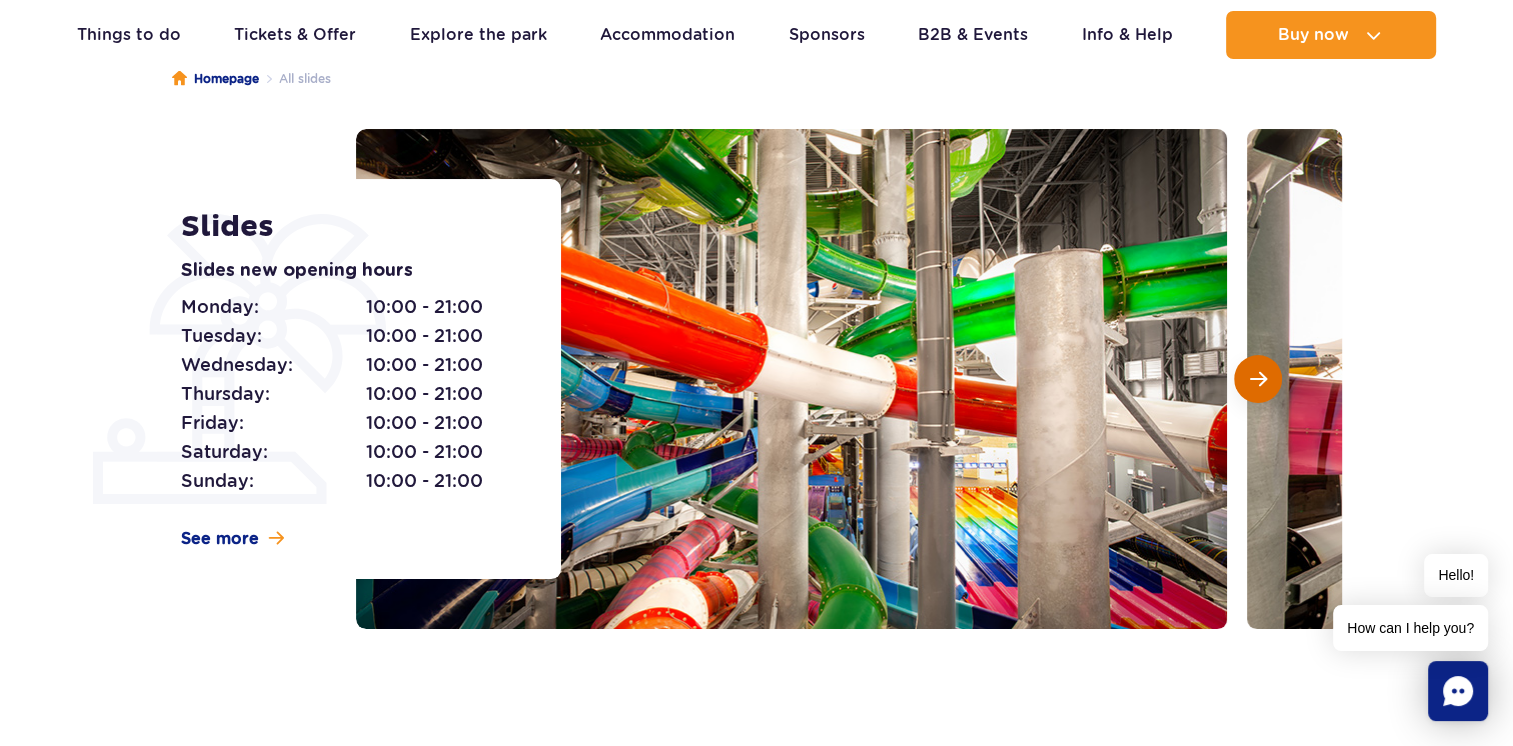 click at bounding box center [1258, 379] 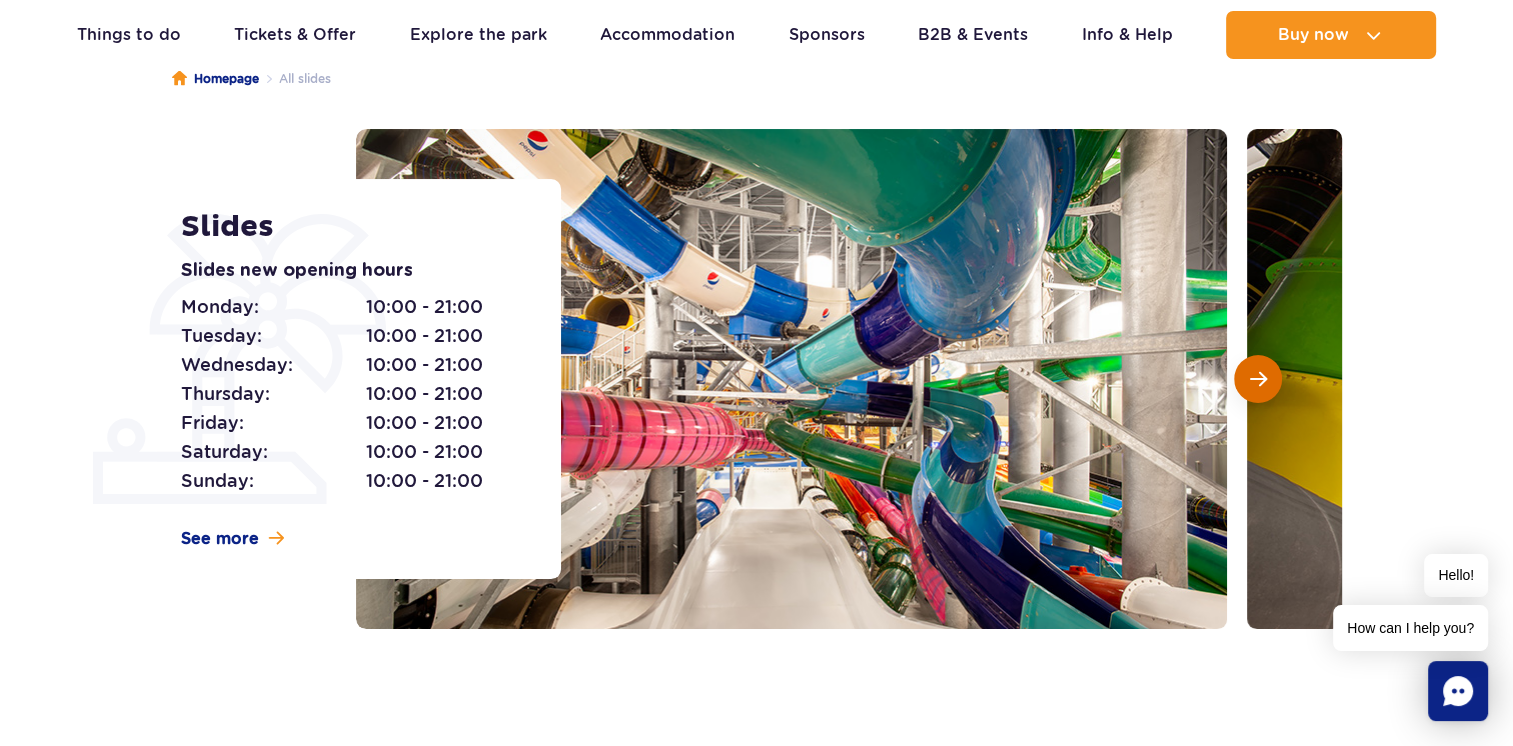 click at bounding box center (1258, 379) 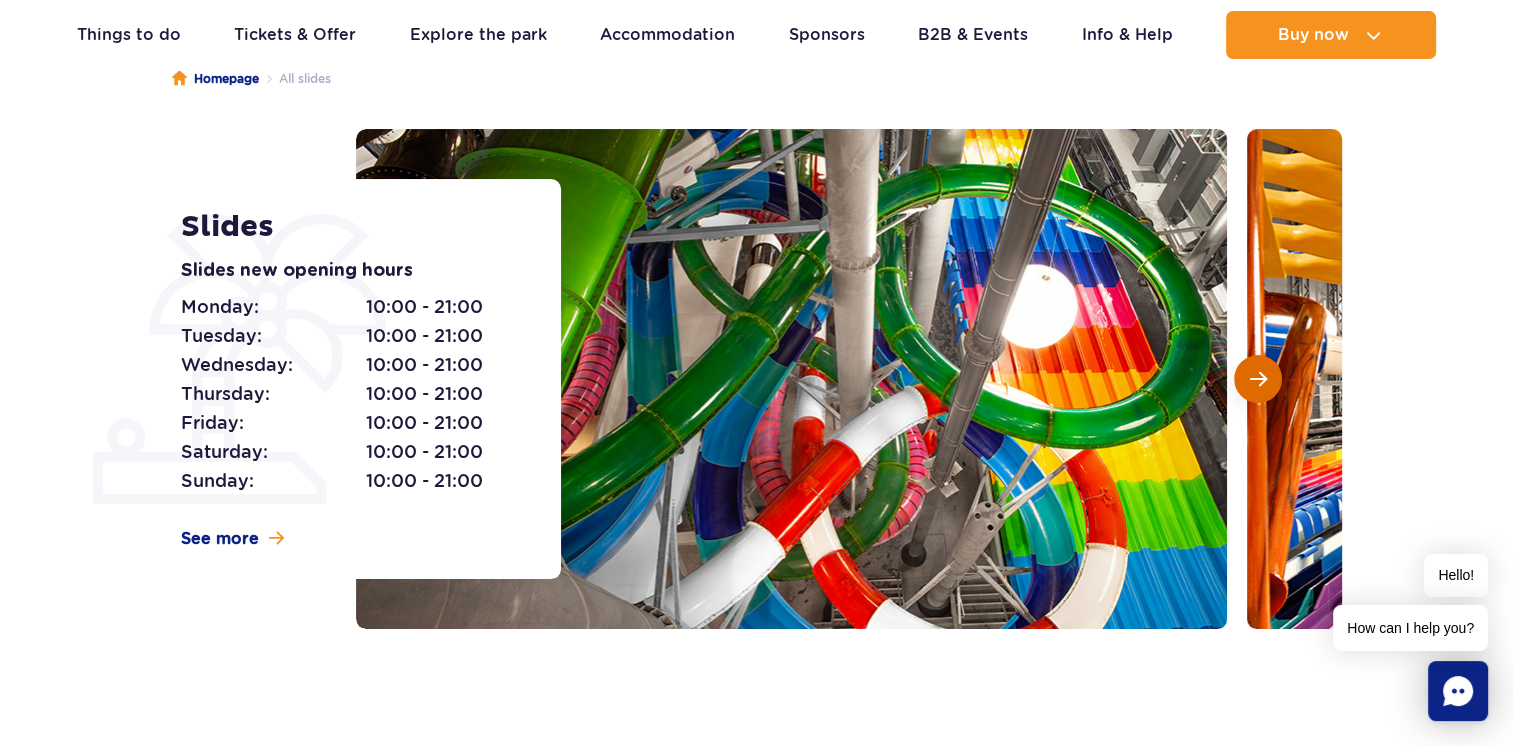 click at bounding box center [1258, 379] 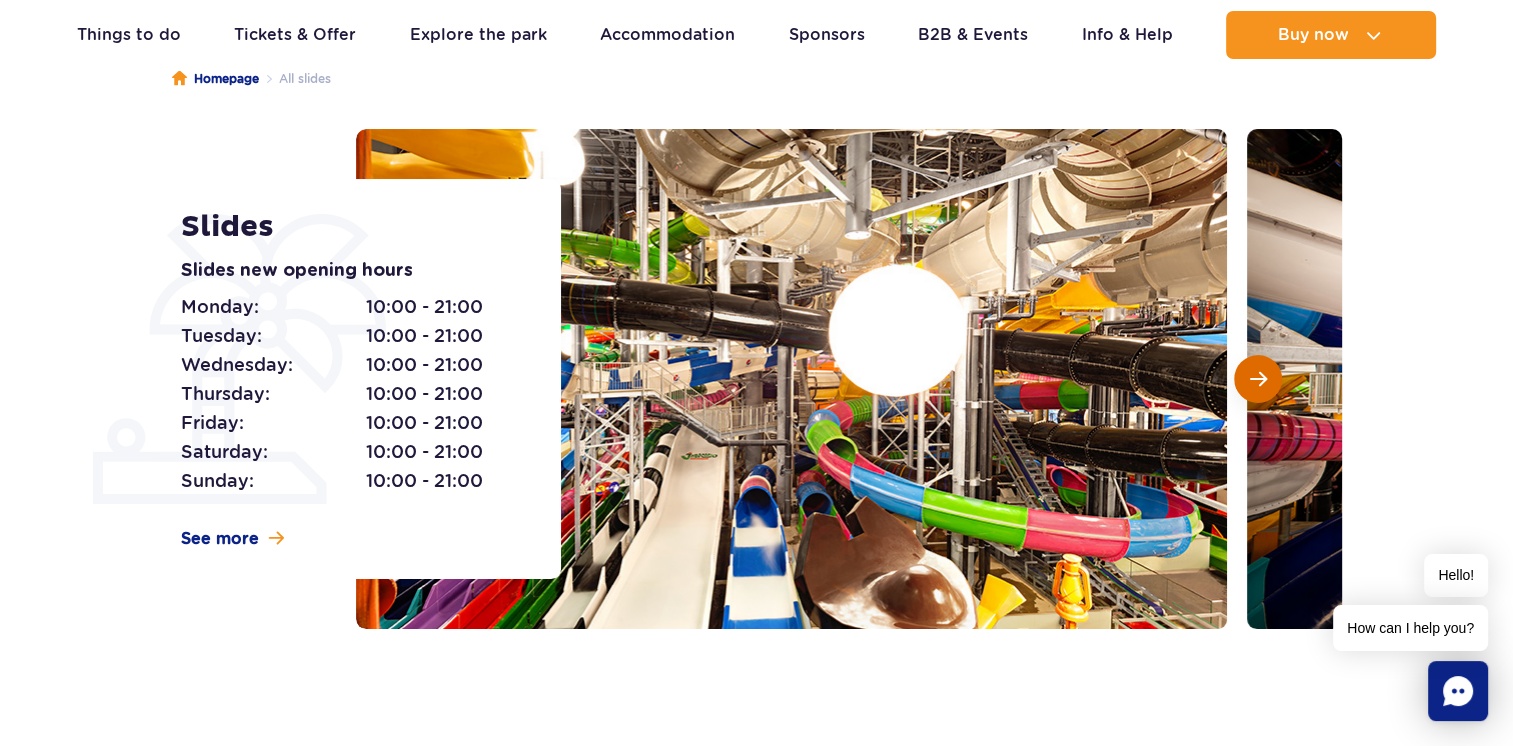 click at bounding box center [1258, 379] 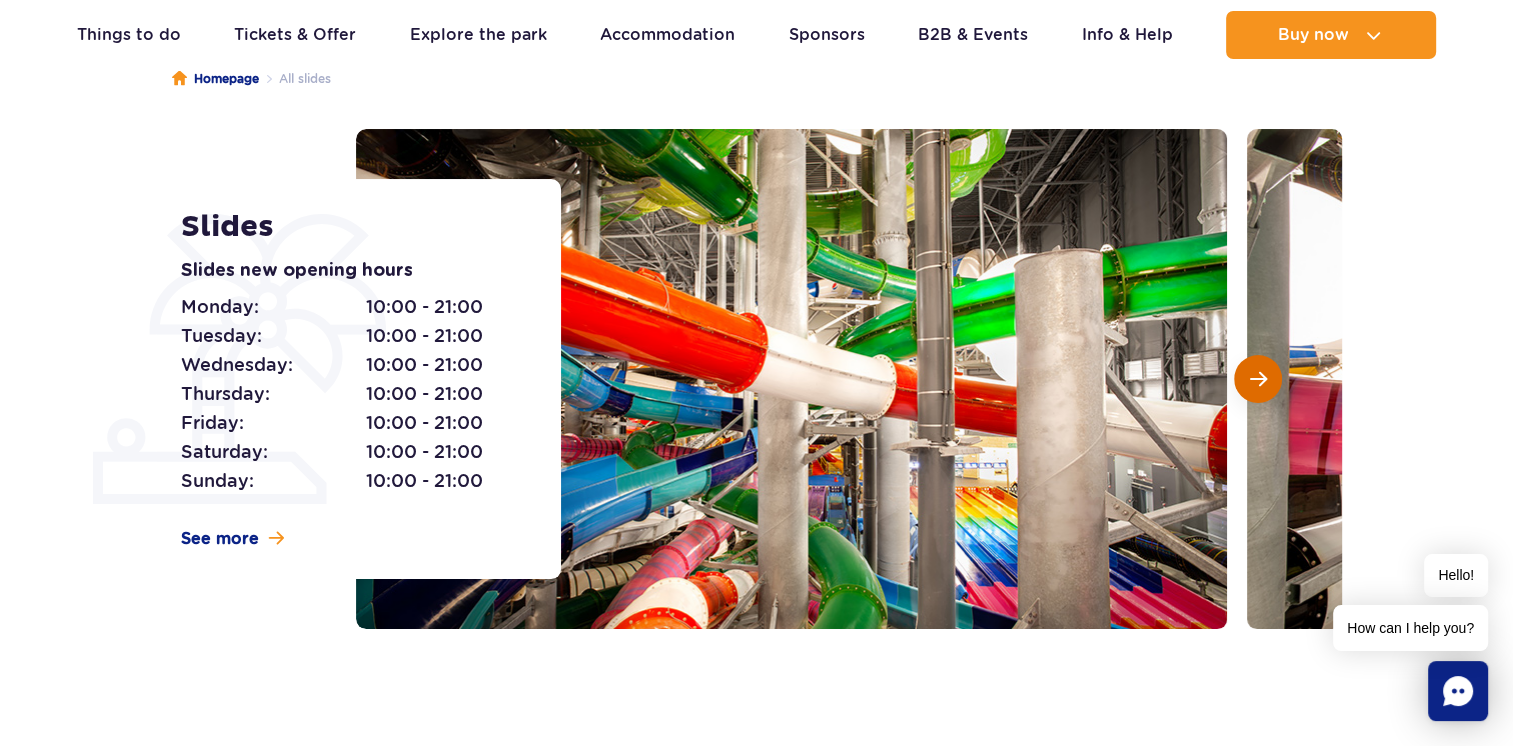 click at bounding box center (1258, 379) 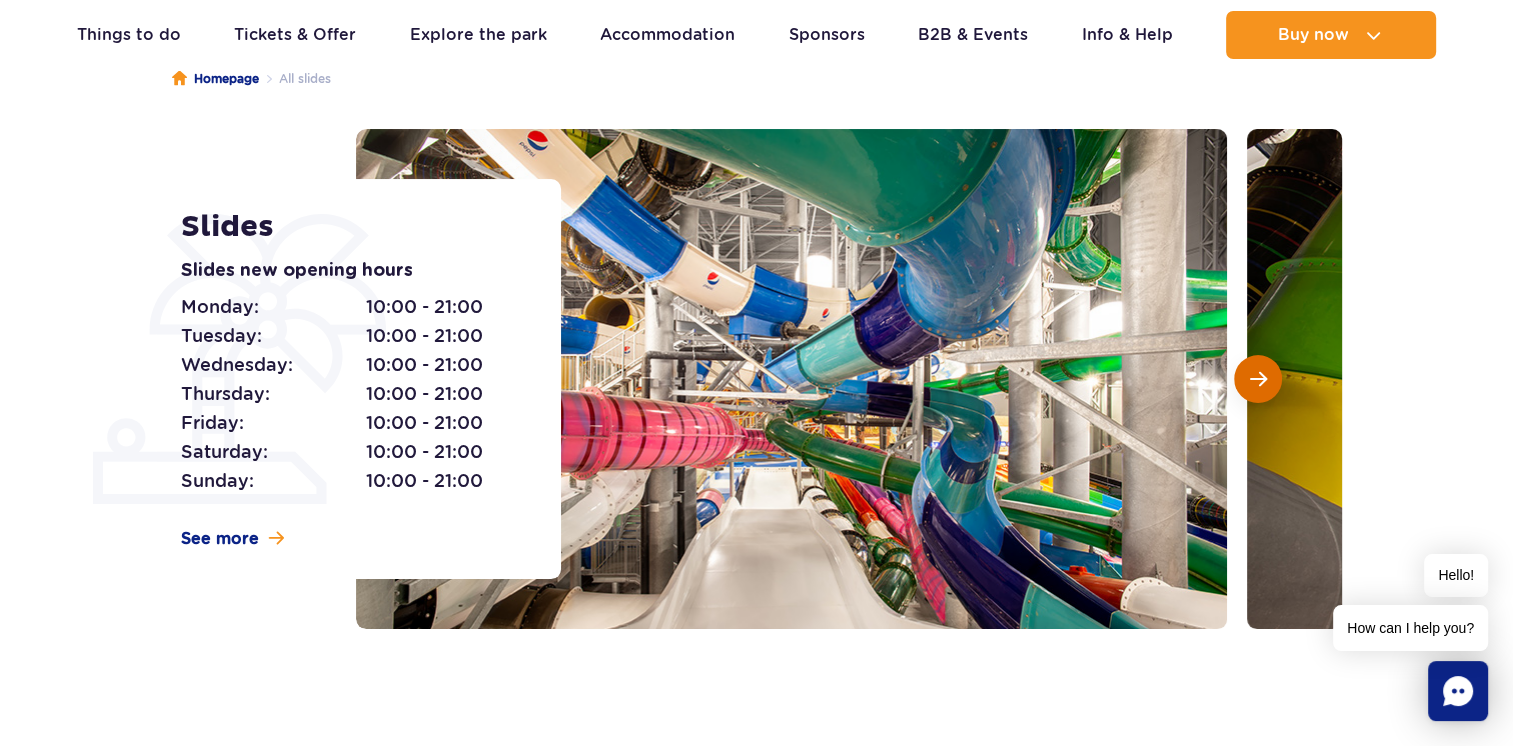 click at bounding box center [1258, 379] 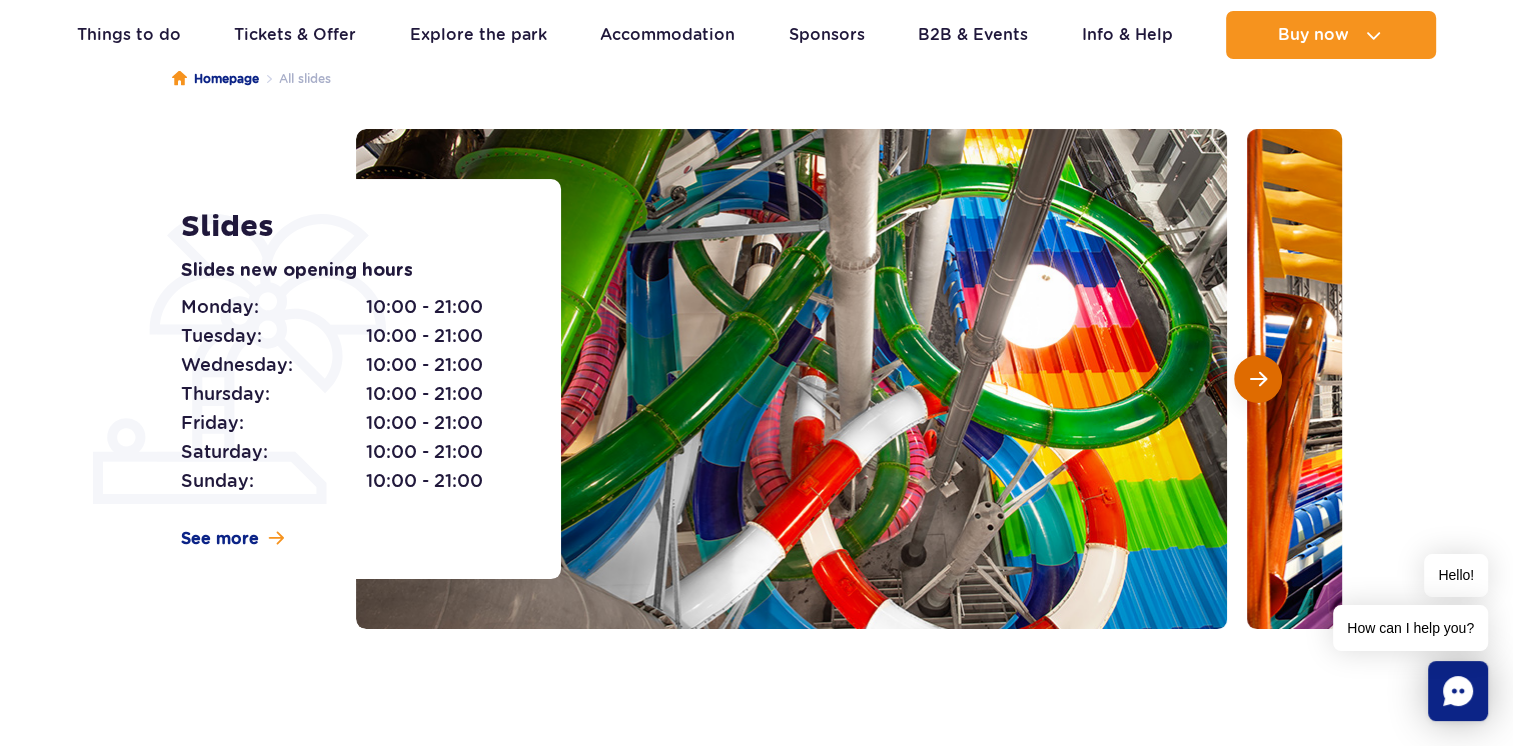 click at bounding box center [1258, 379] 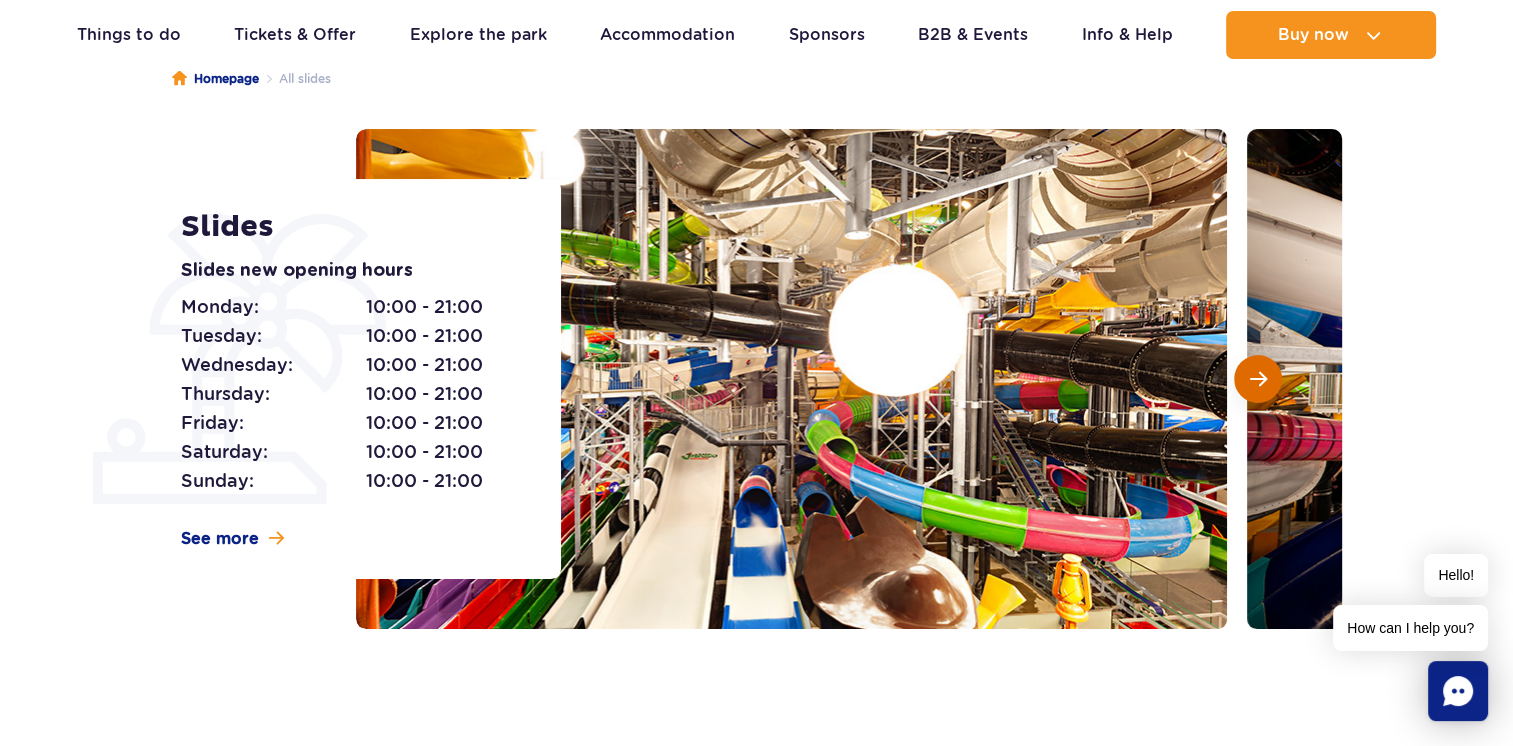 click at bounding box center [1258, 379] 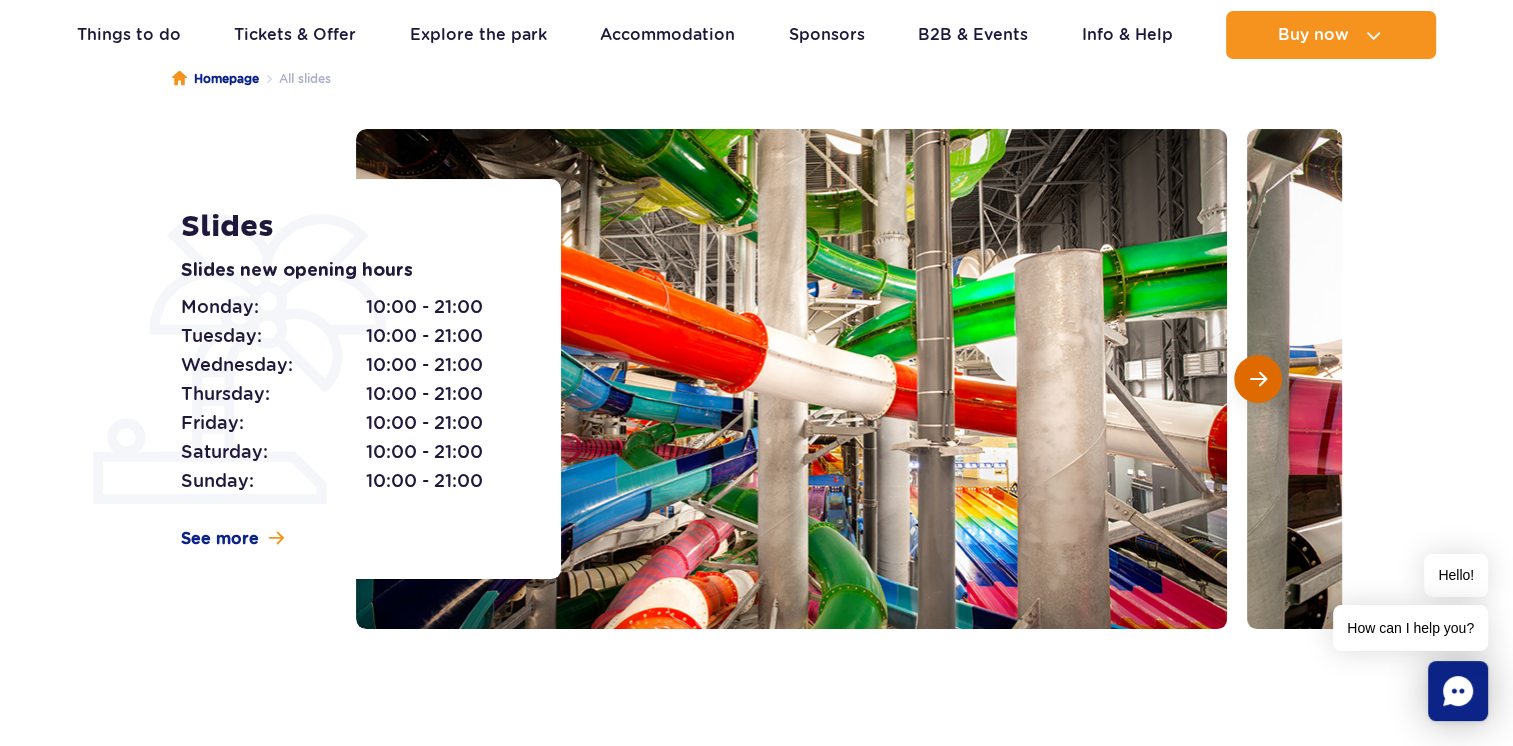 click at bounding box center [1258, 379] 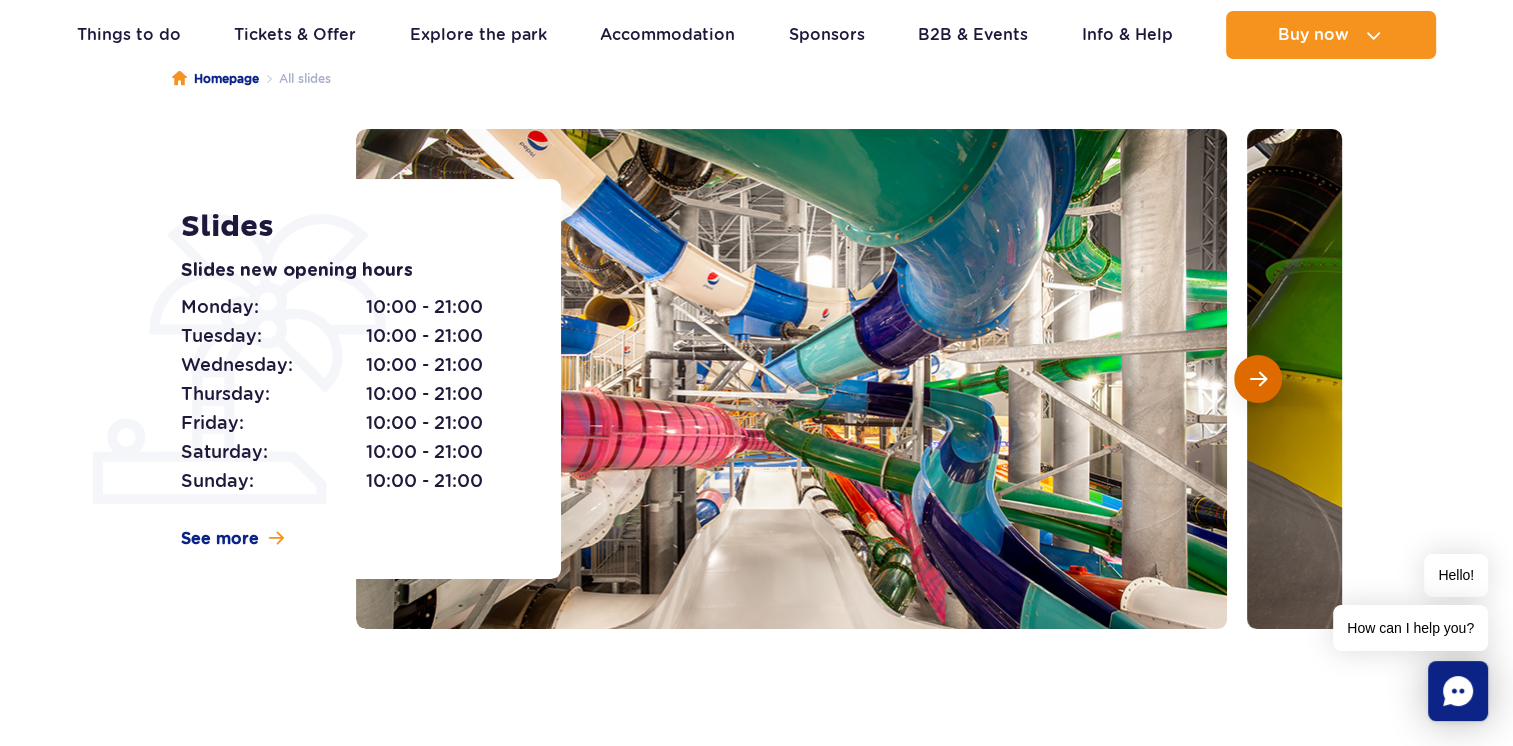 click at bounding box center [1258, 379] 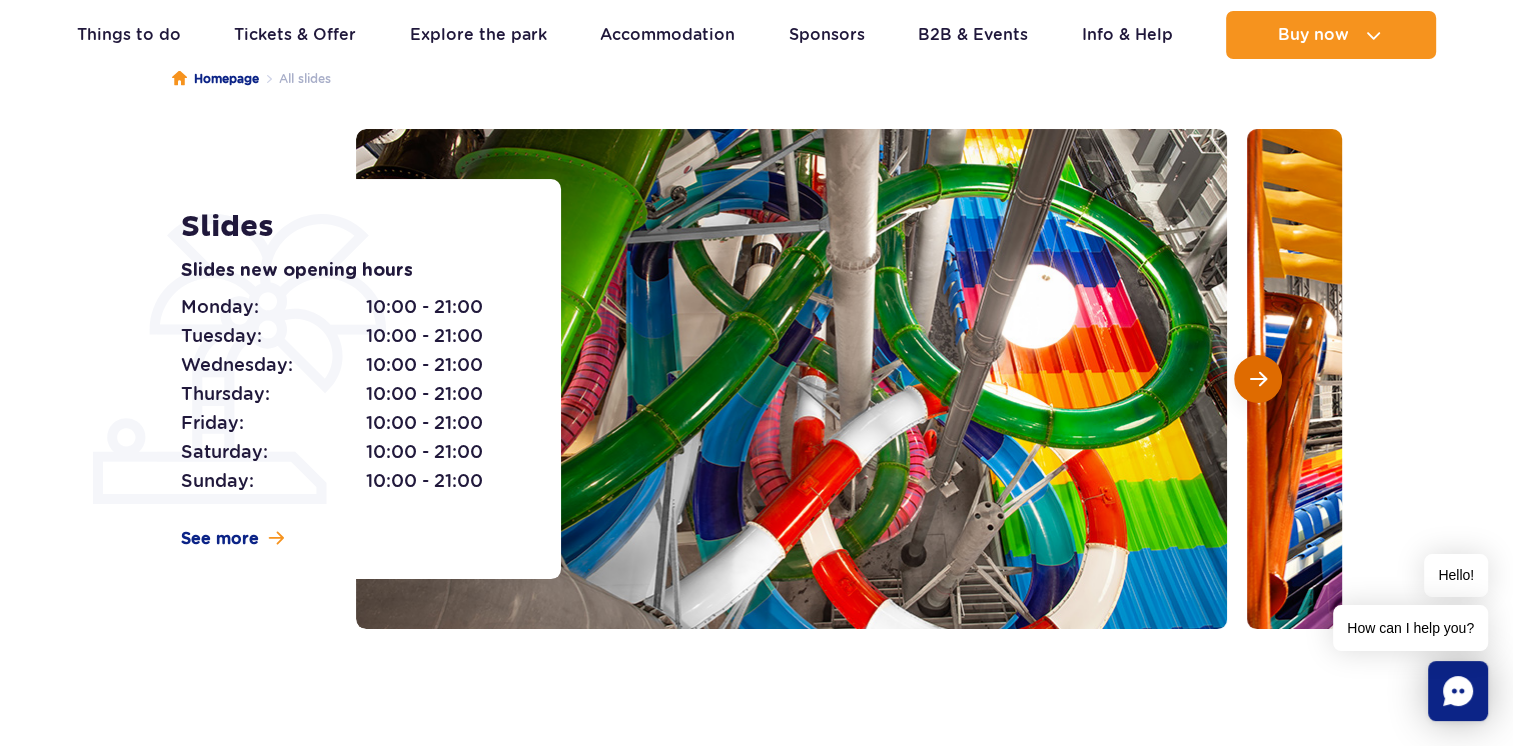 scroll, scrollTop: 0, scrollLeft: 0, axis: both 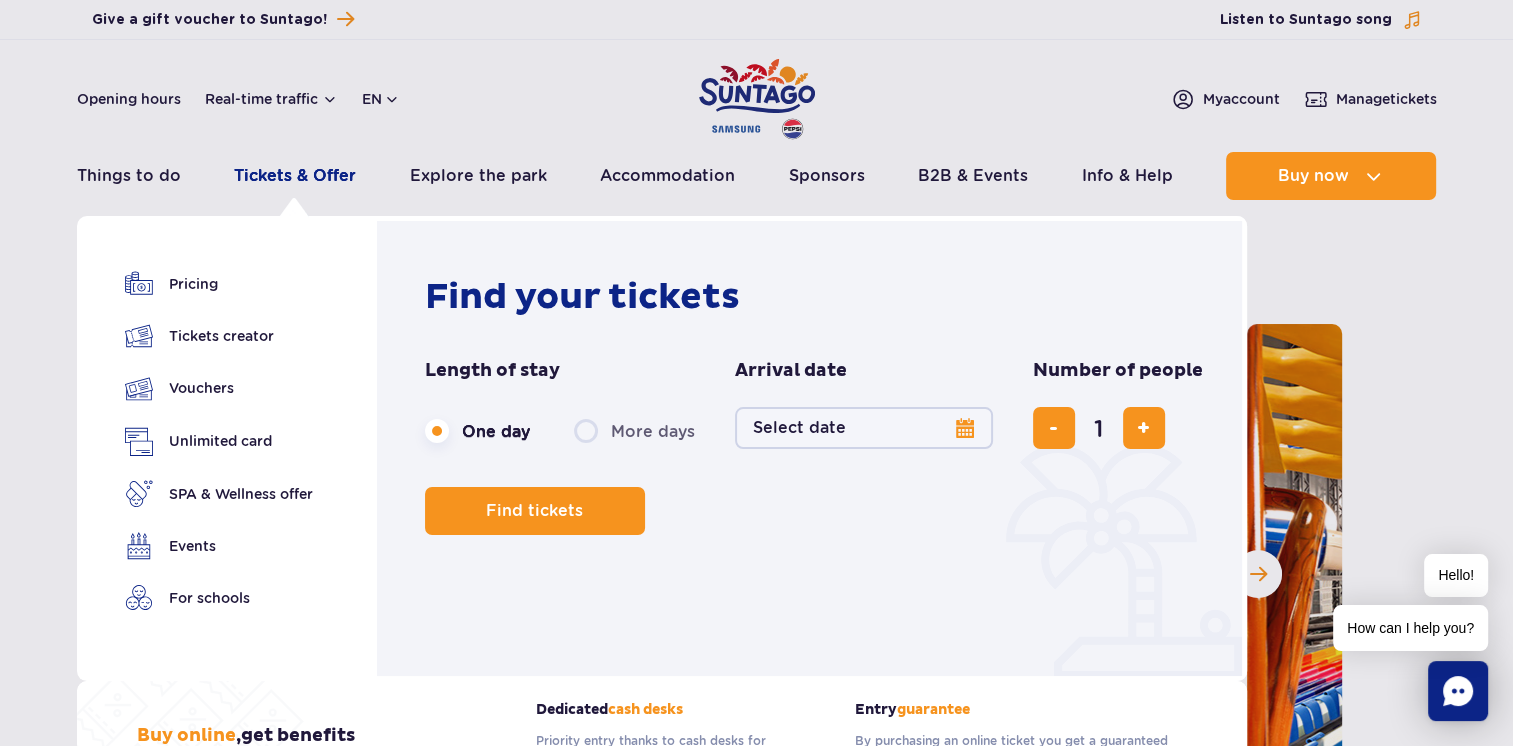 click on "Tickets & Offer" at bounding box center (295, 176) 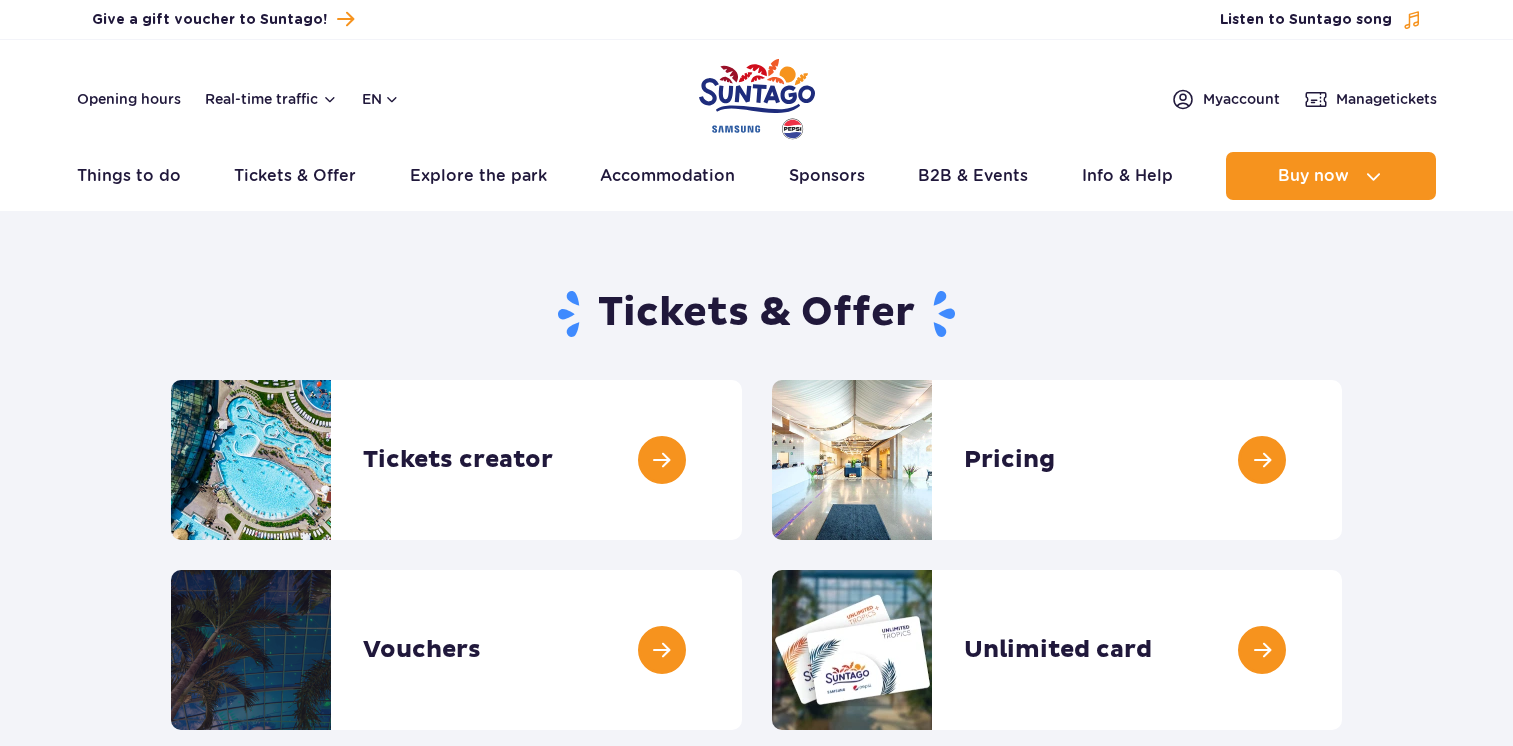 scroll, scrollTop: 0, scrollLeft: 0, axis: both 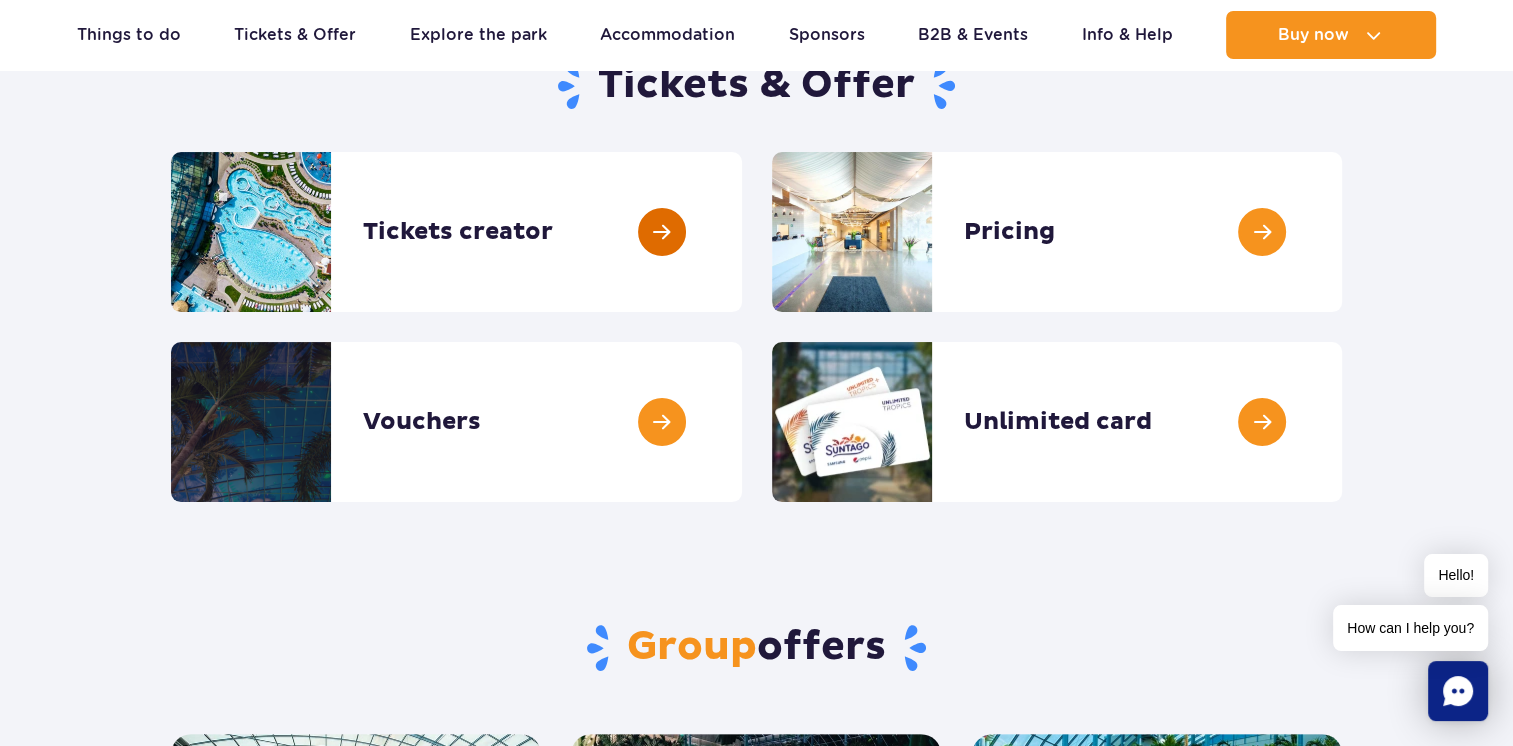 click at bounding box center [742, 232] 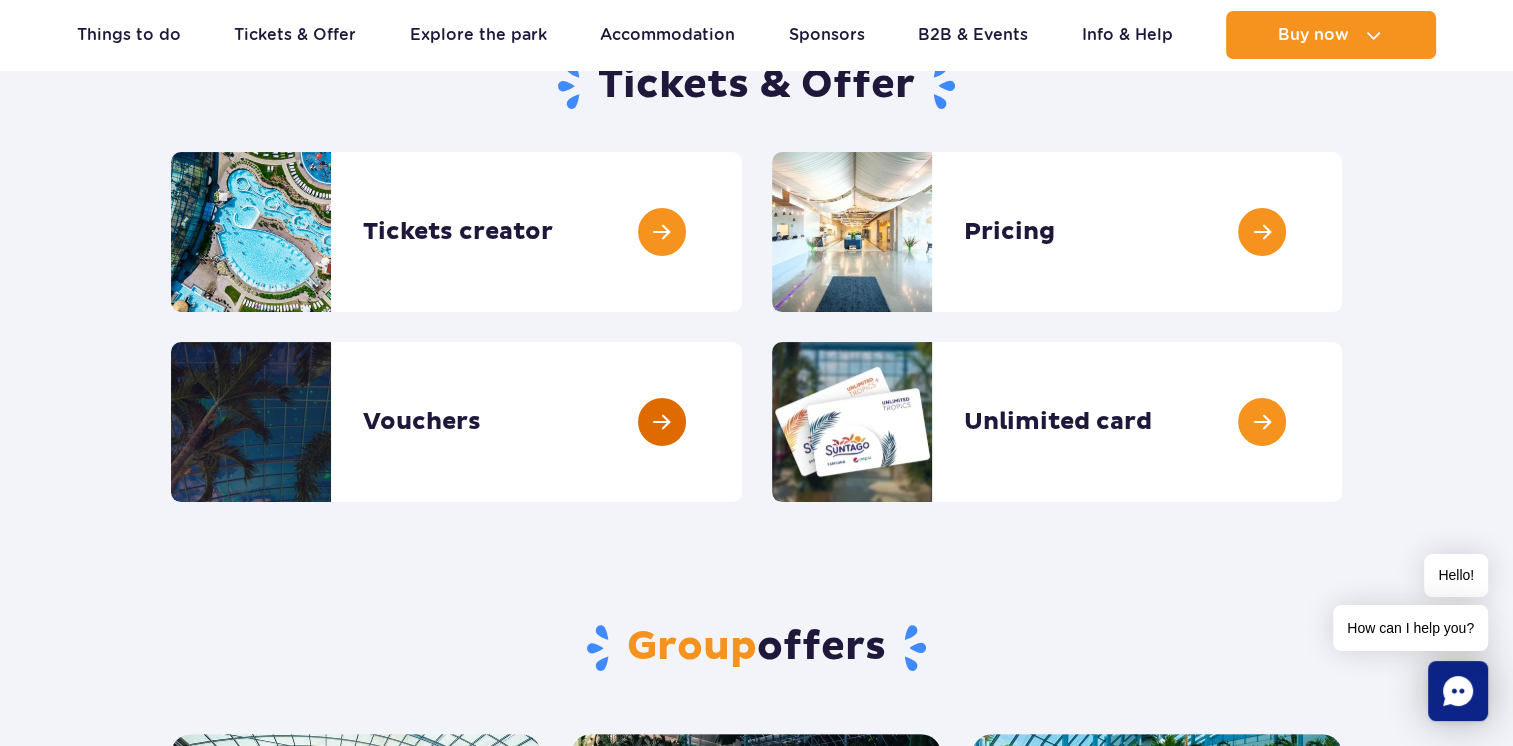 click at bounding box center (742, 422) 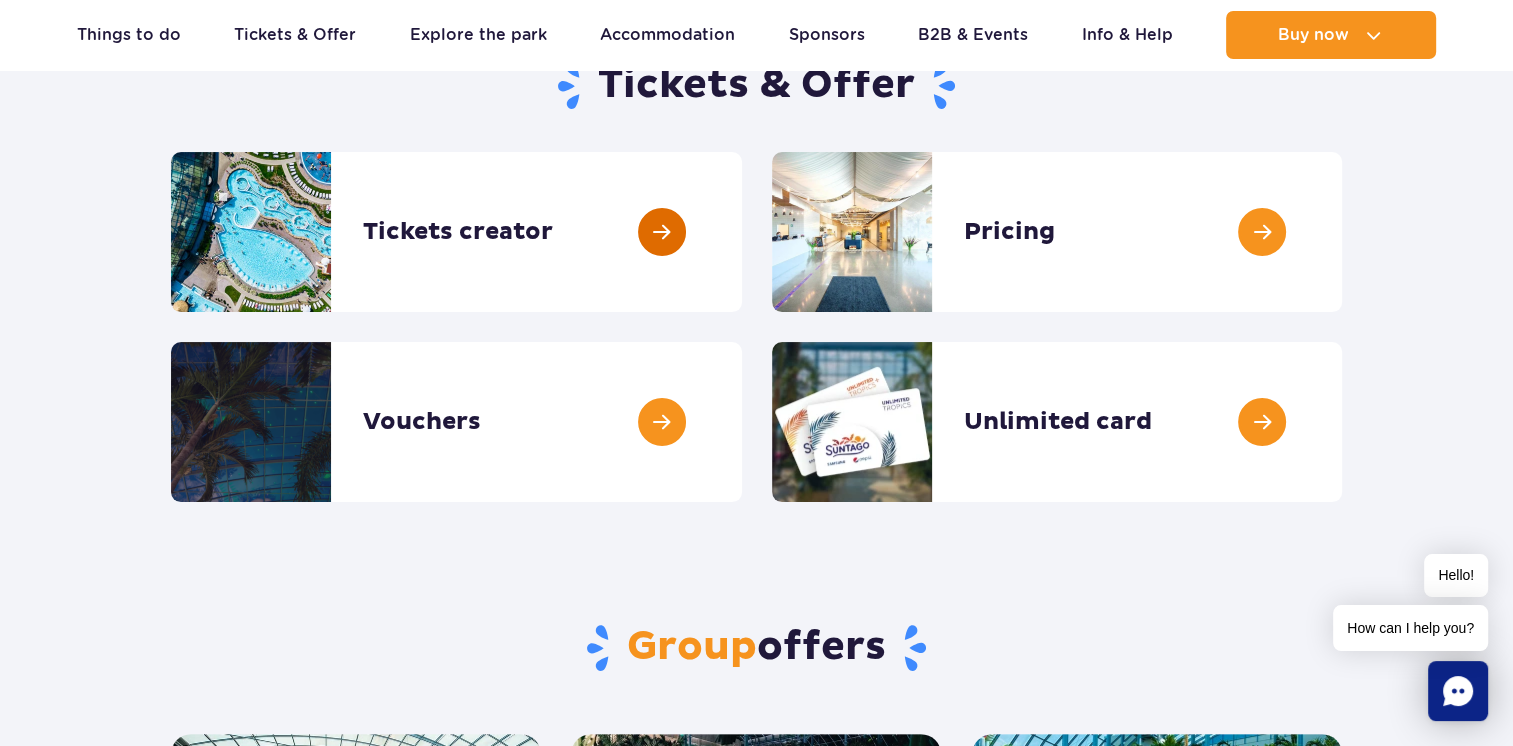 click at bounding box center [742, 232] 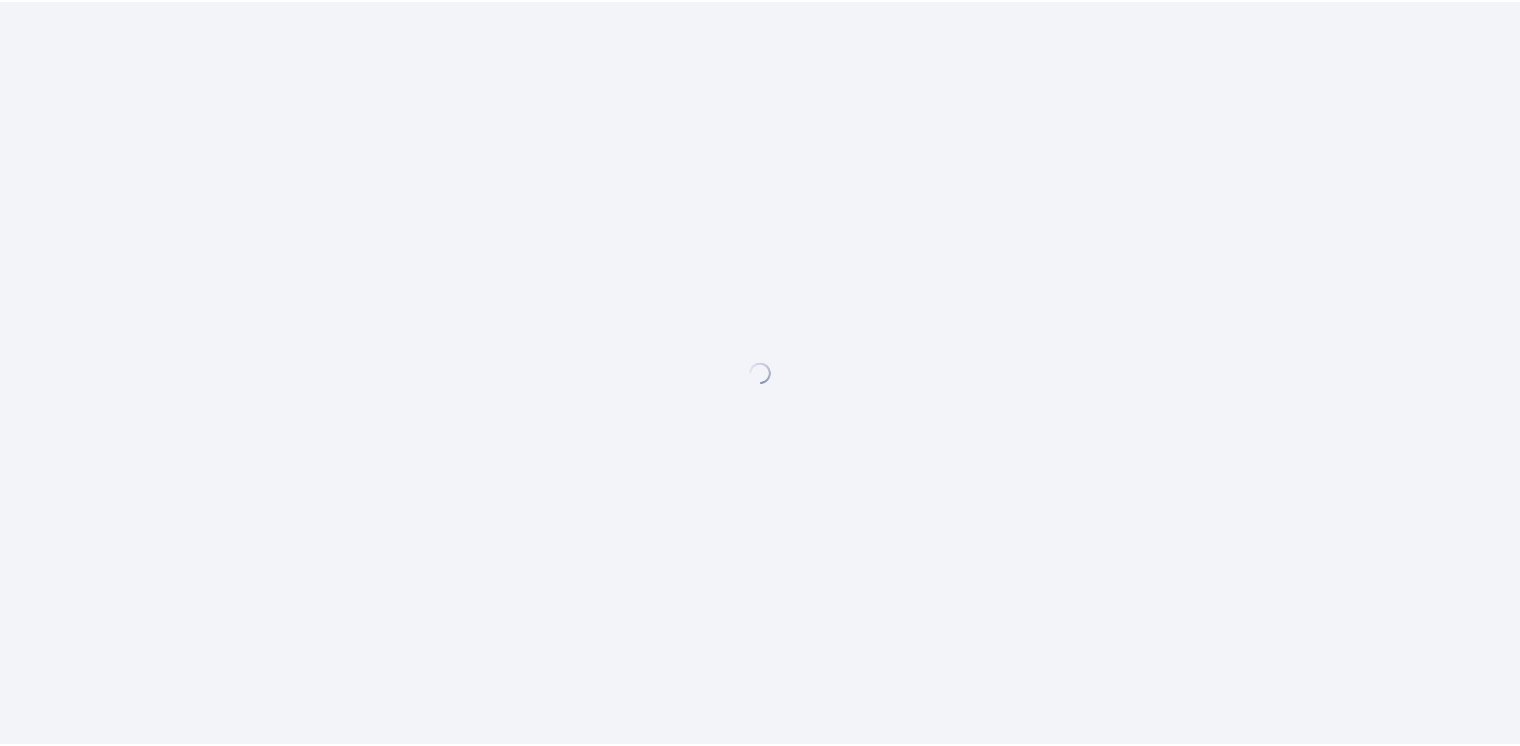 scroll, scrollTop: 0, scrollLeft: 0, axis: both 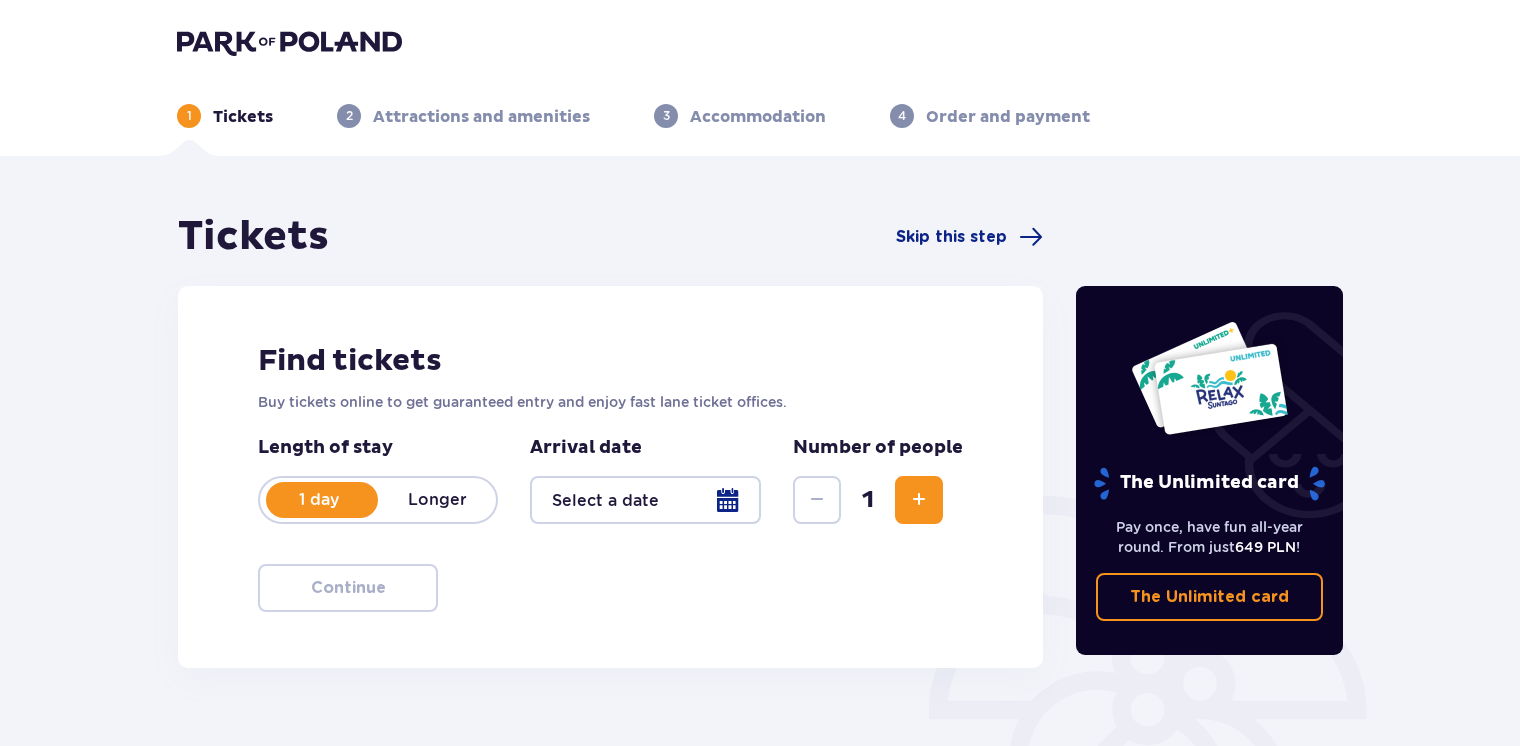 click at bounding box center [645, 500] 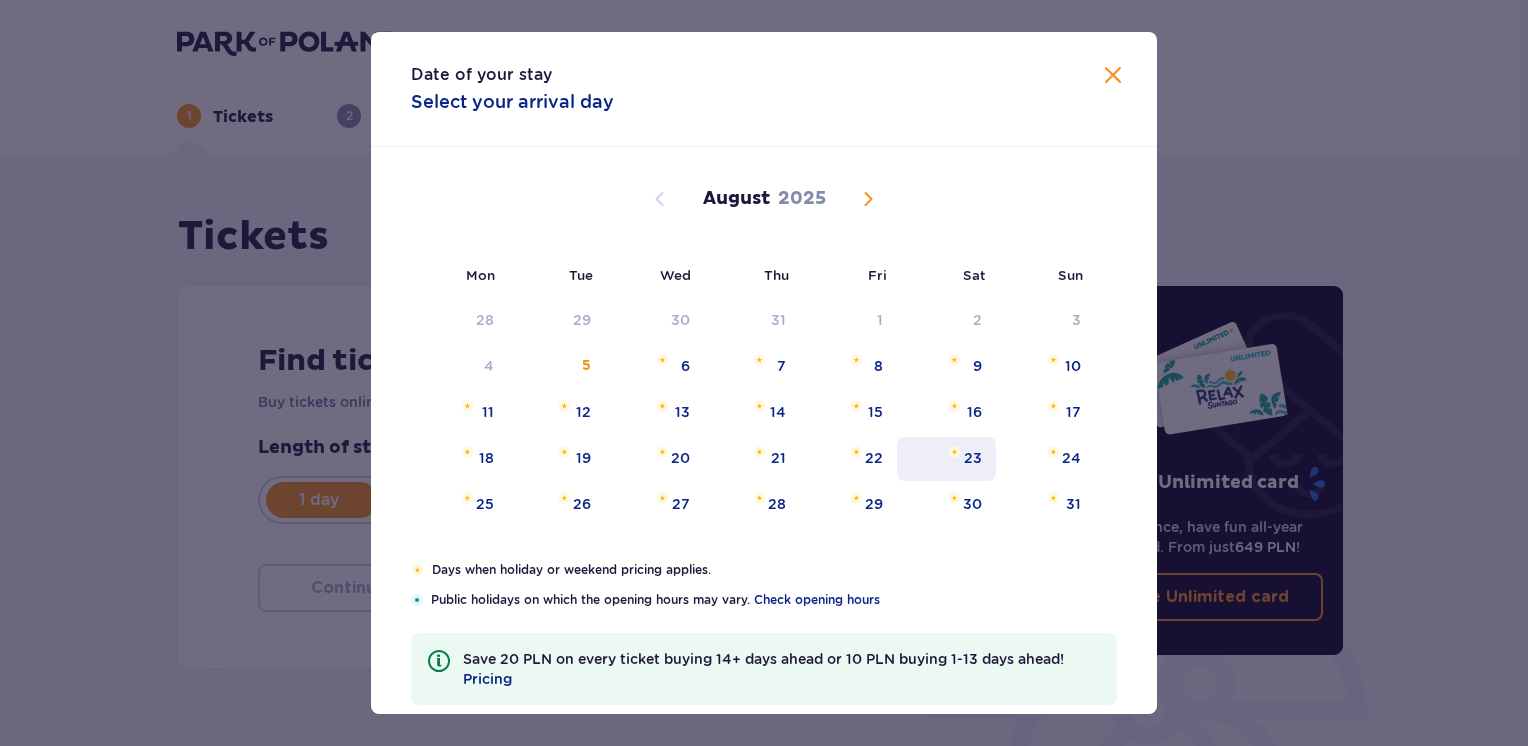 click on "23" at bounding box center [946, 459] 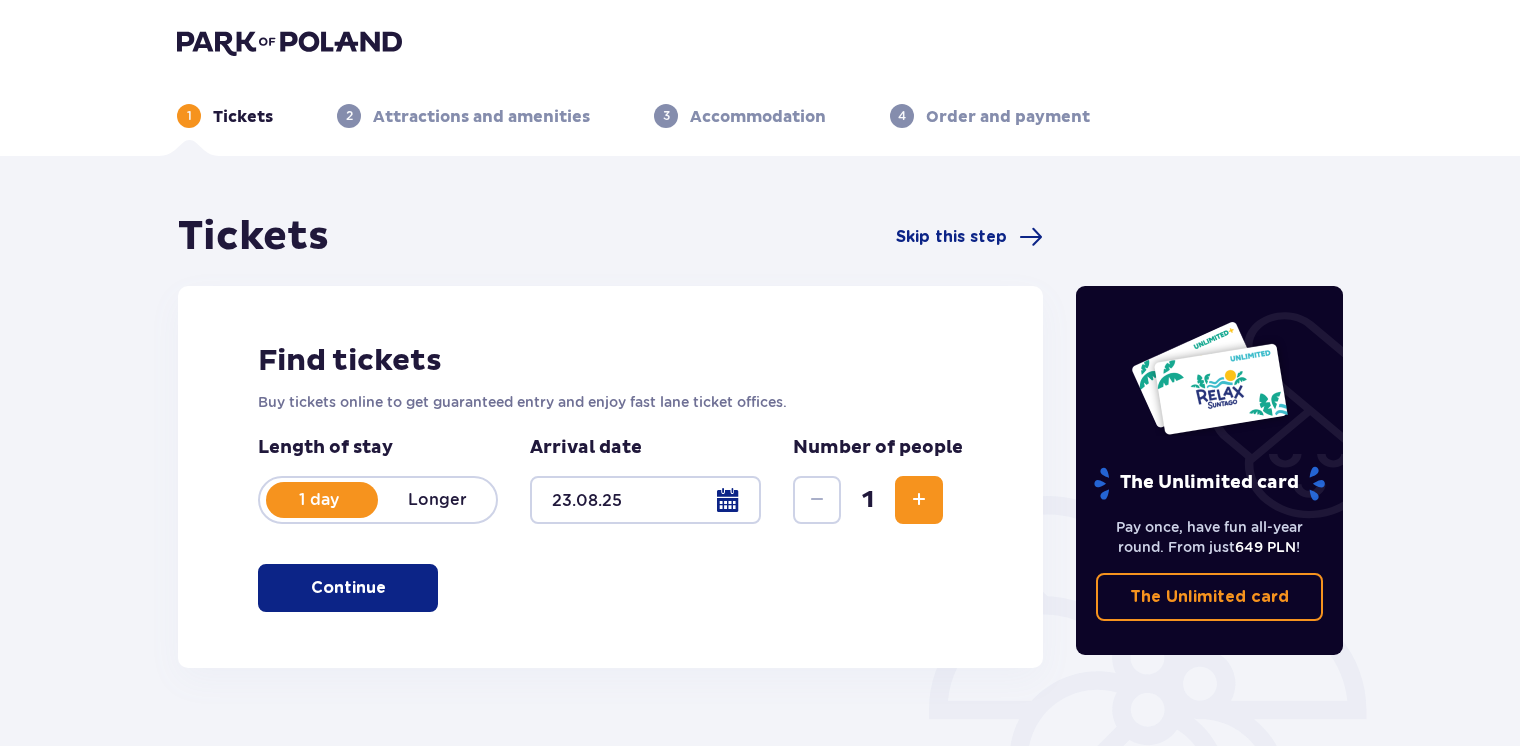 click at bounding box center (919, 500) 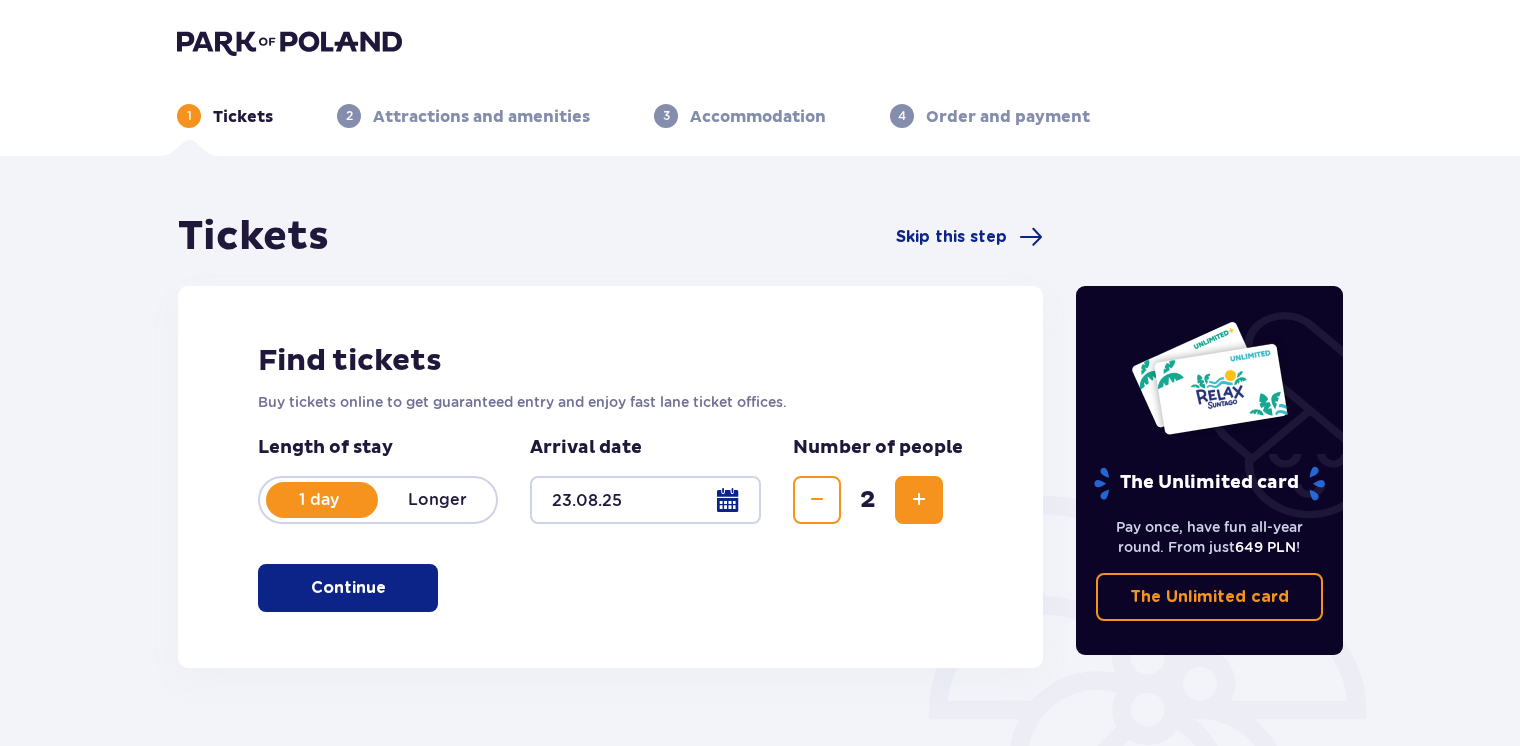click at bounding box center [919, 500] 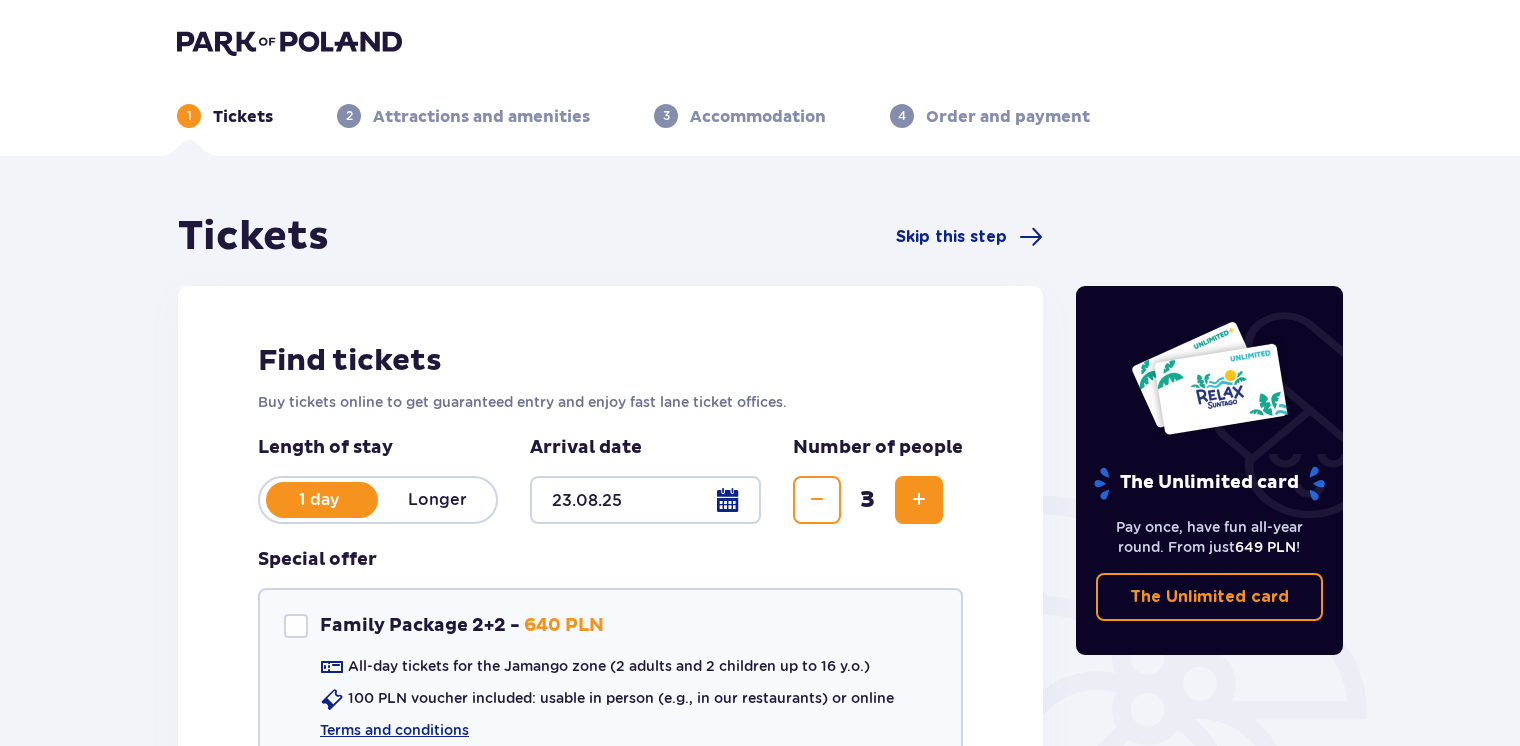 click at bounding box center (919, 500) 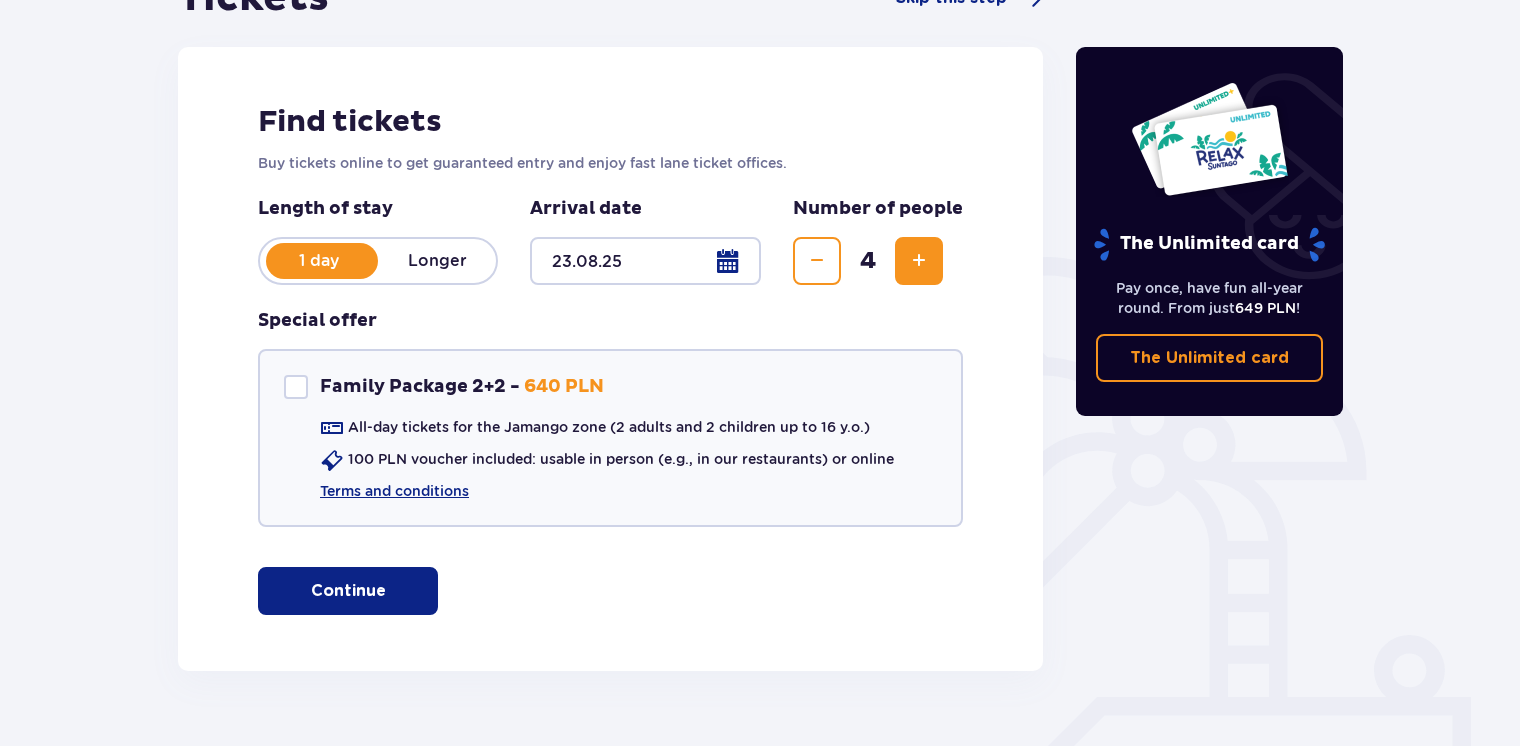 scroll, scrollTop: 283, scrollLeft: 0, axis: vertical 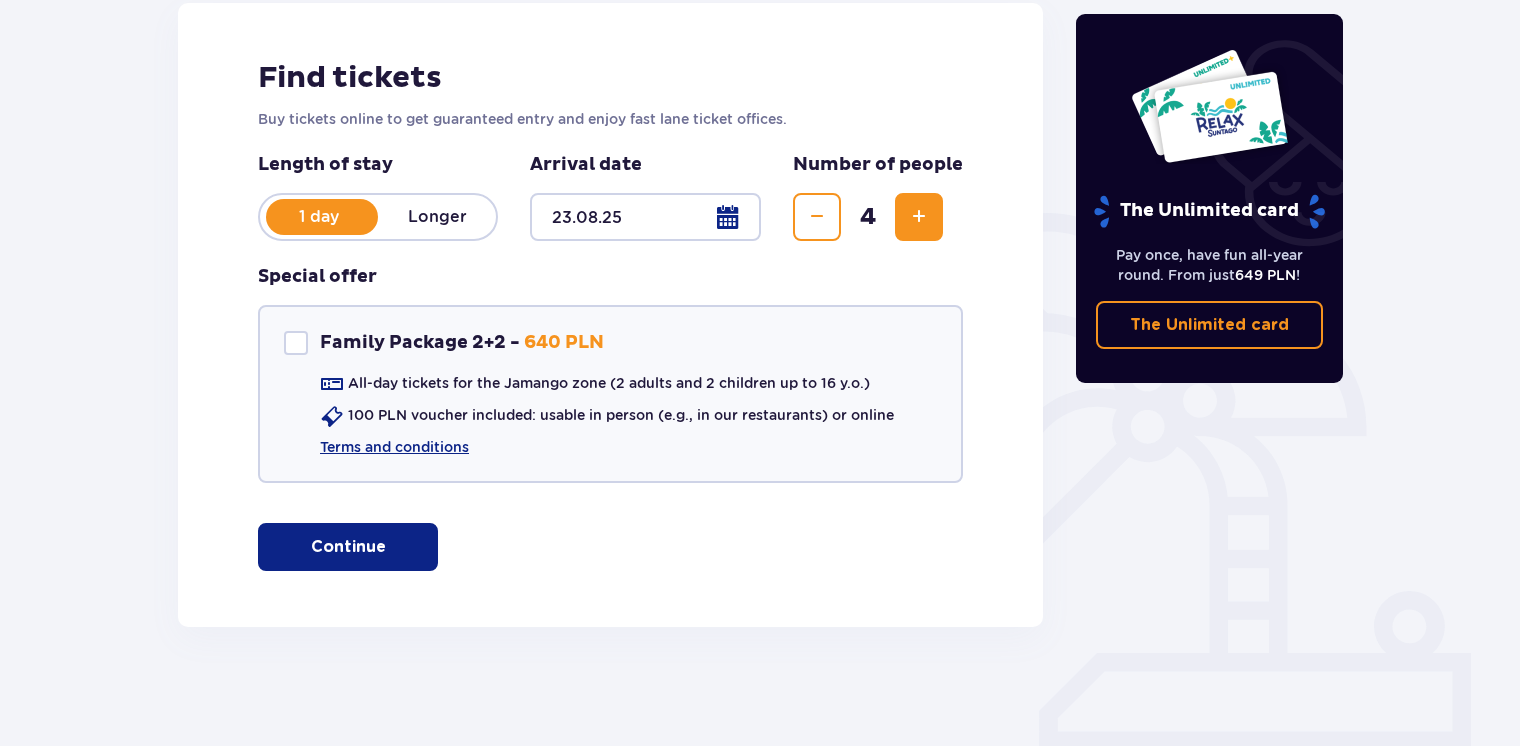 click on "Continue" at bounding box center [348, 547] 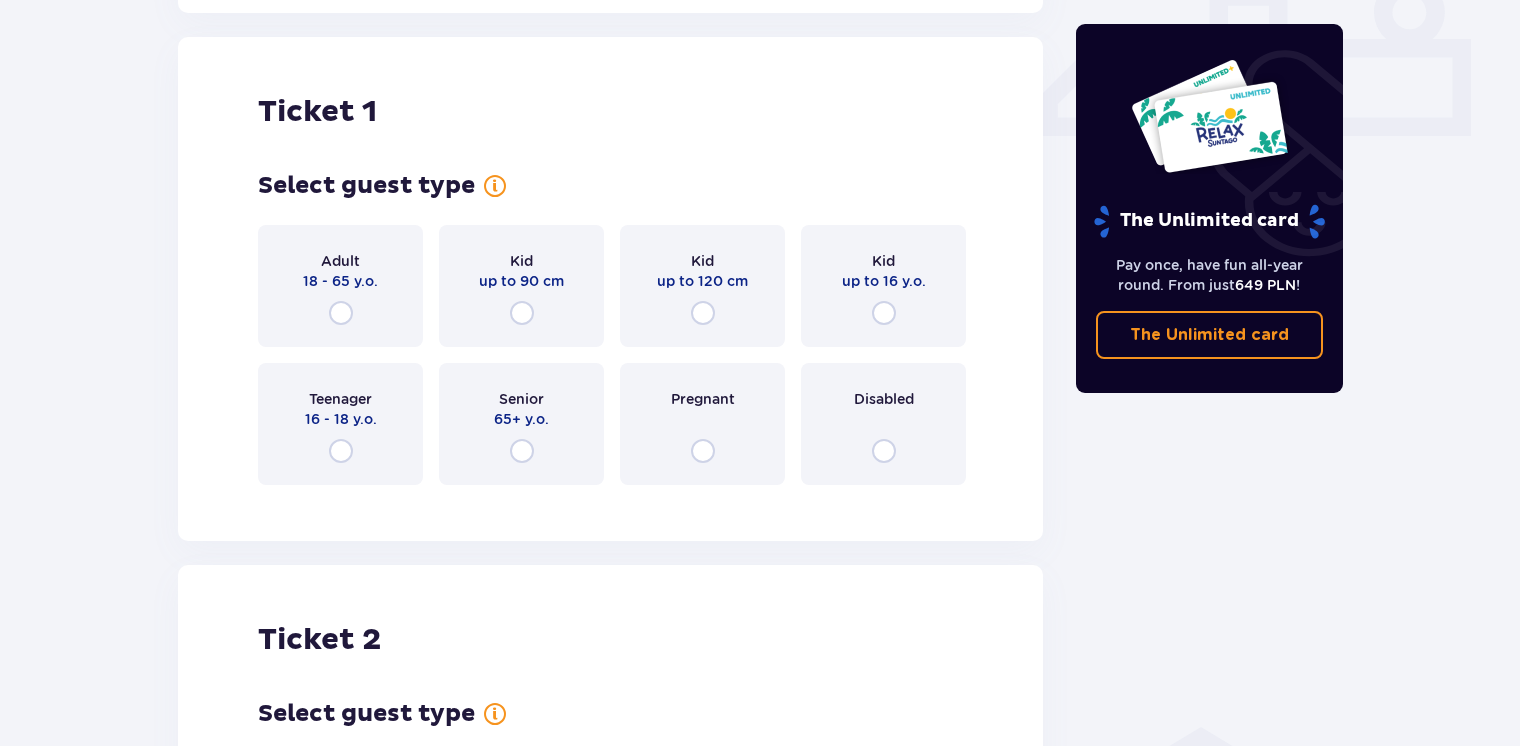 scroll, scrollTop: 909, scrollLeft: 0, axis: vertical 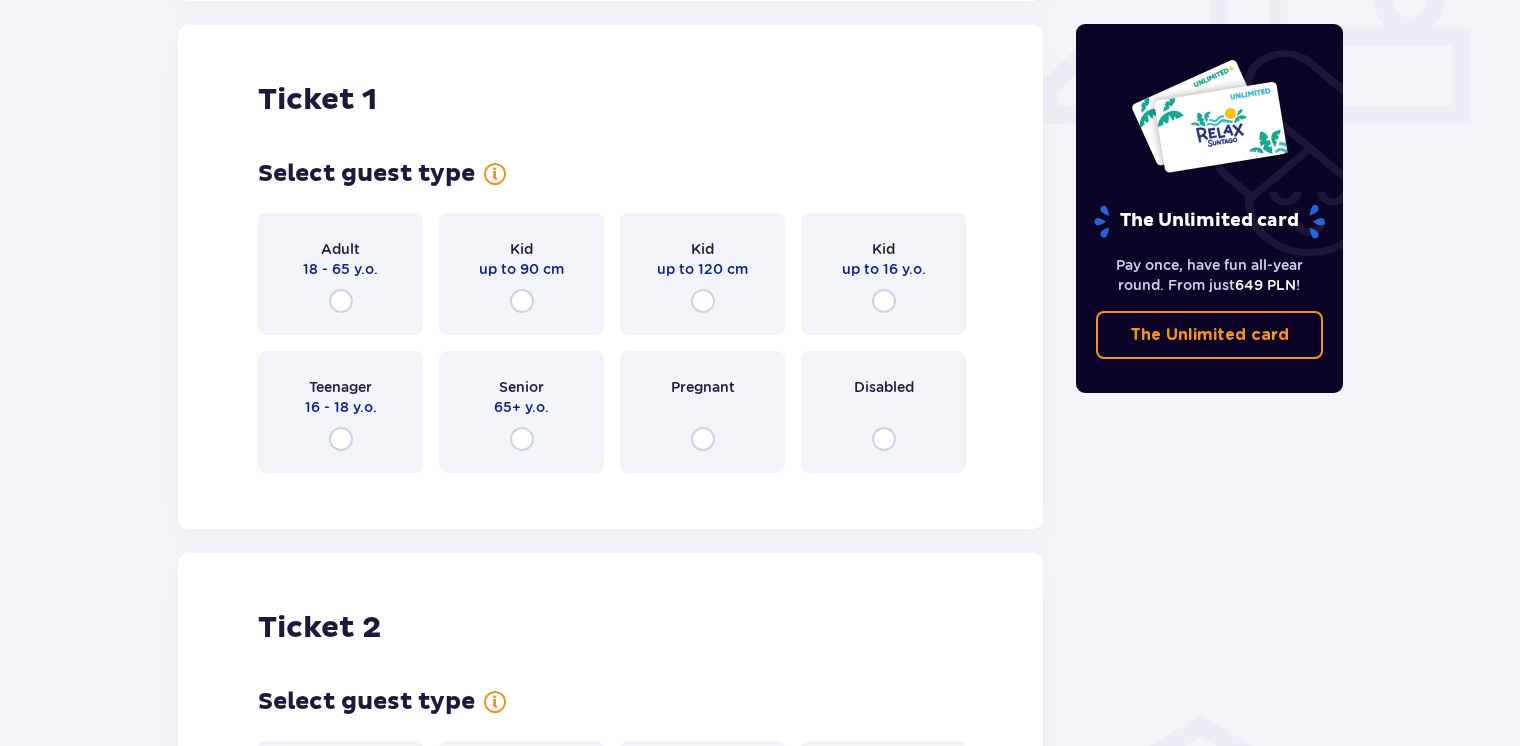 click on "18 - 65 y.o." at bounding box center [340, 269] 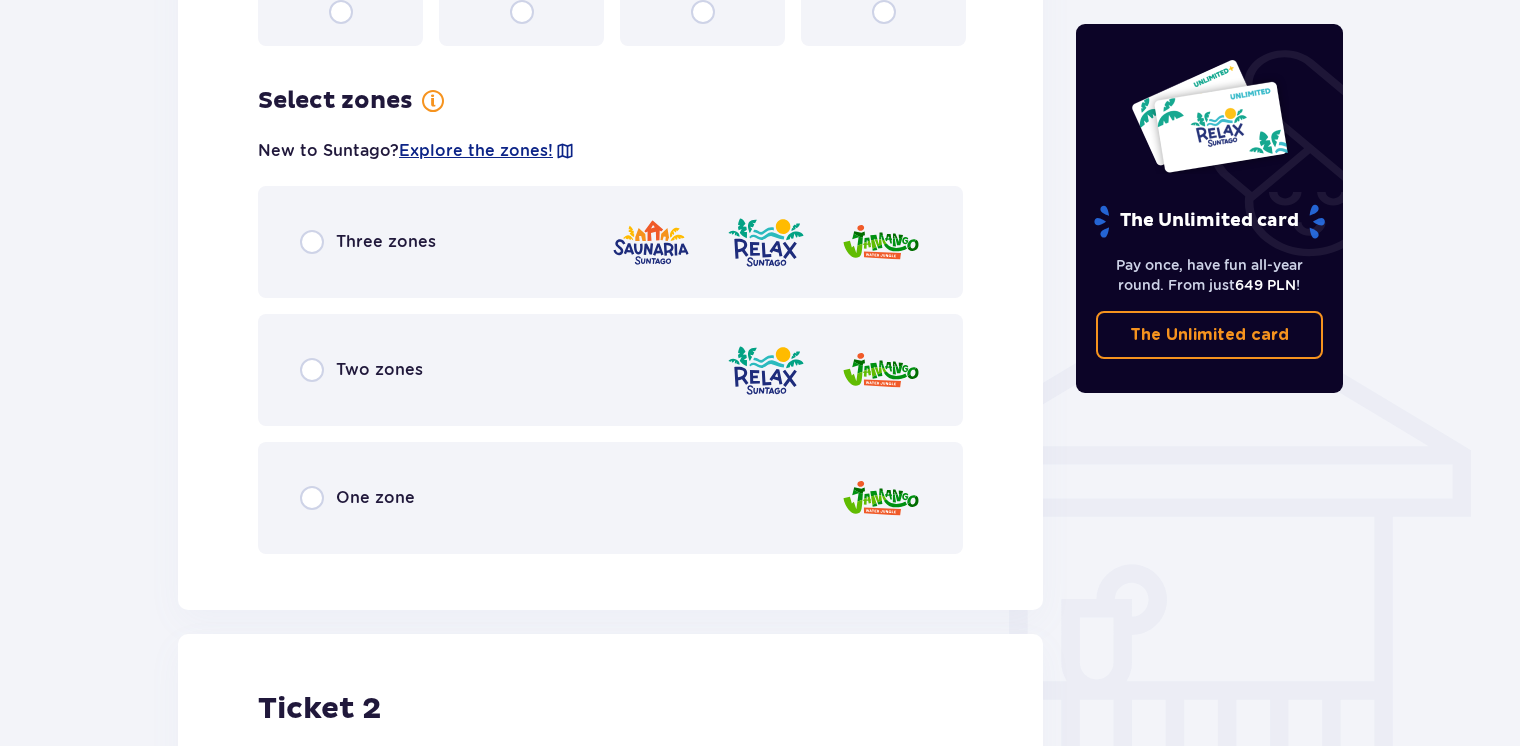 scroll, scrollTop: 1397, scrollLeft: 0, axis: vertical 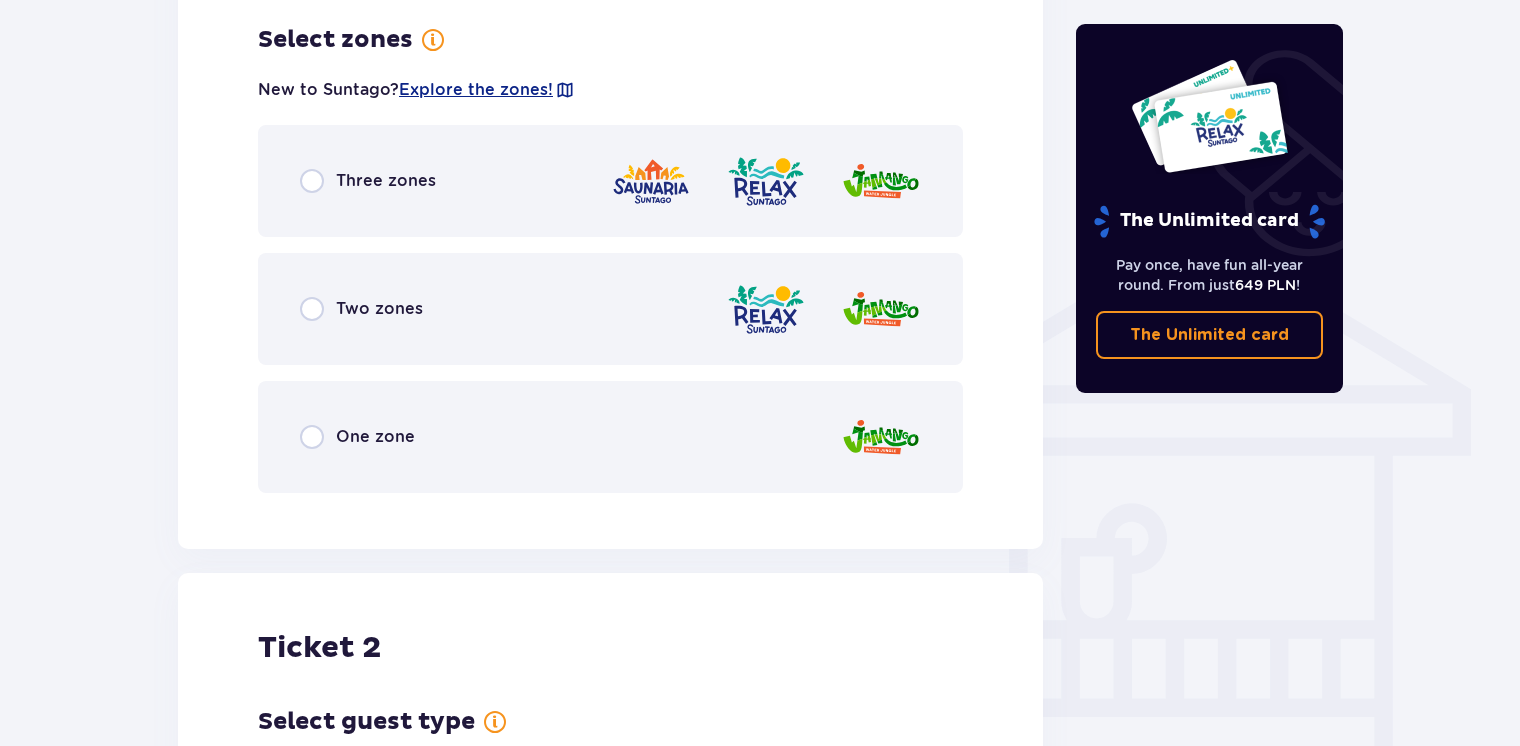 click on "Two zones" at bounding box center [361, 309] 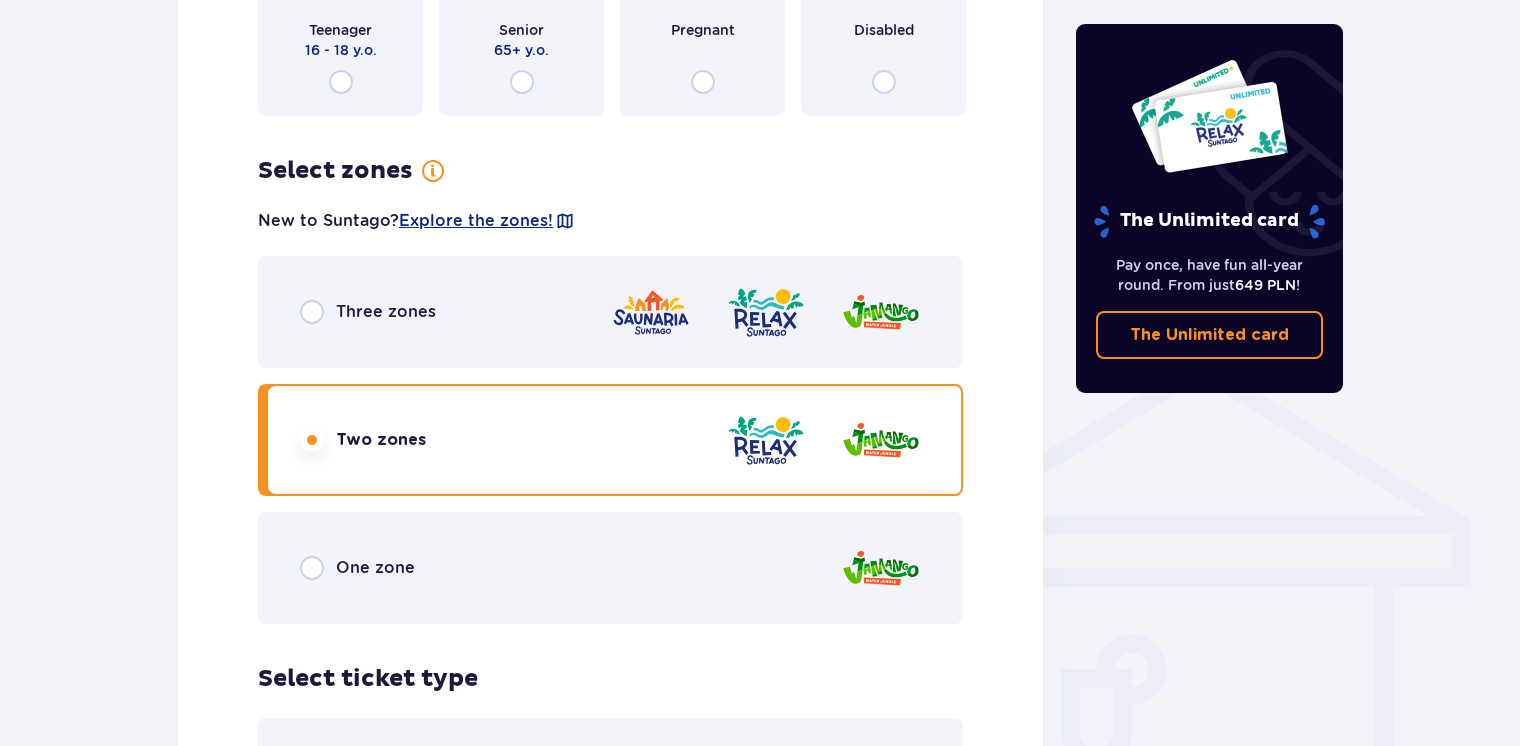 scroll, scrollTop: 1268, scrollLeft: 0, axis: vertical 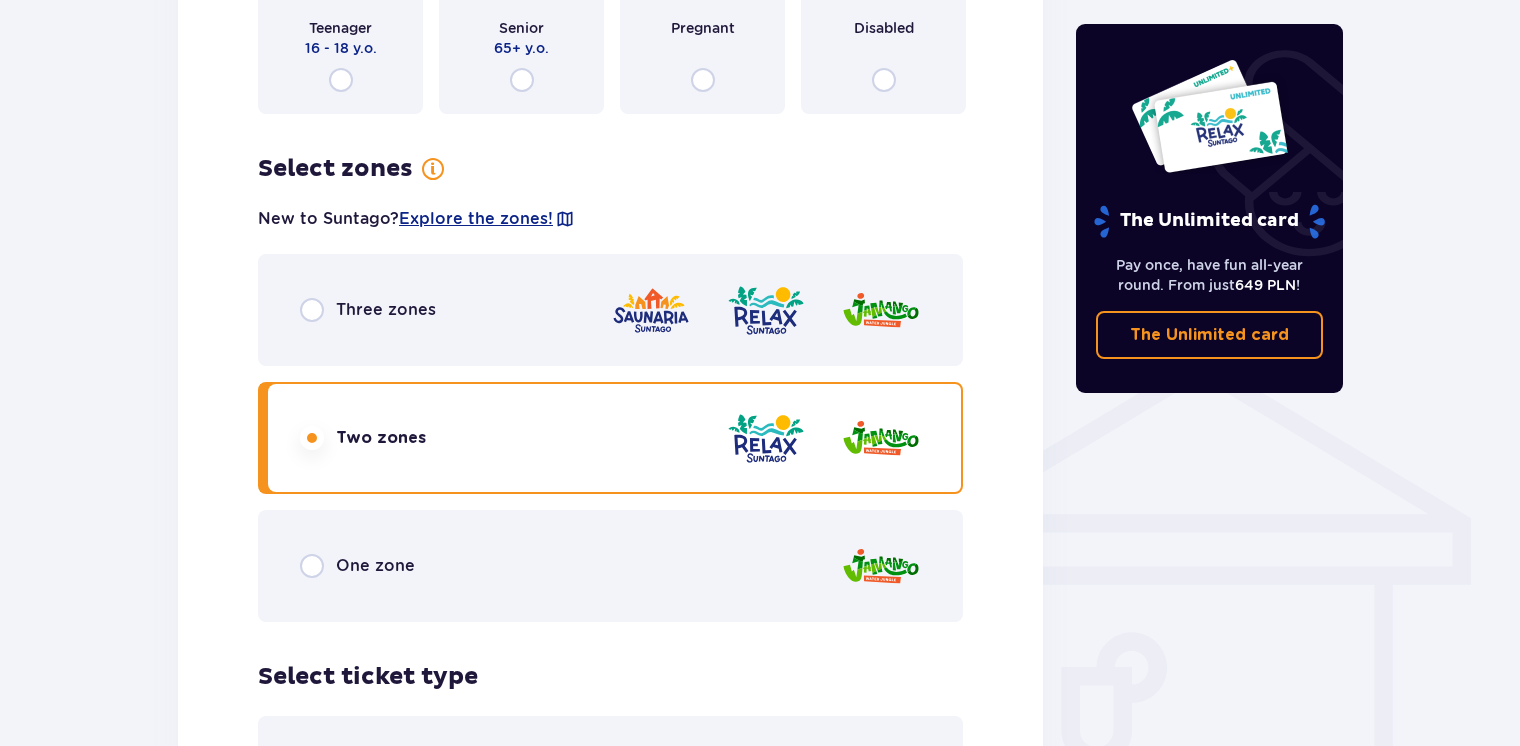 click on "Three zones" at bounding box center (386, 310) 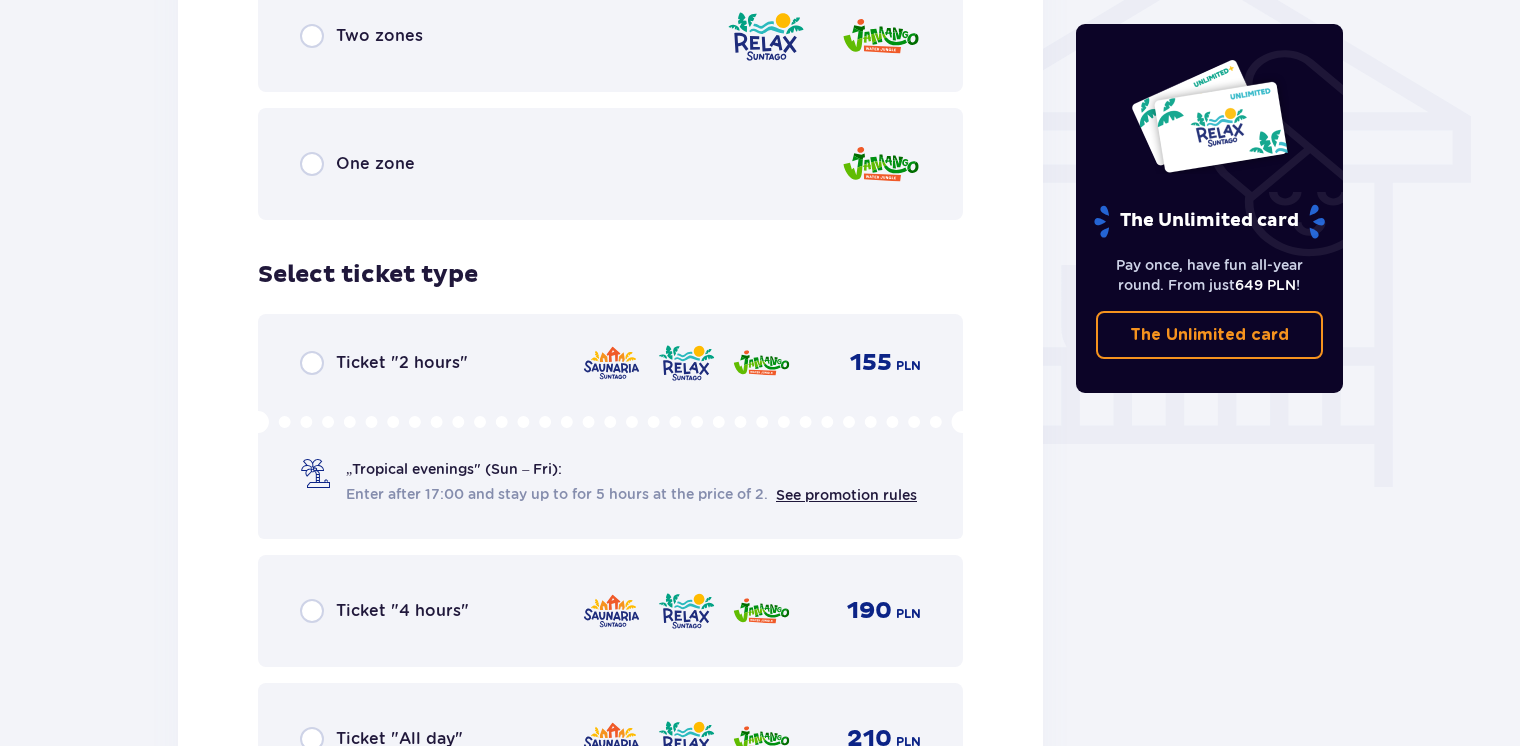 scroll, scrollTop: 1668, scrollLeft: 0, axis: vertical 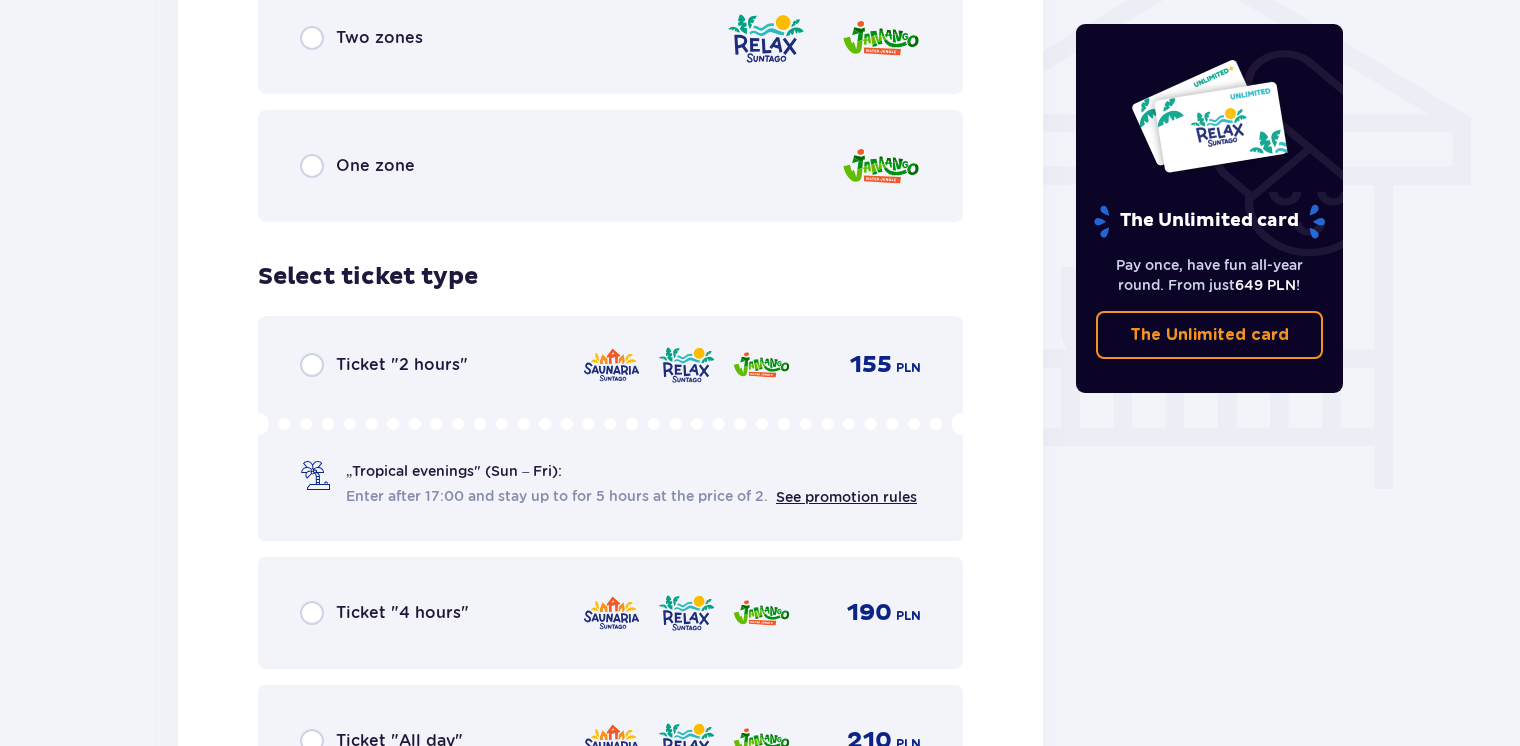click on "One zone" at bounding box center (610, 166) 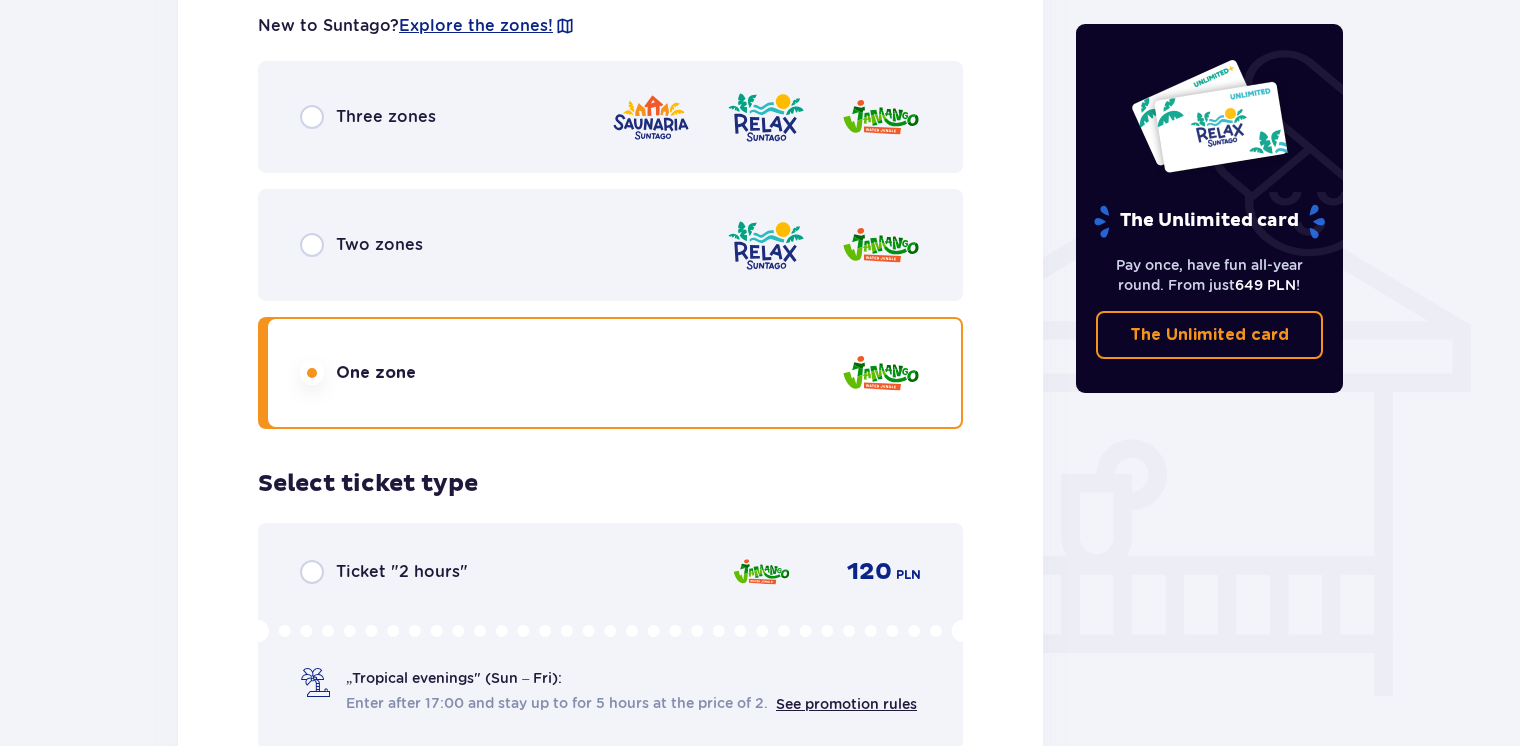 scroll, scrollTop: 1452, scrollLeft: 0, axis: vertical 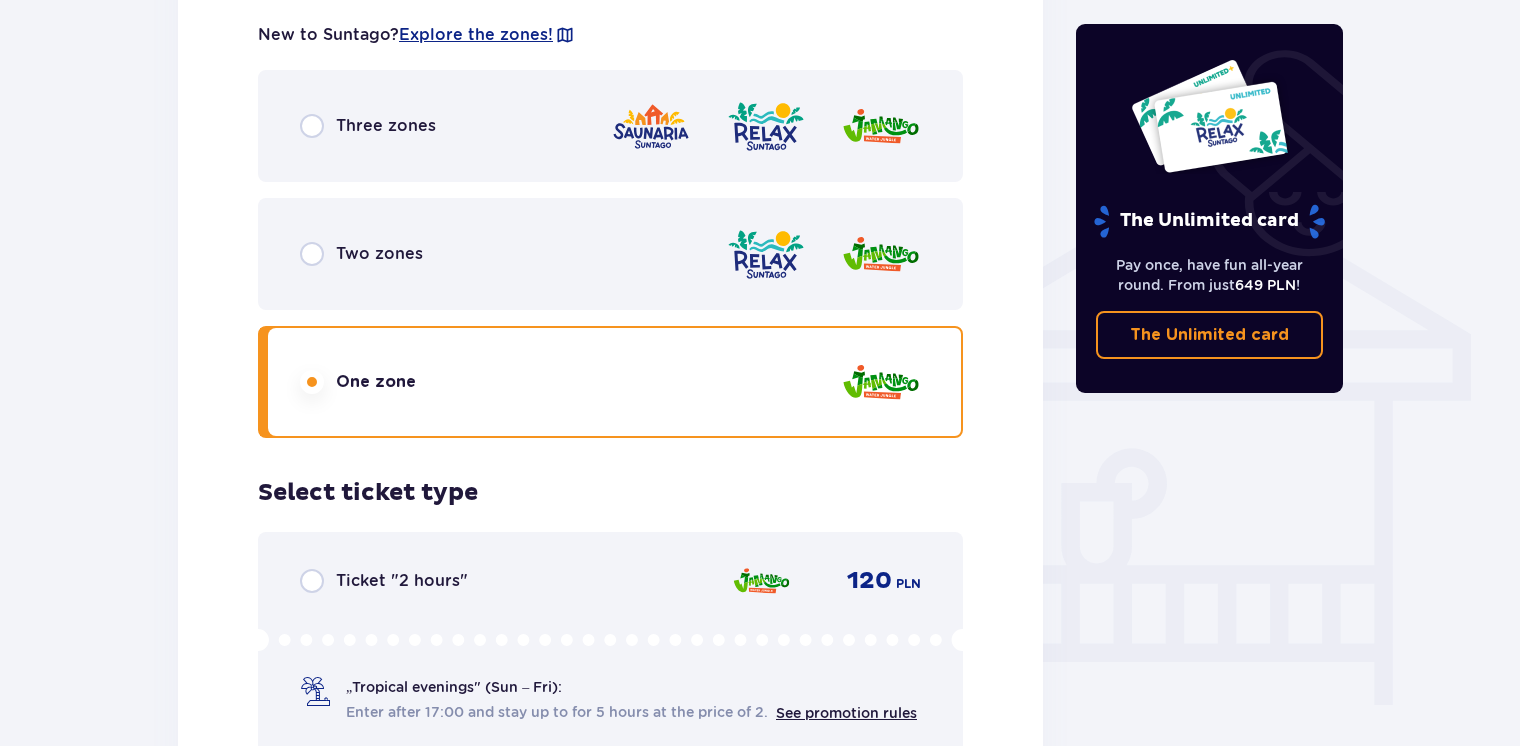 click on "Three zones" at bounding box center (610, 126) 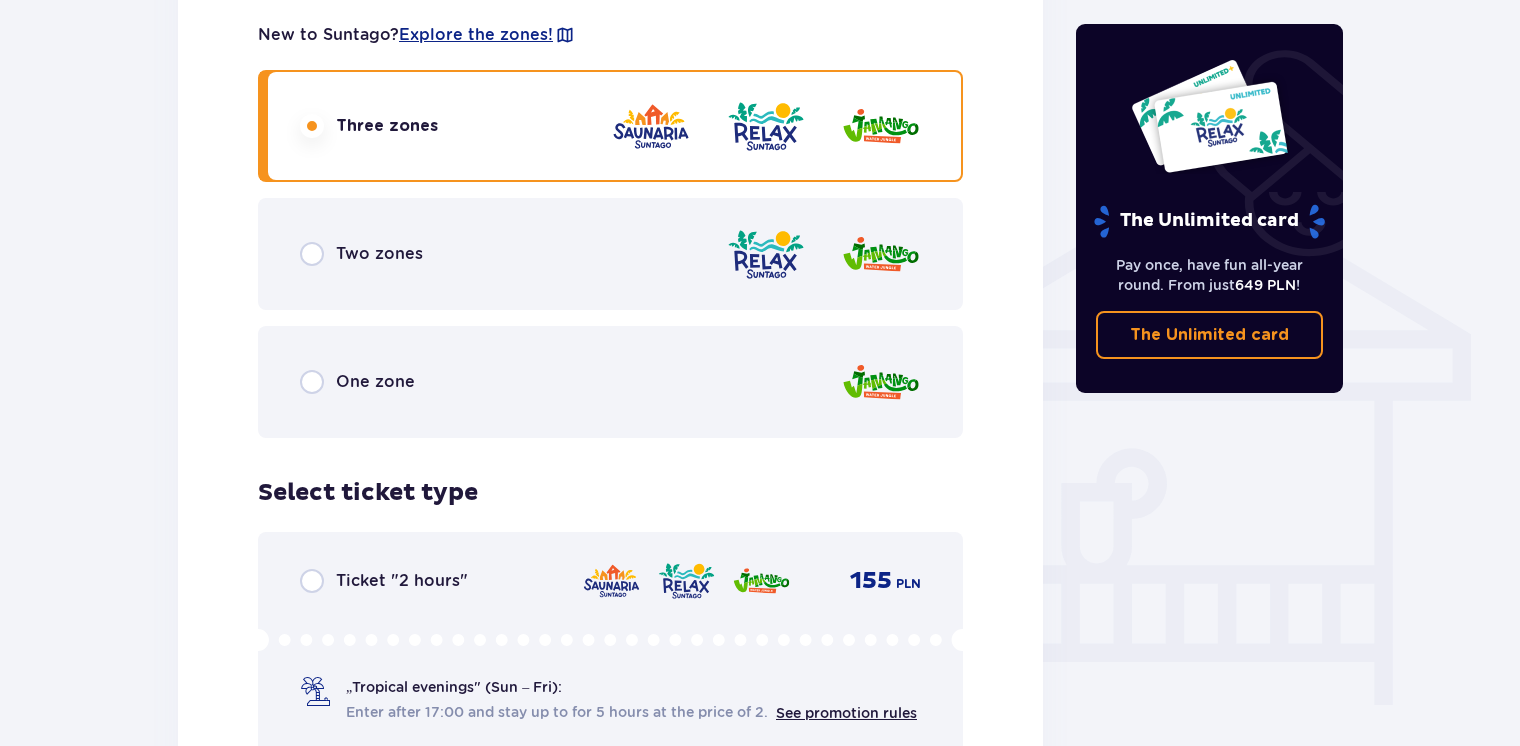 click on "Two zones" at bounding box center [610, 254] 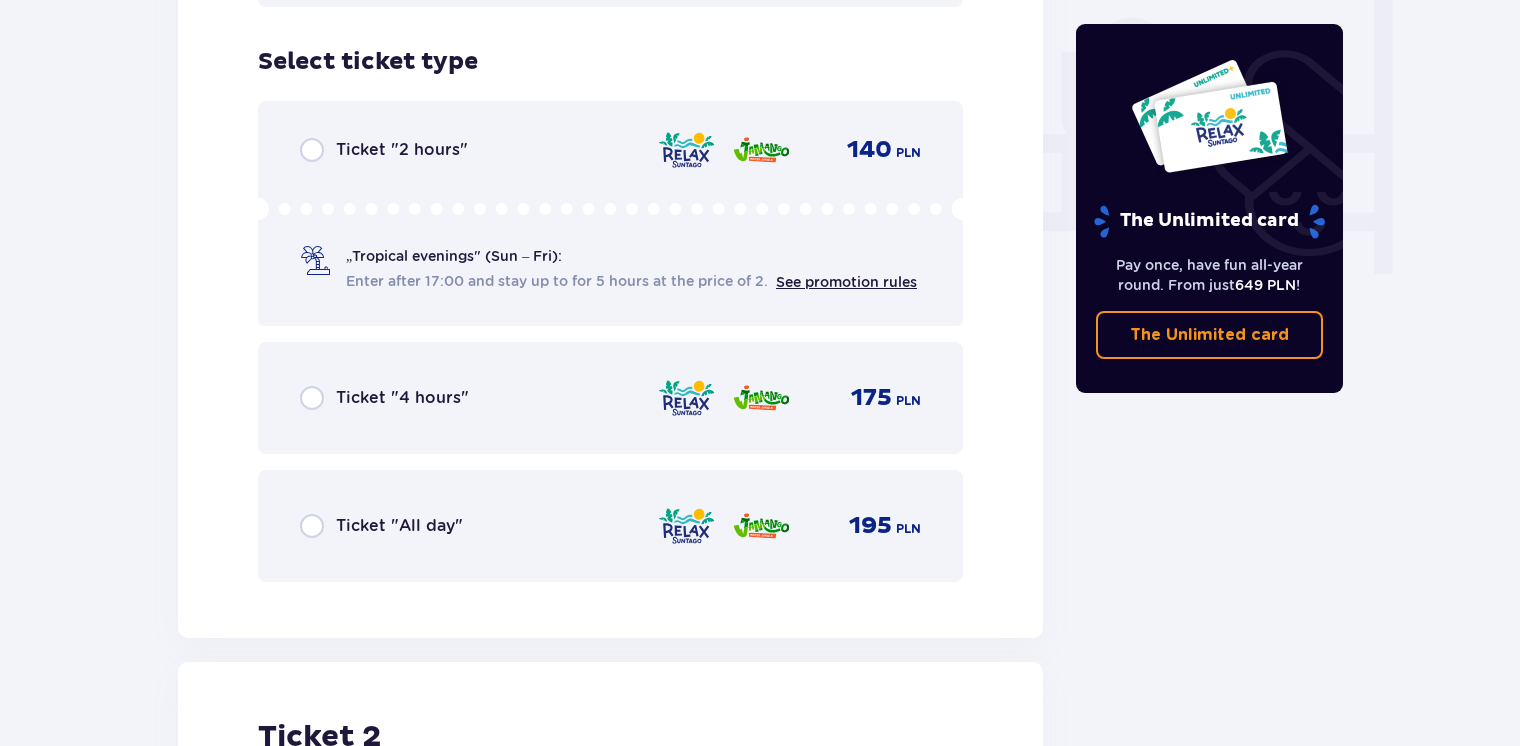 scroll, scrollTop: 1884, scrollLeft: 0, axis: vertical 